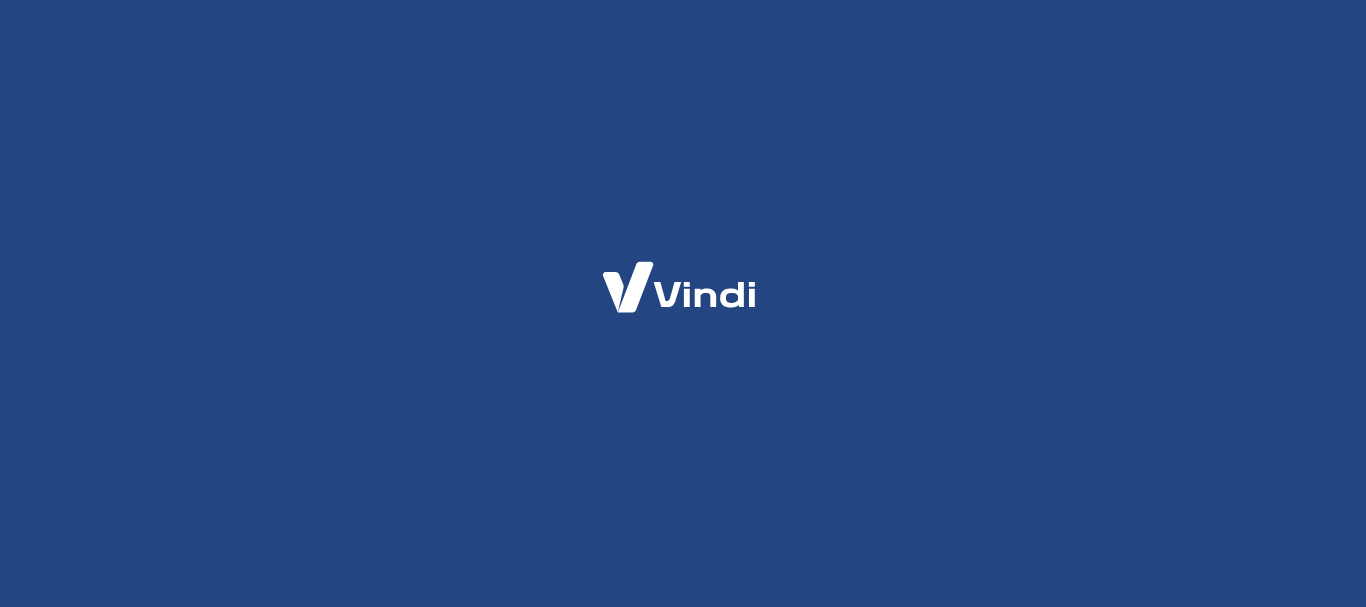 scroll, scrollTop: 0, scrollLeft: 0, axis: both 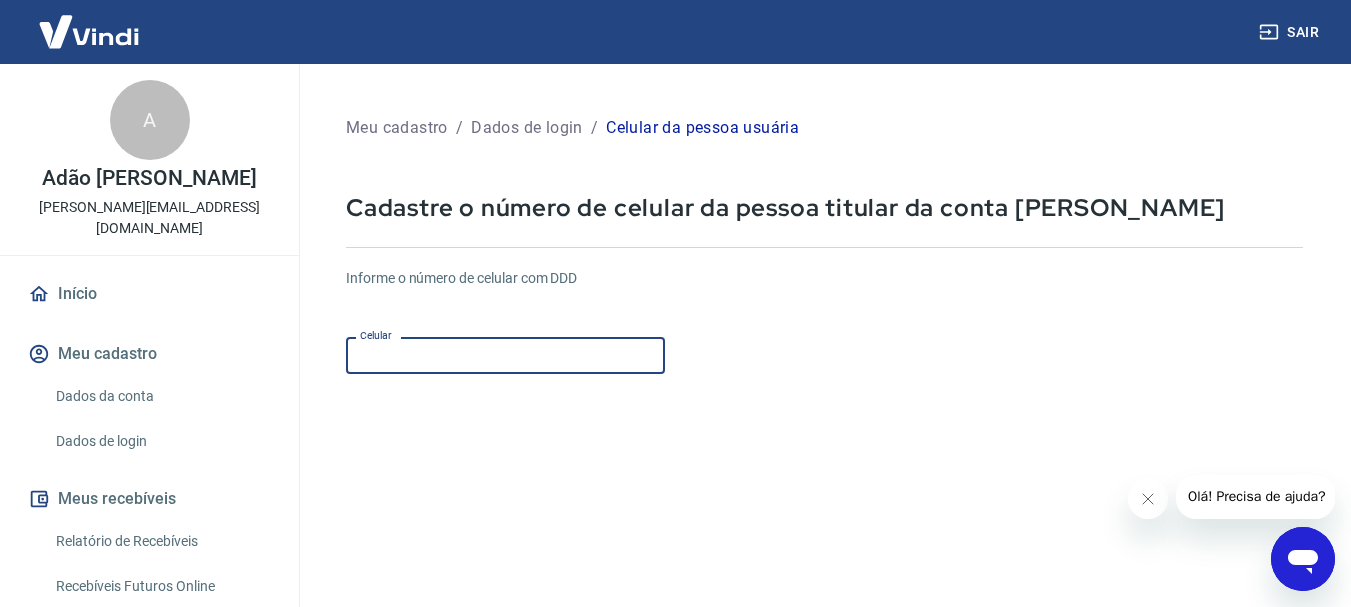 click on "Celular" at bounding box center (505, 355) 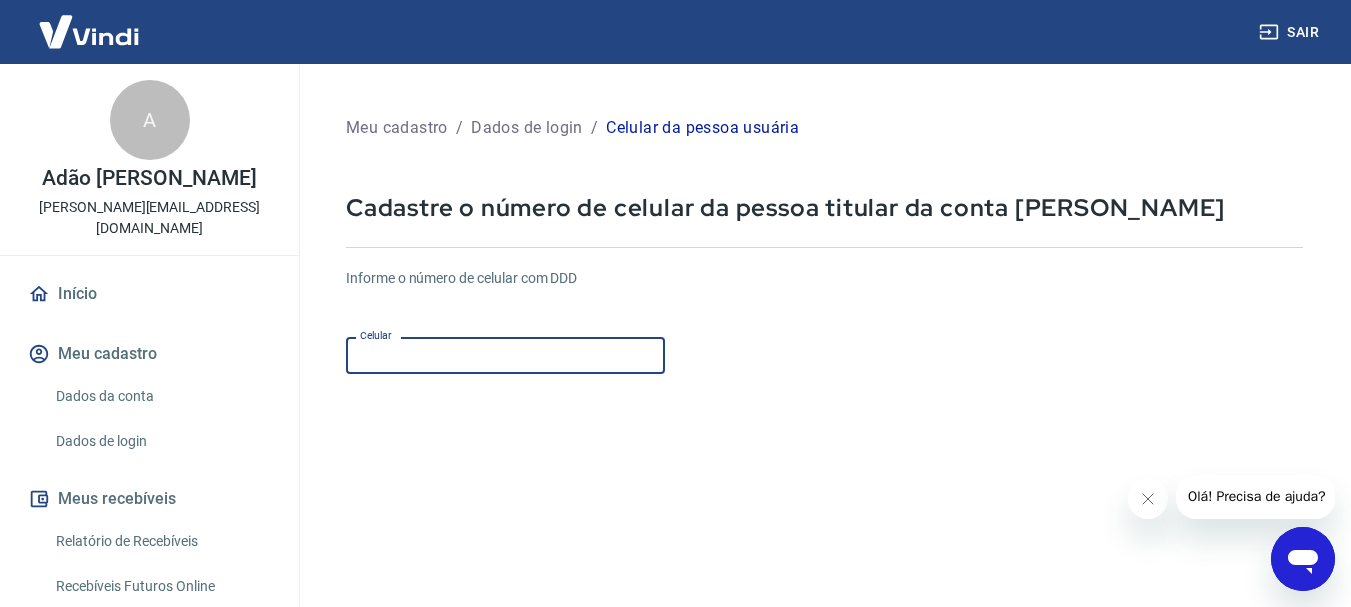 type on "[PHONE_NUMBER]" 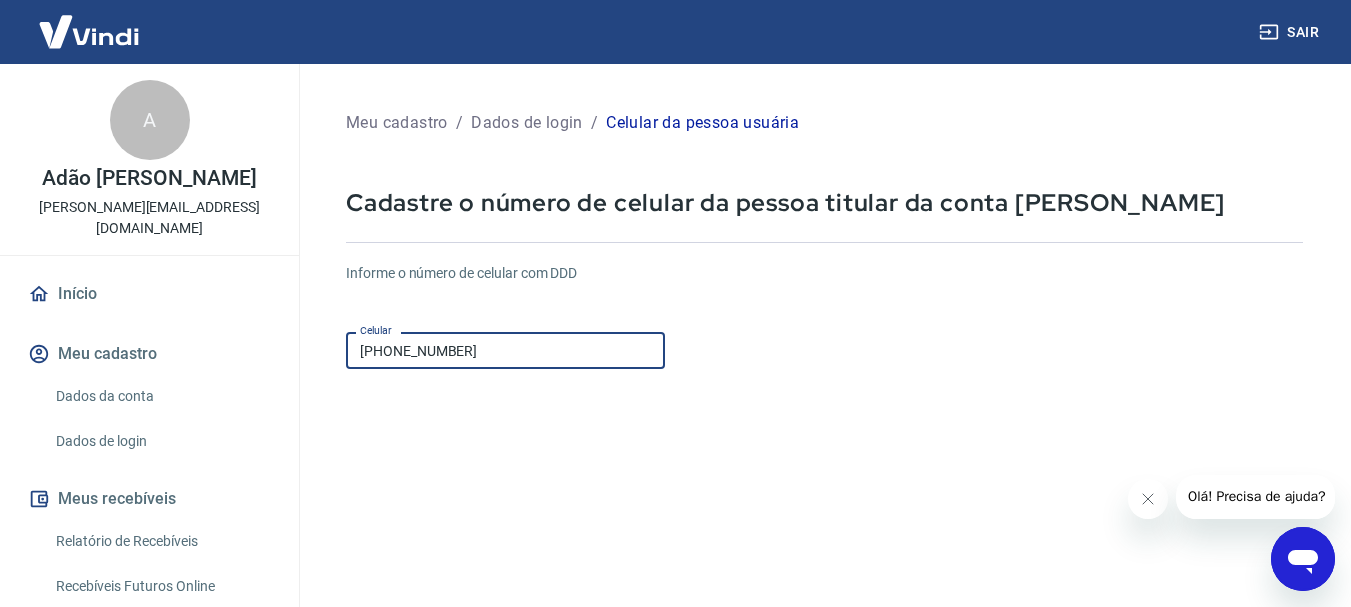 scroll, scrollTop: 0, scrollLeft: 0, axis: both 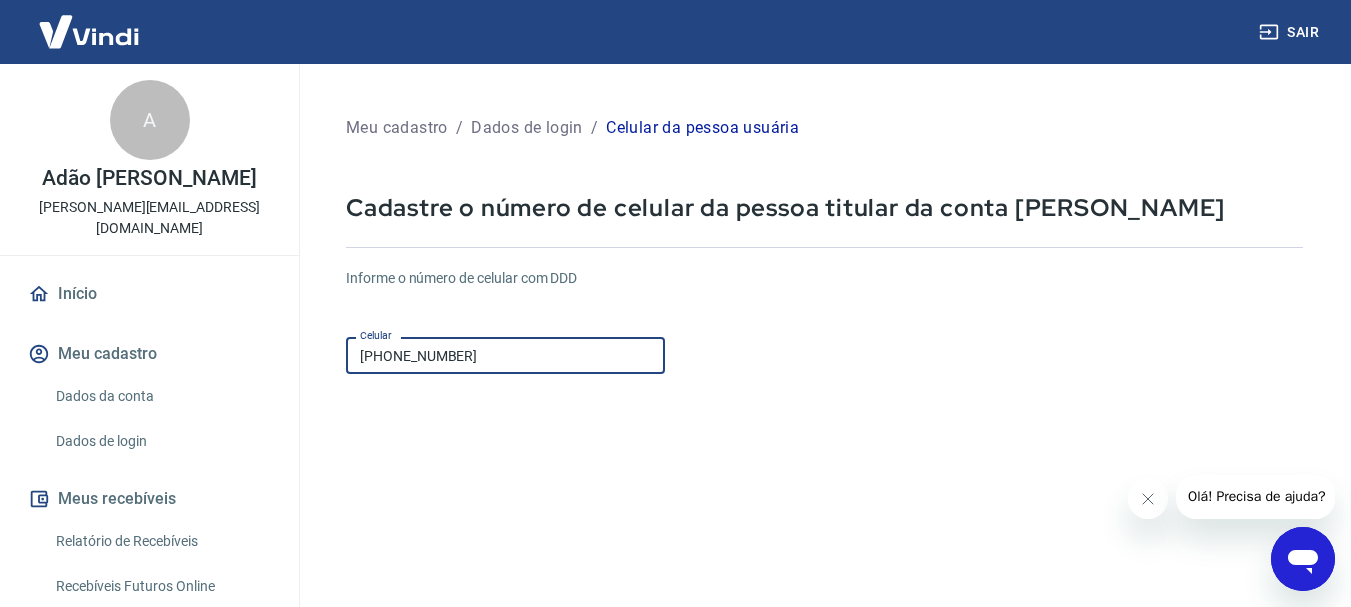 drag, startPoint x: 469, startPoint y: 369, endPoint x: 387, endPoint y: 372, distance: 82.05486 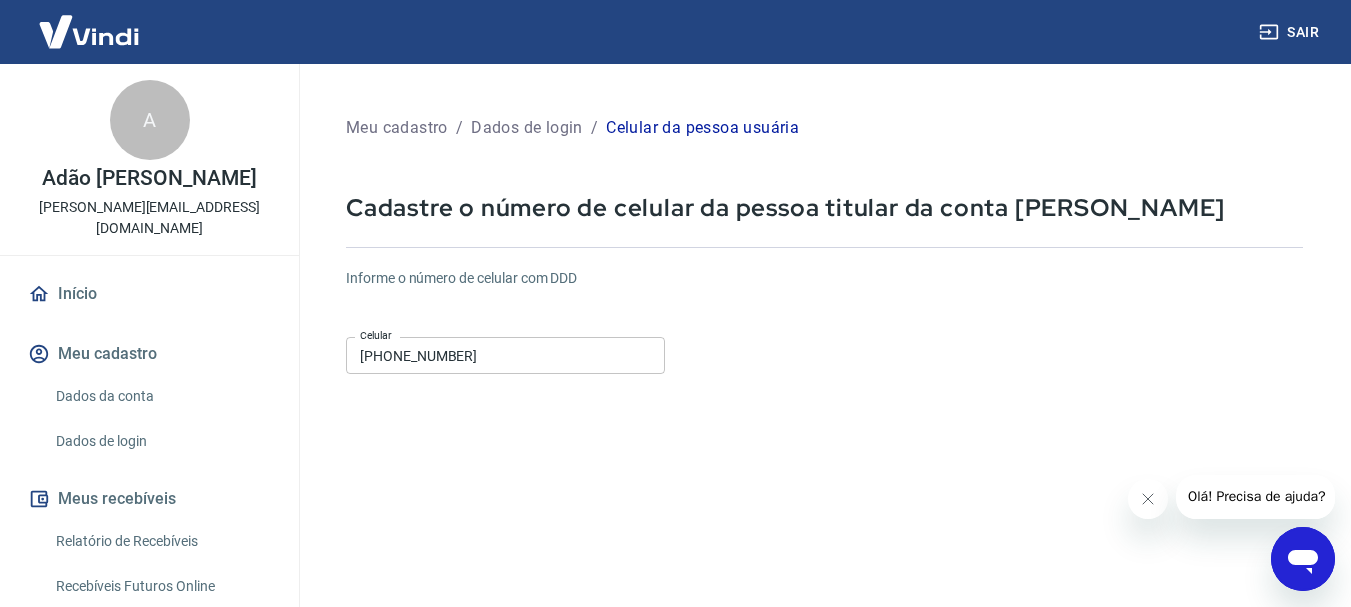 click on "Informe o número de celular com DDD Celular [PHONE_NUMBER] Celular Continuar Cancelar" at bounding box center [824, 544] 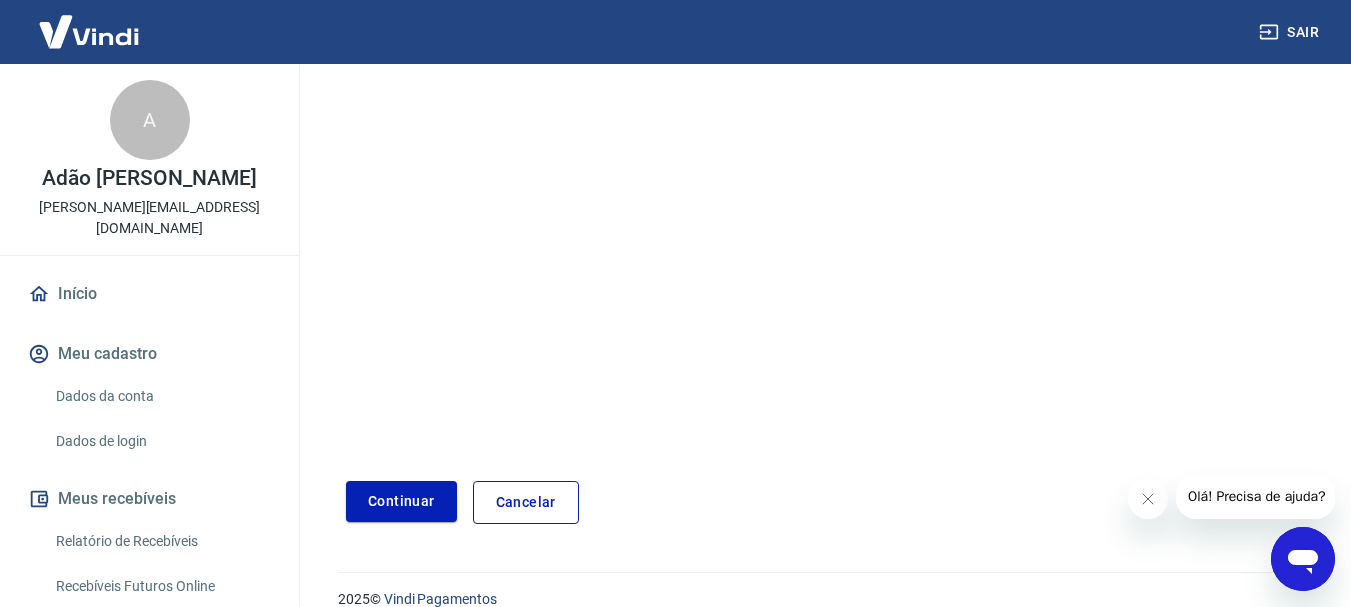 scroll, scrollTop: 340, scrollLeft: 0, axis: vertical 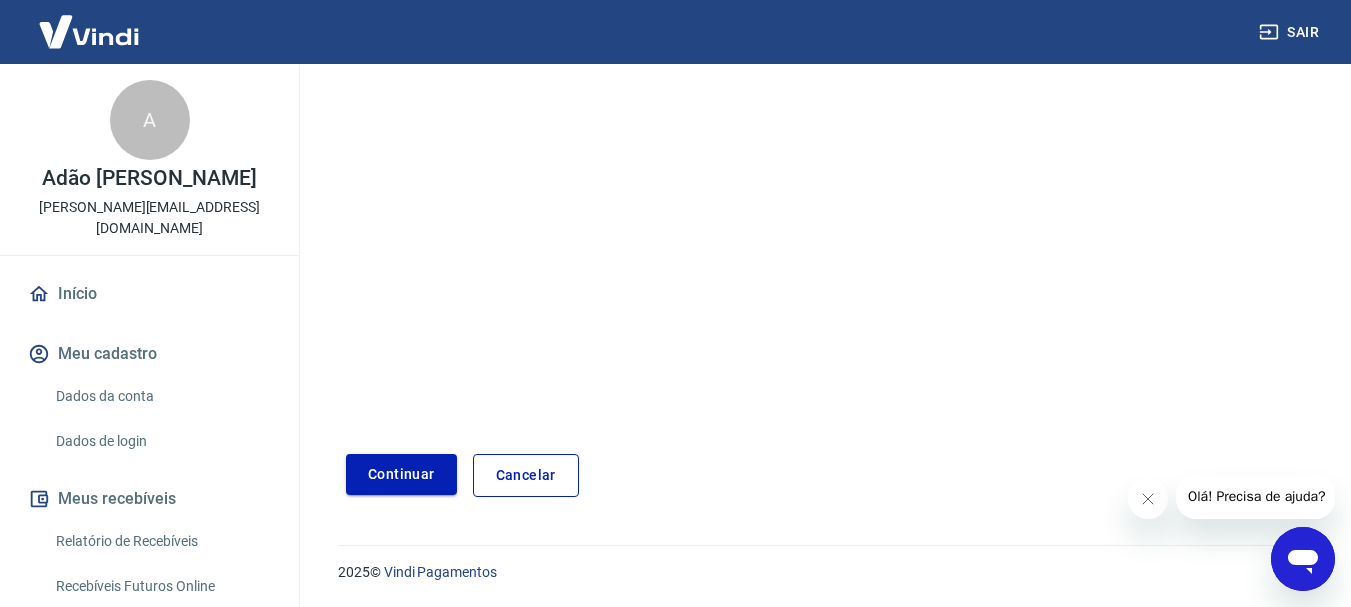 click on "Continuar" at bounding box center [401, 474] 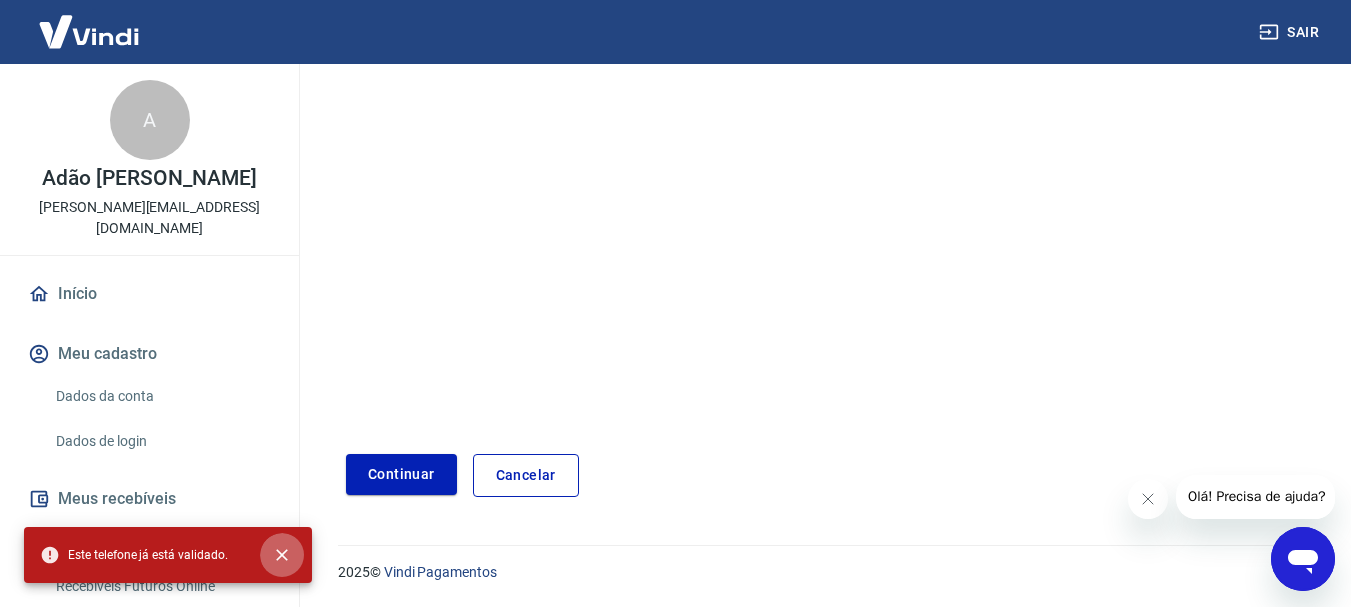 click 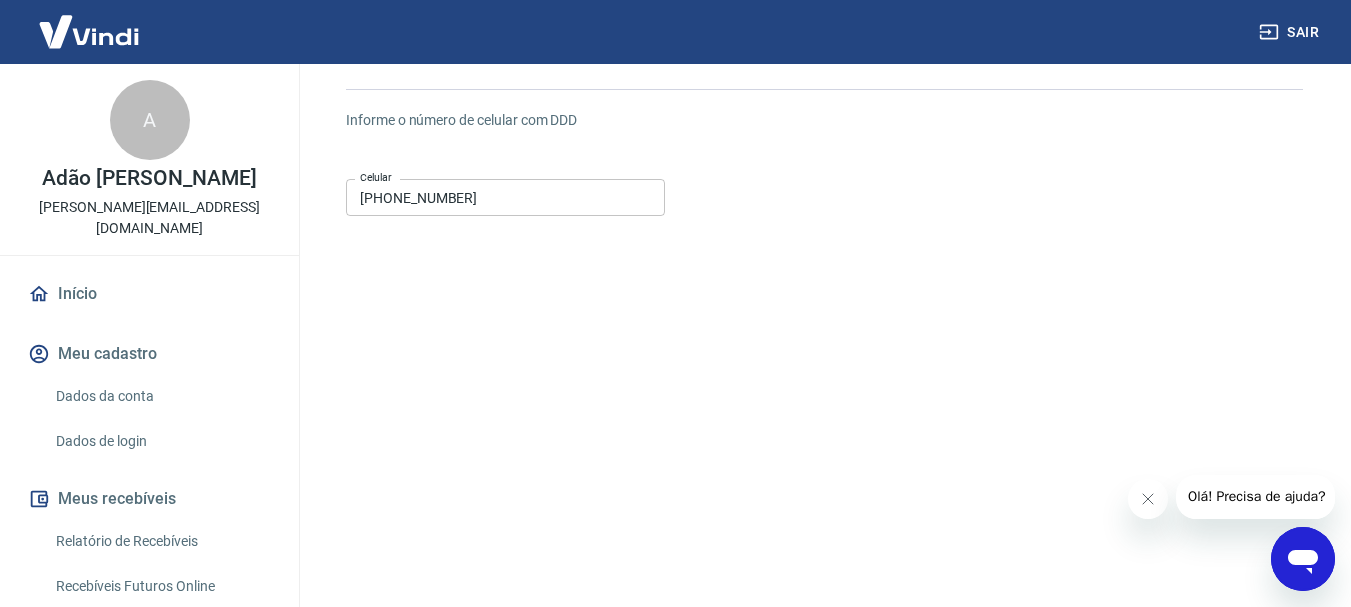 scroll, scrollTop: 0, scrollLeft: 0, axis: both 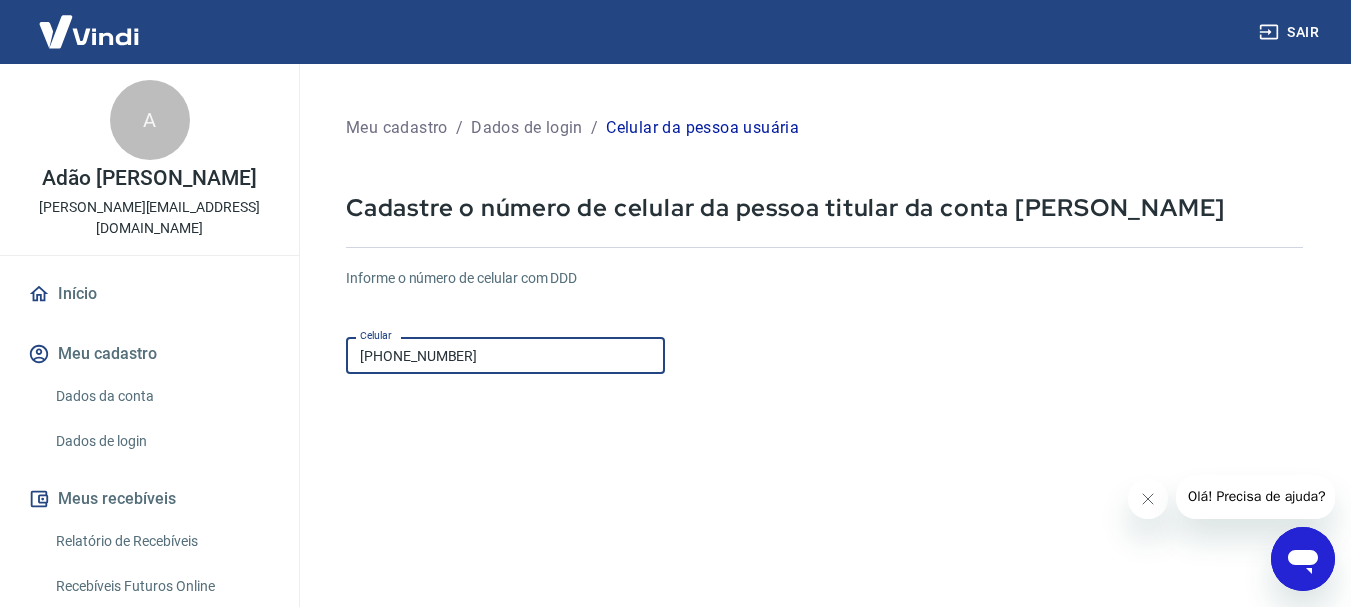 drag, startPoint x: 465, startPoint y: 365, endPoint x: 552, endPoint y: 358, distance: 87.28116 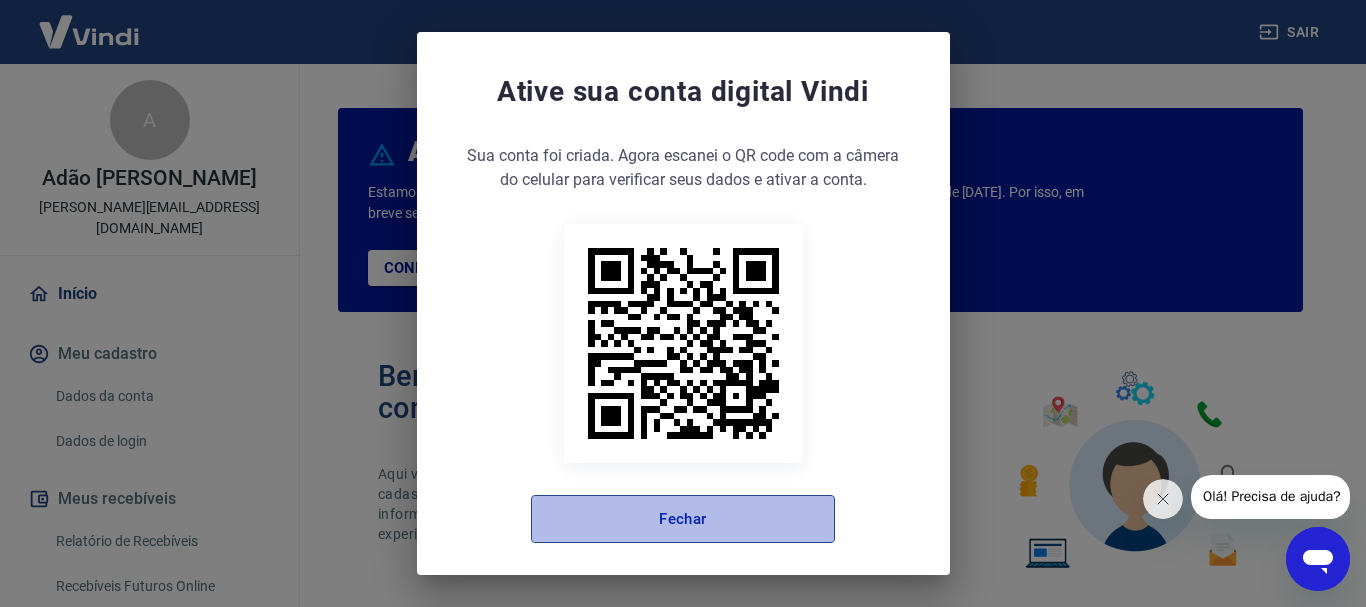 click on "Fechar" at bounding box center (683, 519) 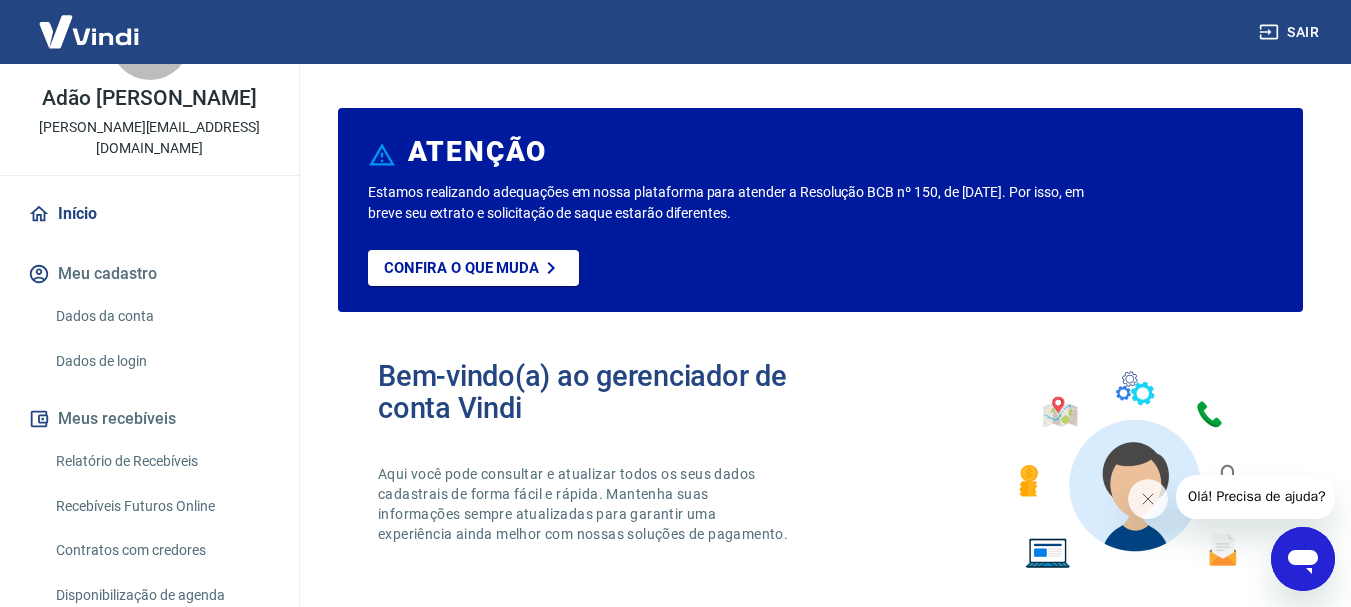 scroll, scrollTop: 0, scrollLeft: 0, axis: both 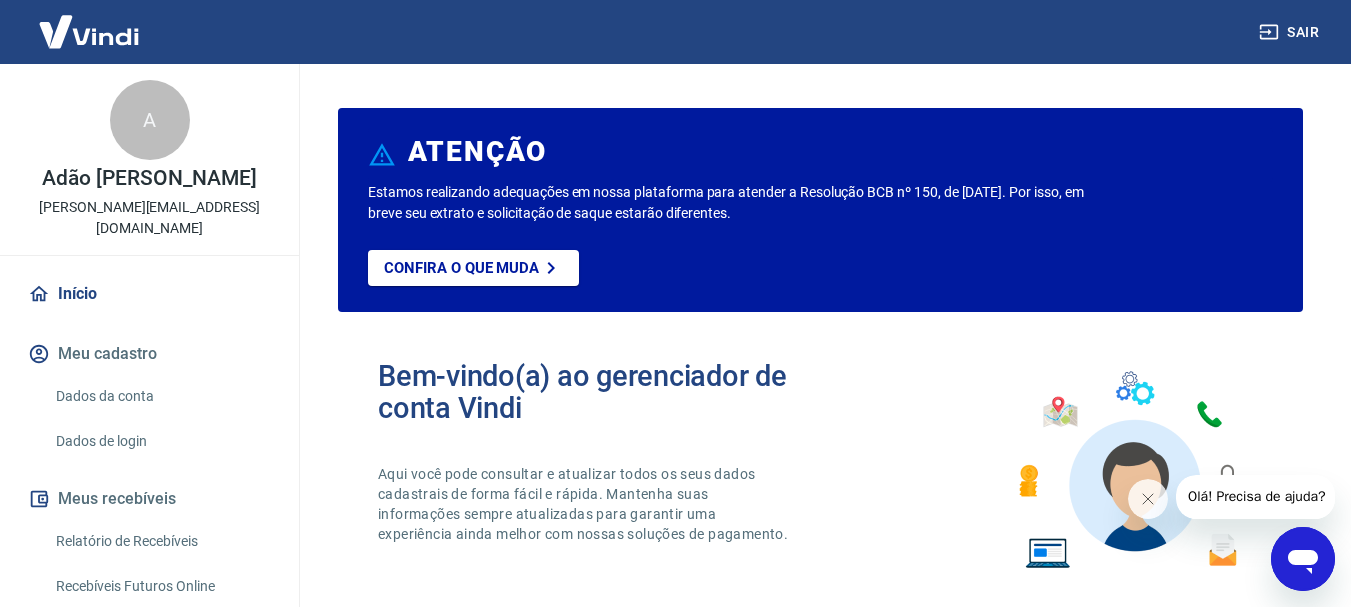 click on "Adão [PERSON_NAME]" at bounding box center (149, 178) 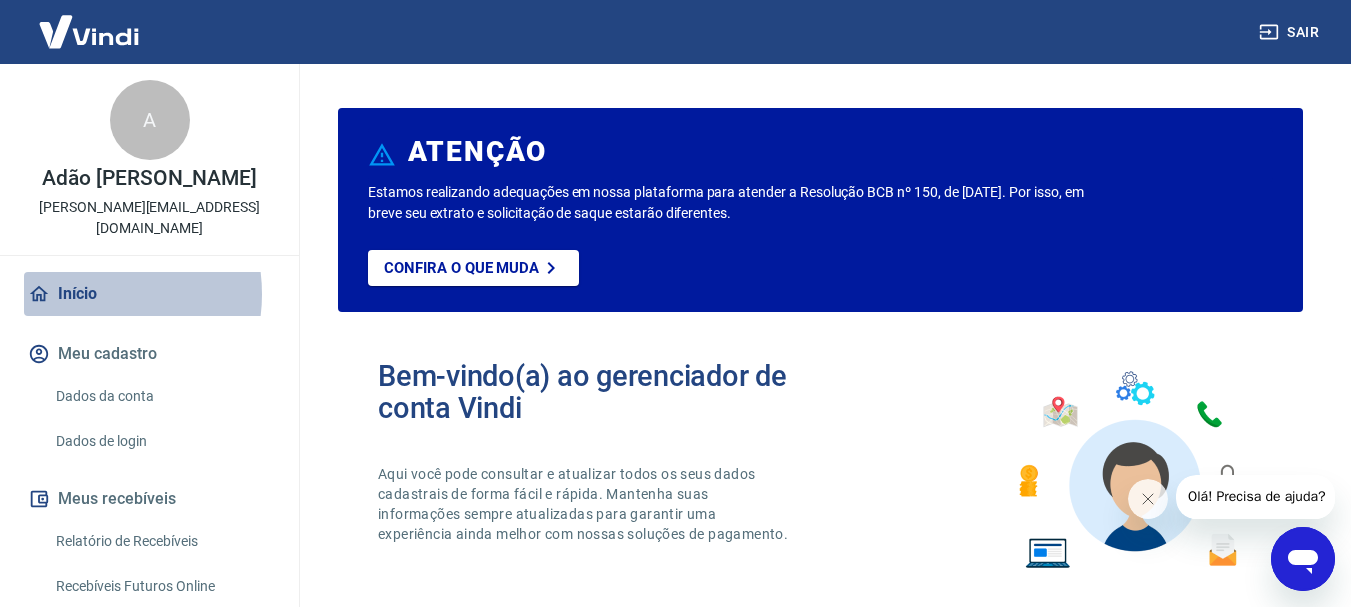 click on "Início" at bounding box center (149, 294) 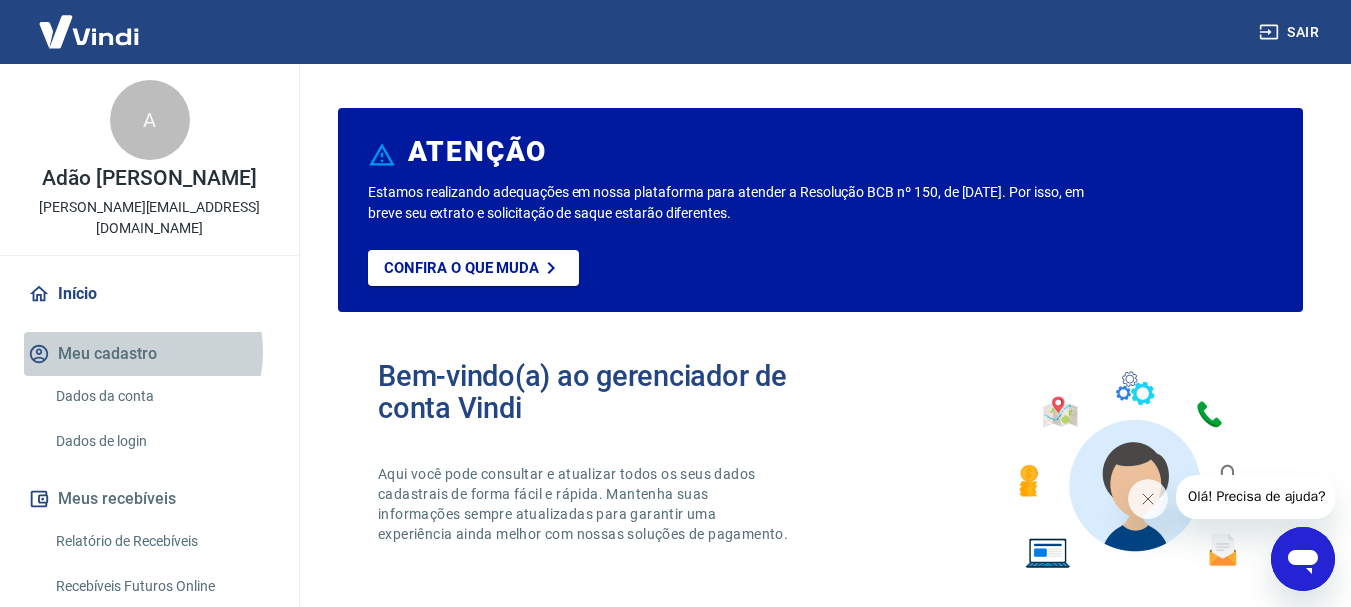 click on "Meu cadastro" at bounding box center (149, 354) 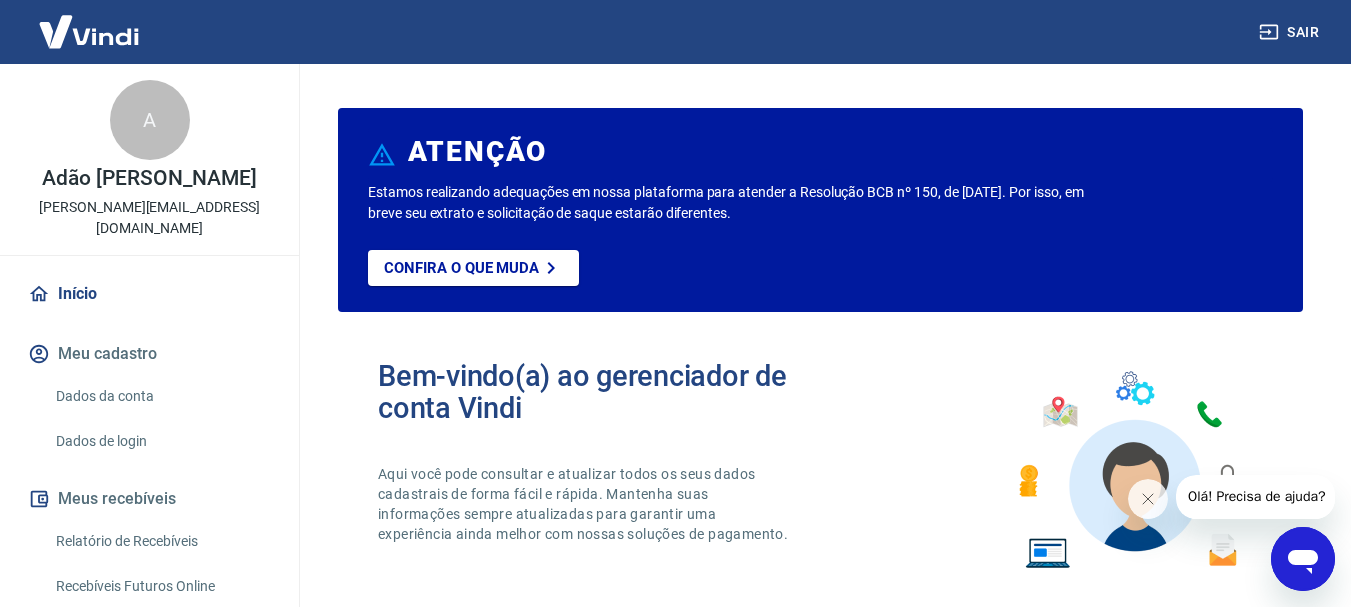 click on "Dados da conta" at bounding box center [161, 396] 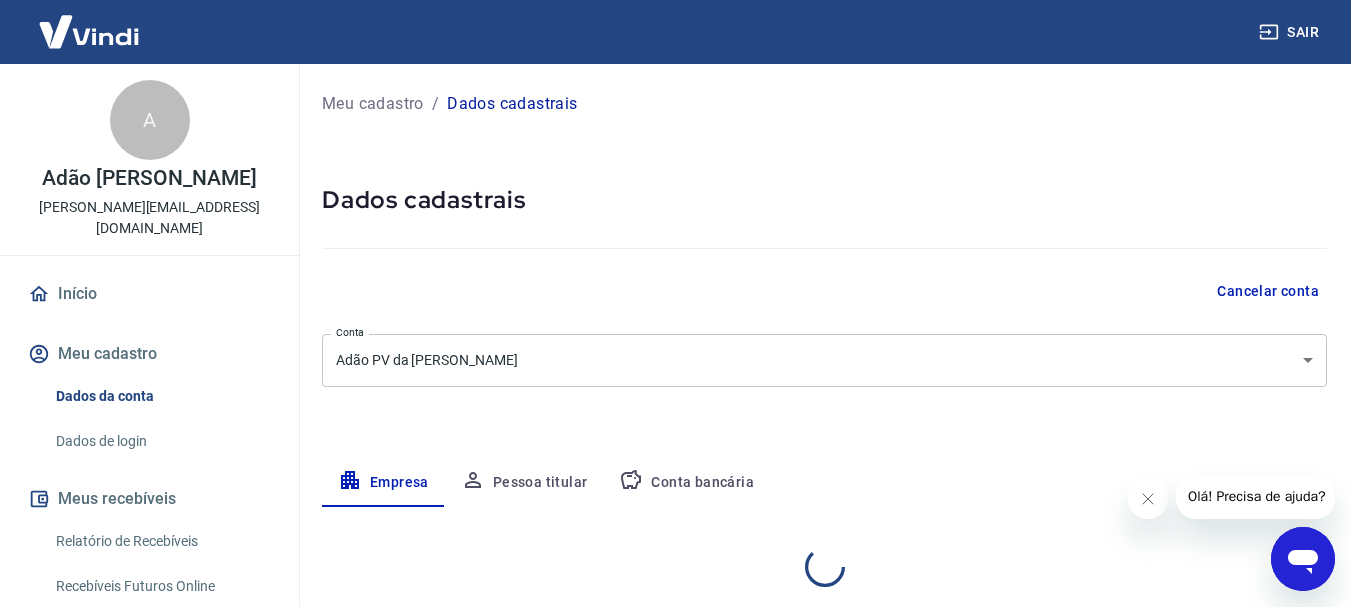 select on "RS" 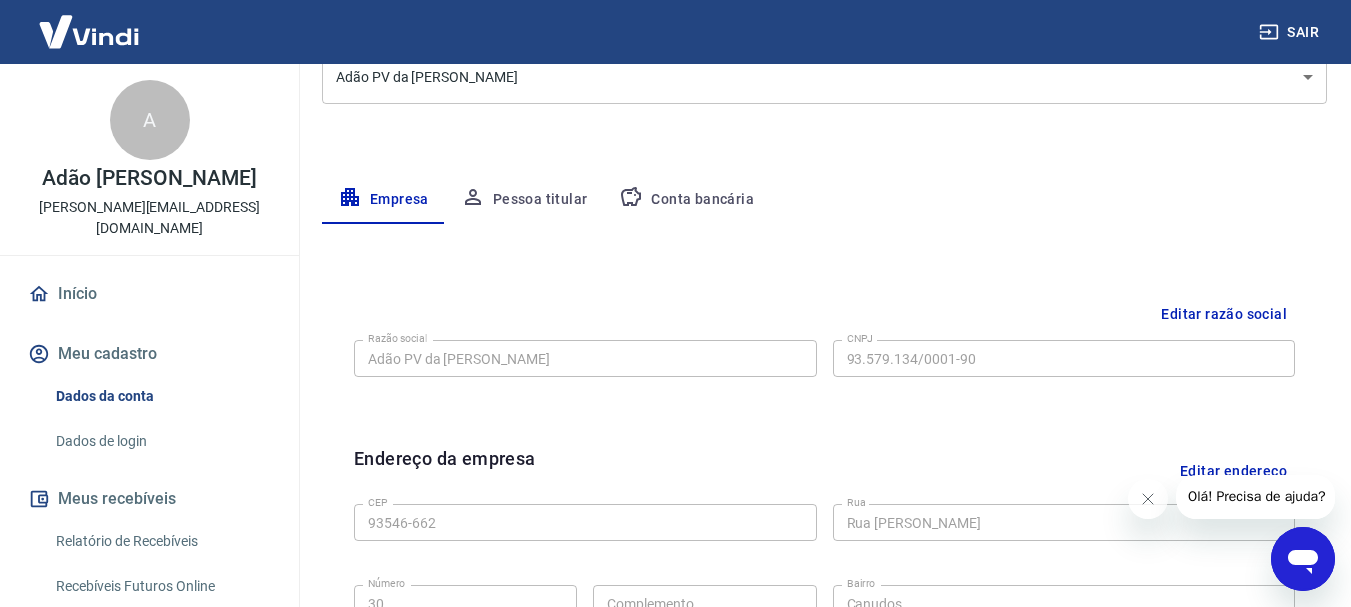 scroll, scrollTop: 0, scrollLeft: 0, axis: both 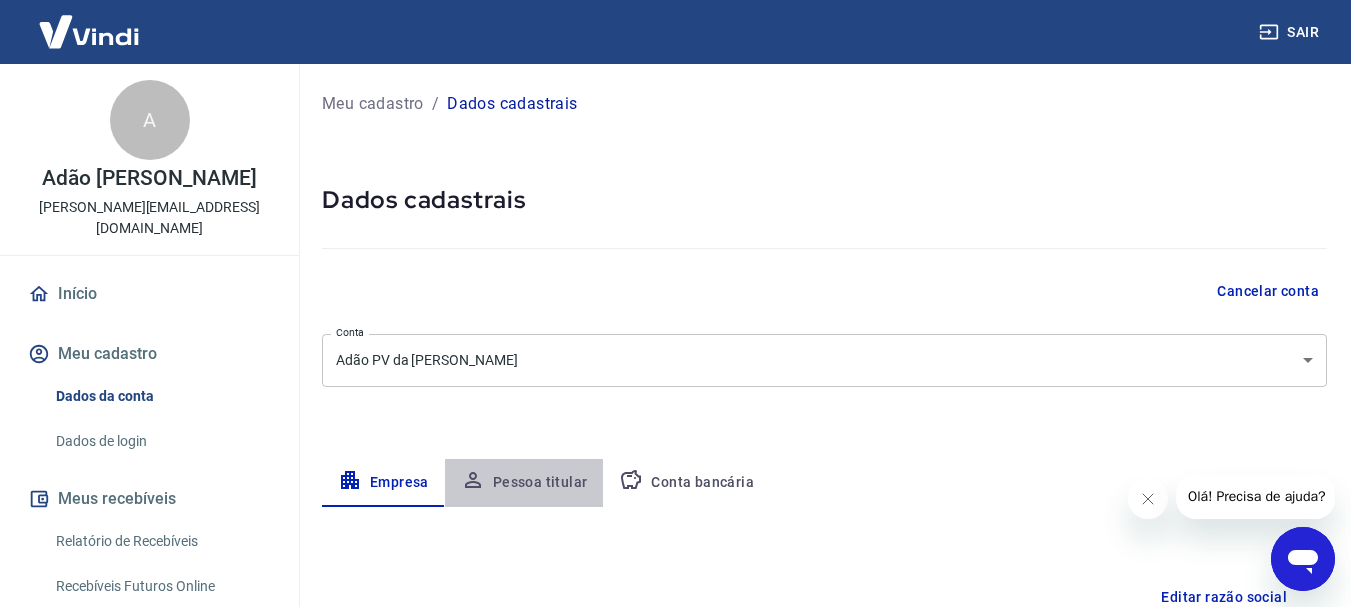 click on "Pessoa titular" at bounding box center [524, 483] 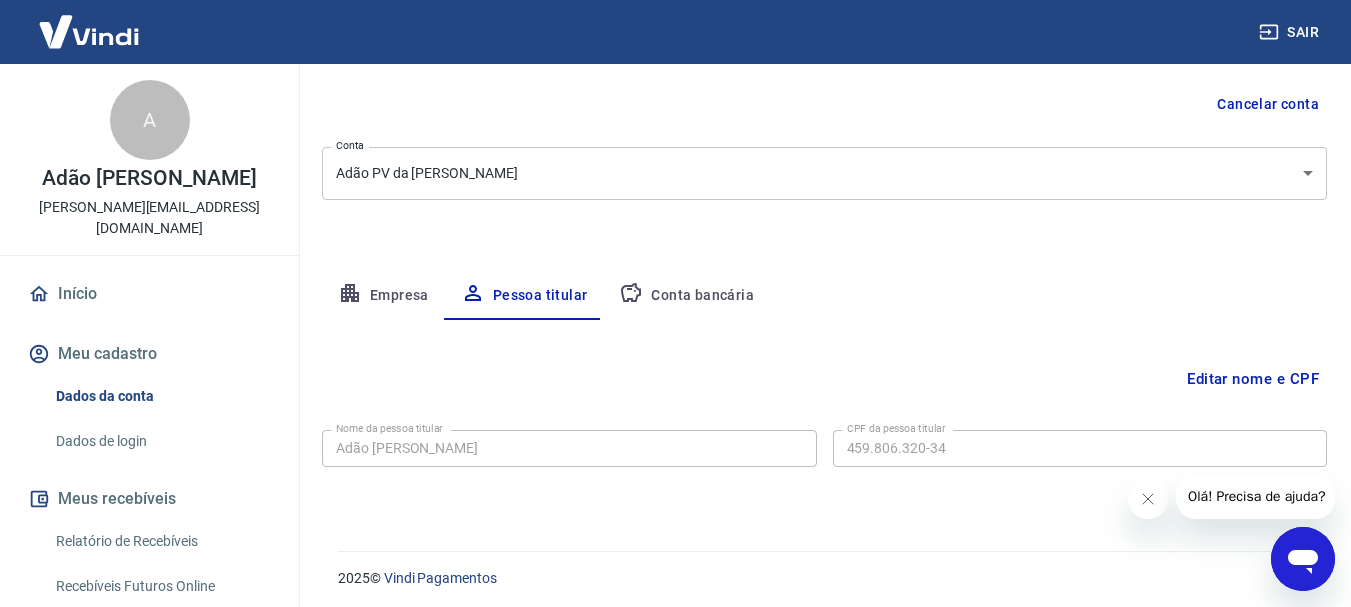 scroll, scrollTop: 193, scrollLeft: 0, axis: vertical 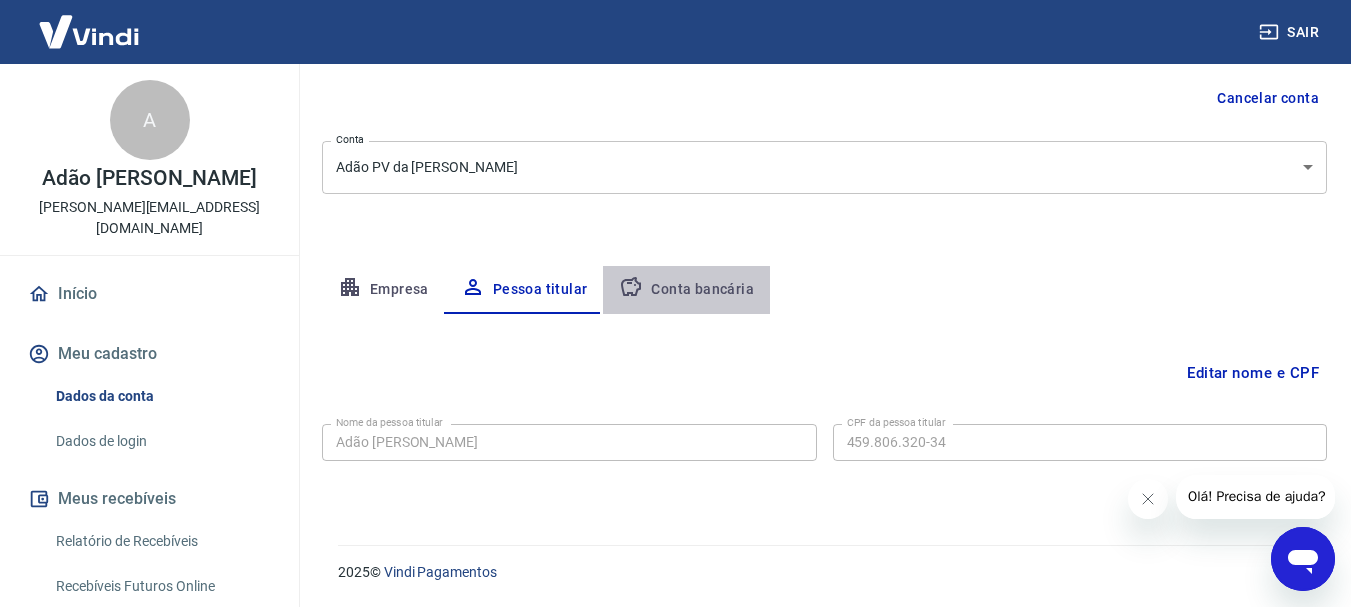 click on "Conta bancária" at bounding box center [686, 290] 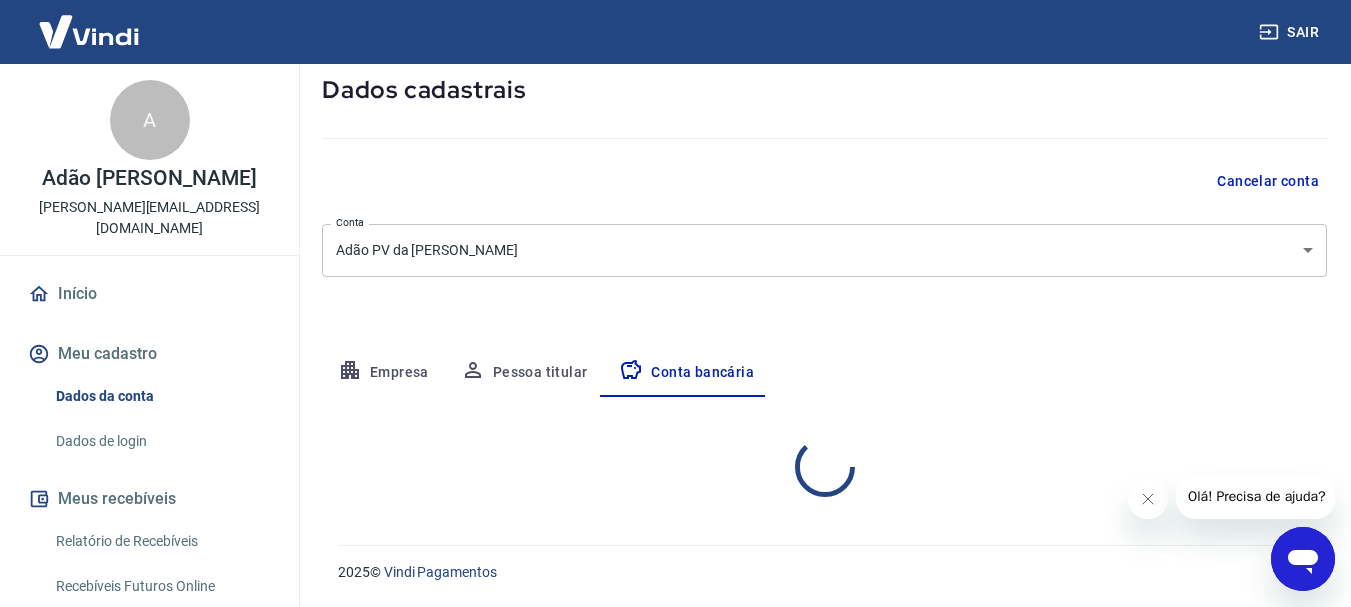 select on "1" 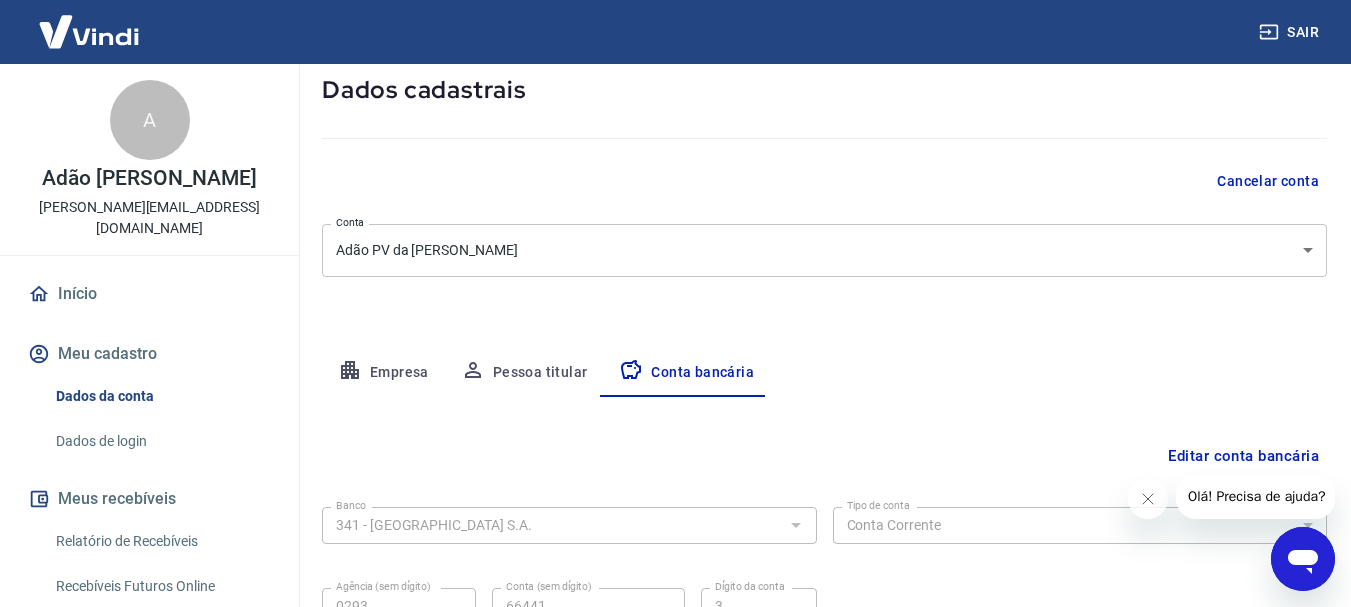 scroll, scrollTop: 193, scrollLeft: 0, axis: vertical 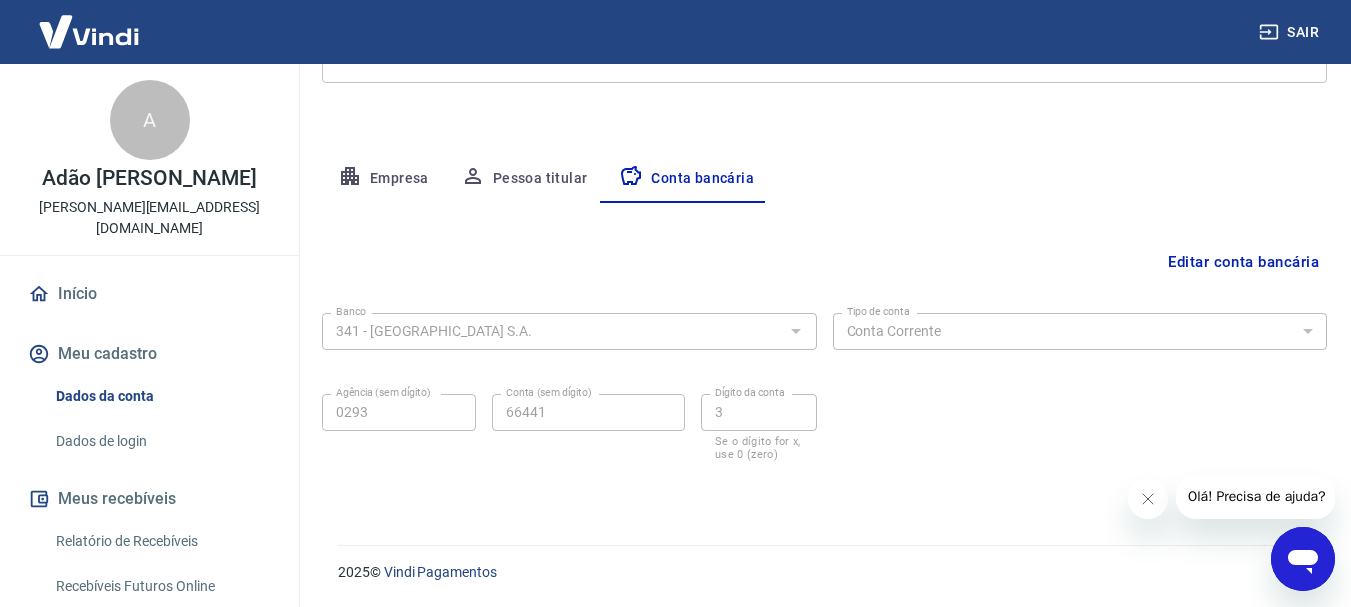 drag, startPoint x: 1358, startPoint y: 249, endPoint x: 148, endPoint y: 19, distance: 1231.6655 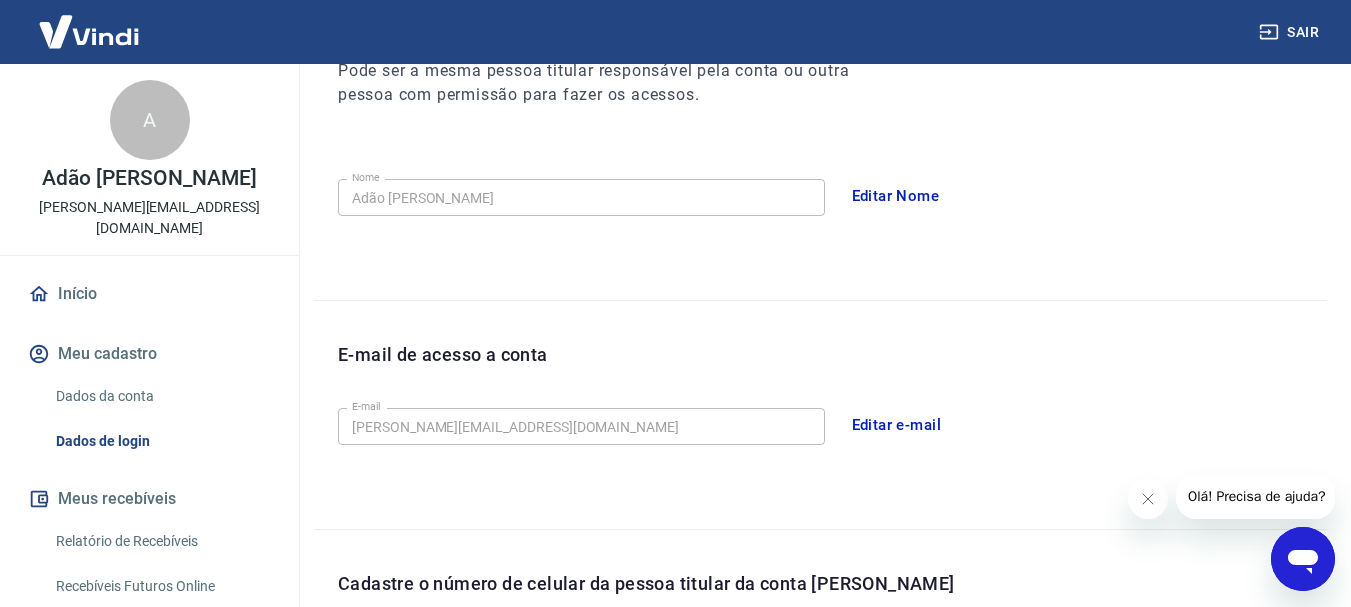 scroll, scrollTop: 658, scrollLeft: 0, axis: vertical 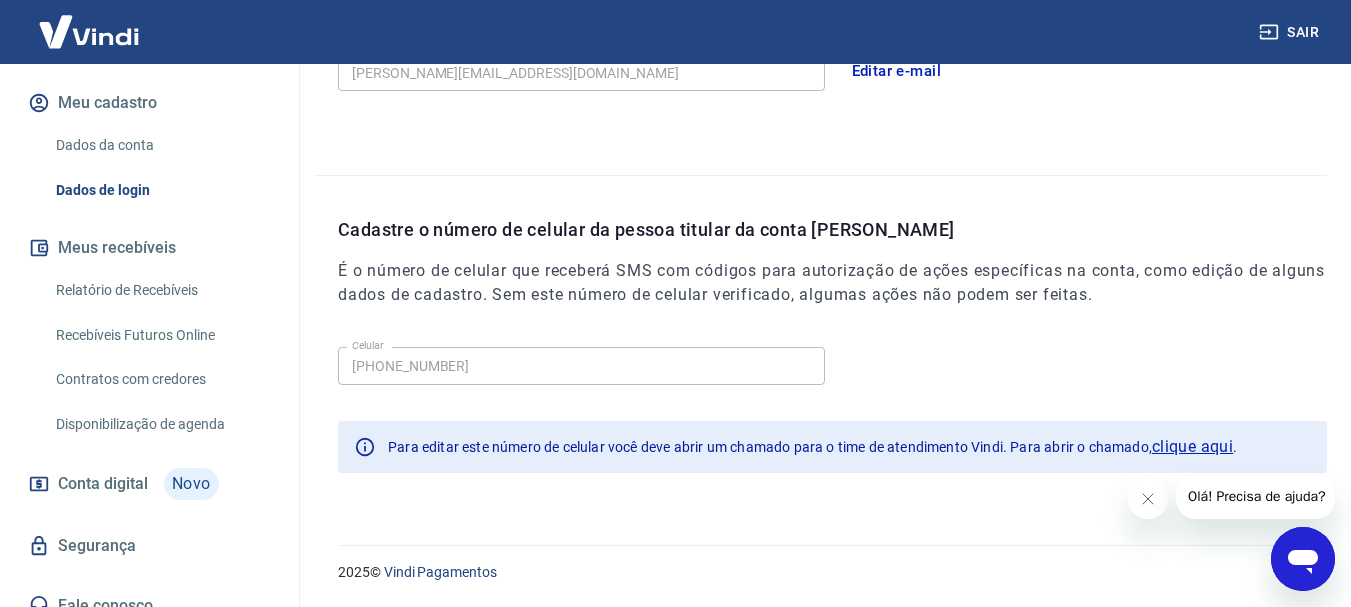 click on "Contratos com credores" at bounding box center (161, 379) 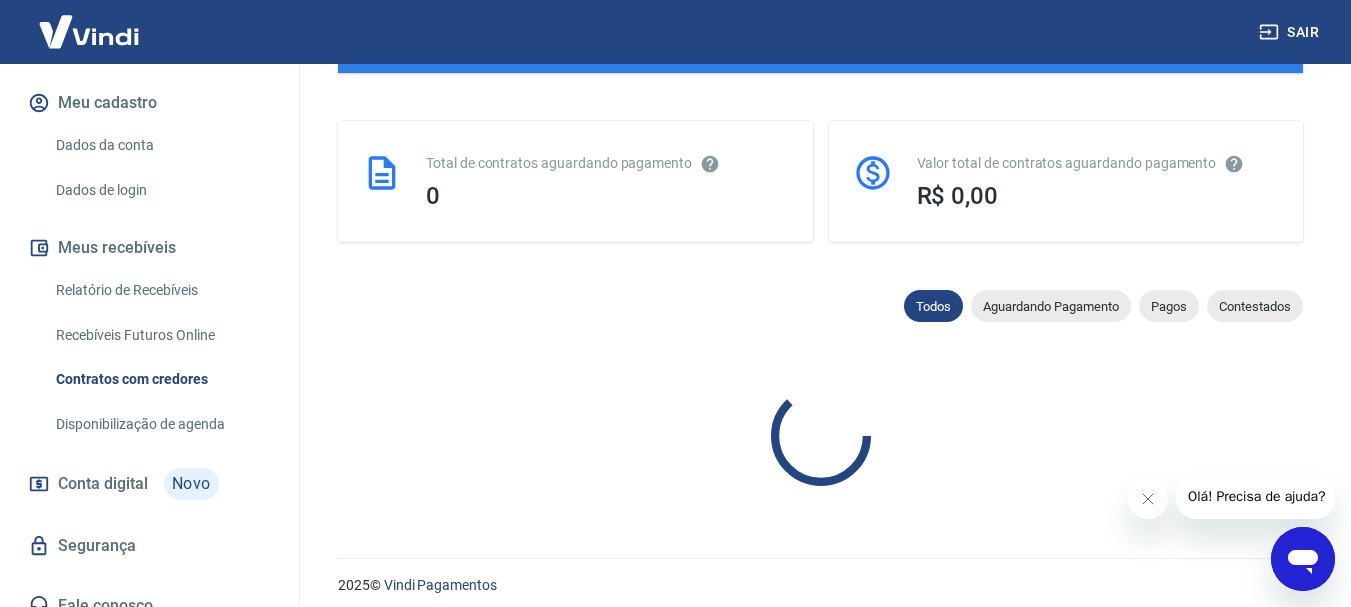 scroll, scrollTop: 477, scrollLeft: 0, axis: vertical 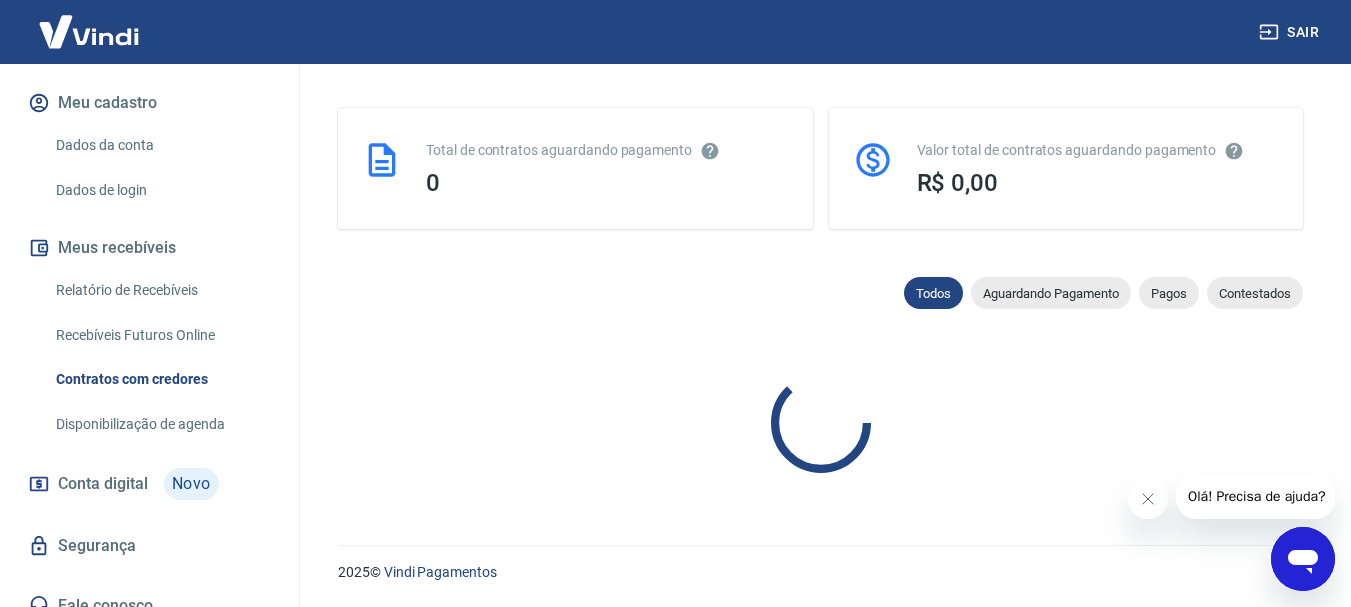 click 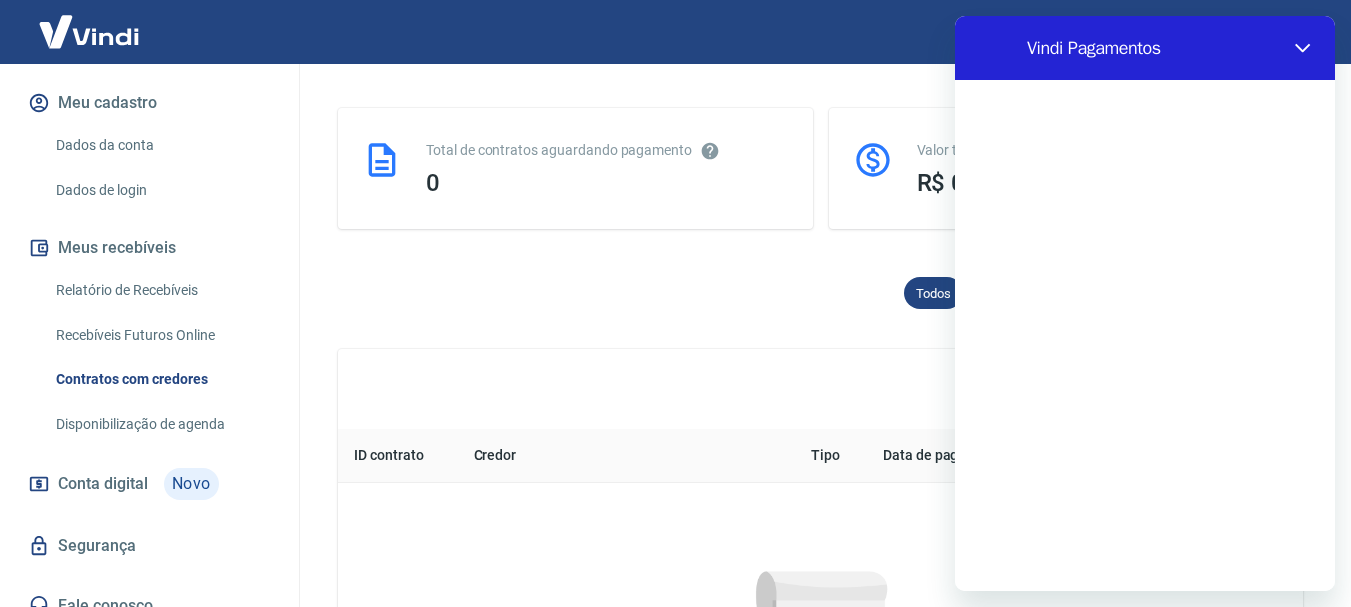 scroll, scrollTop: 0, scrollLeft: 0, axis: both 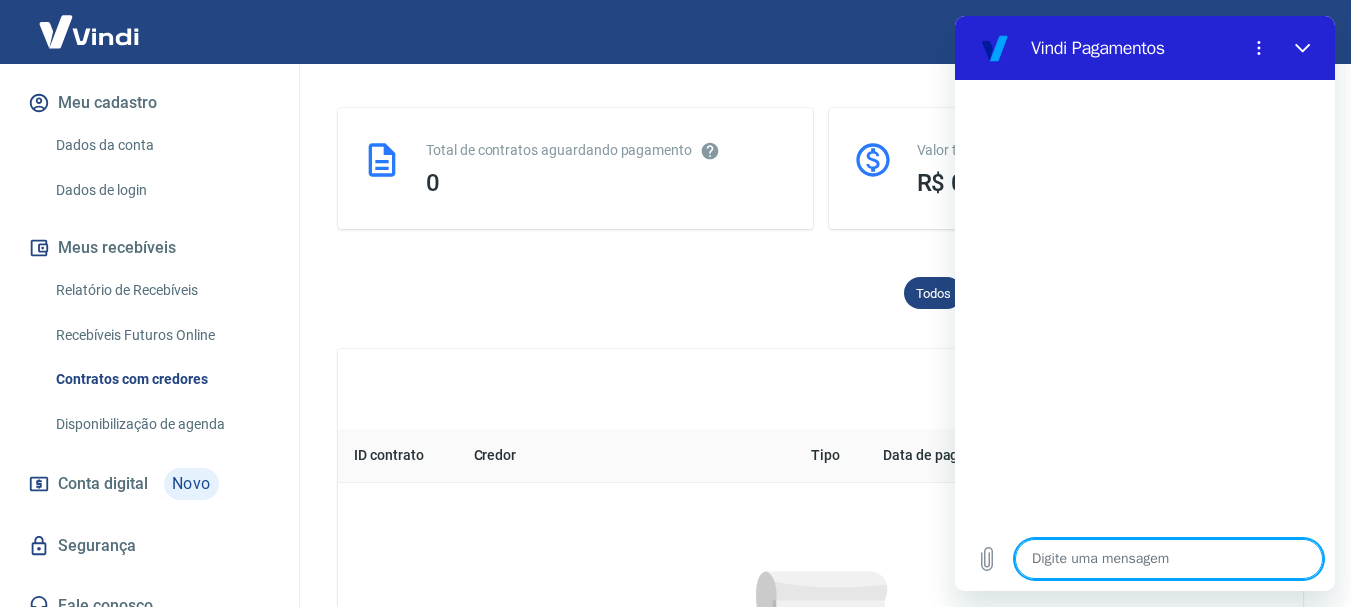 type on "O" 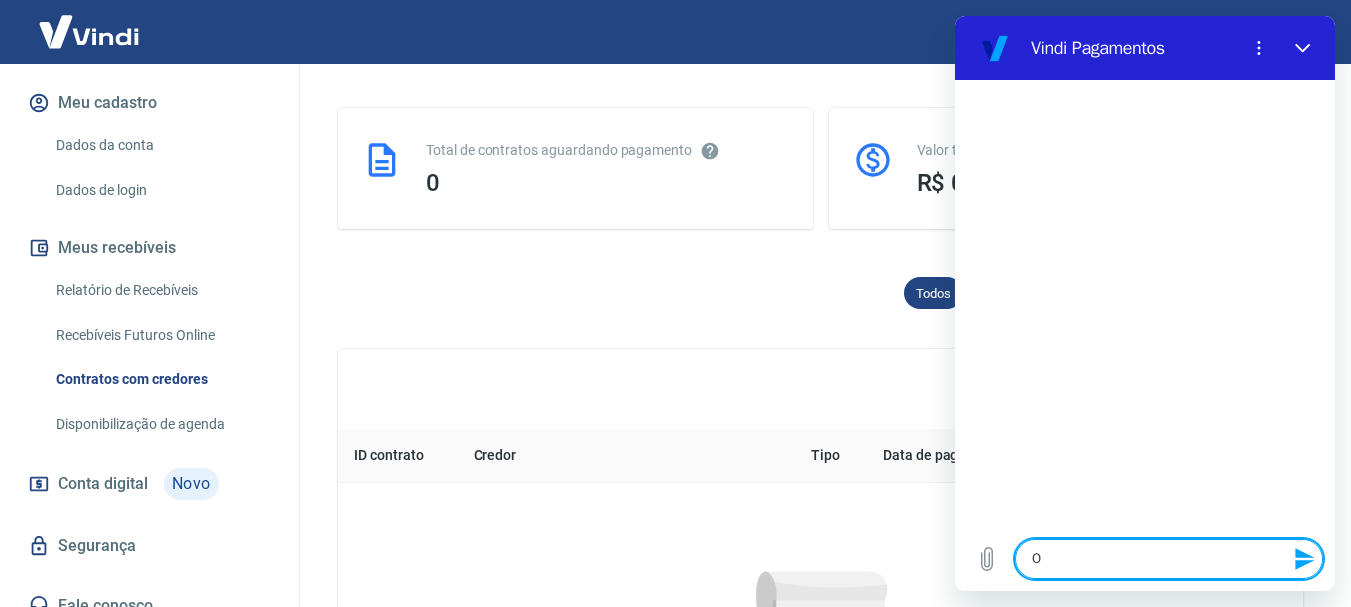 type on "Ol" 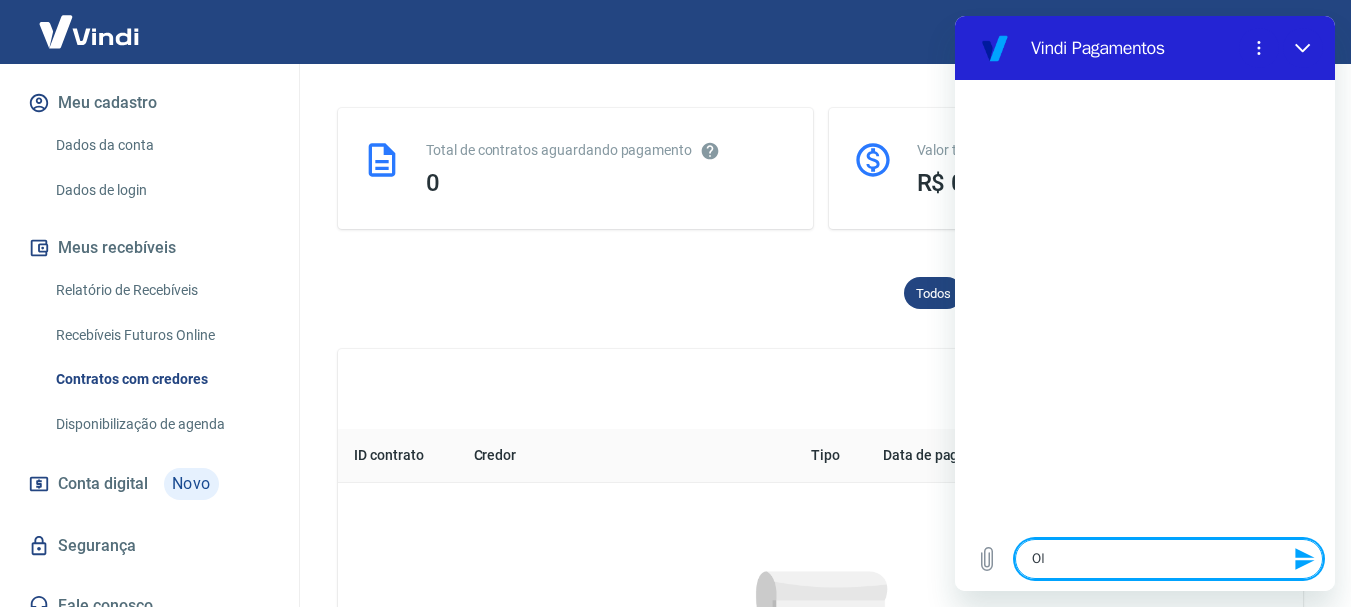 type on "Olá" 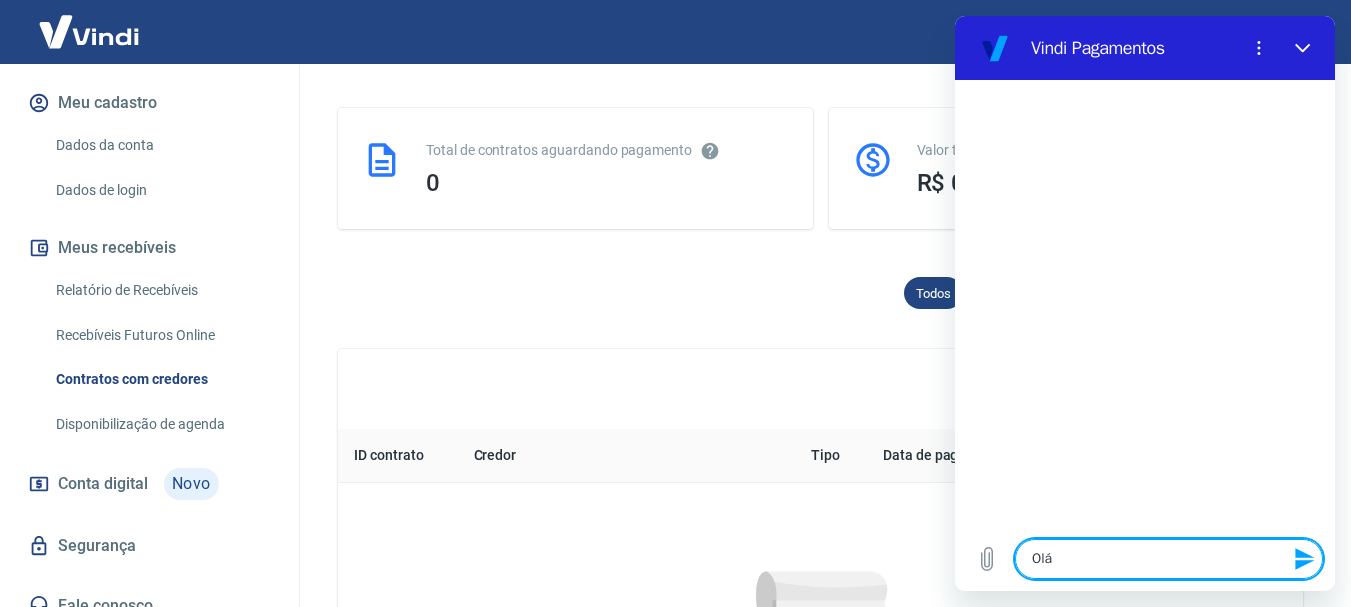 type on "Olá!" 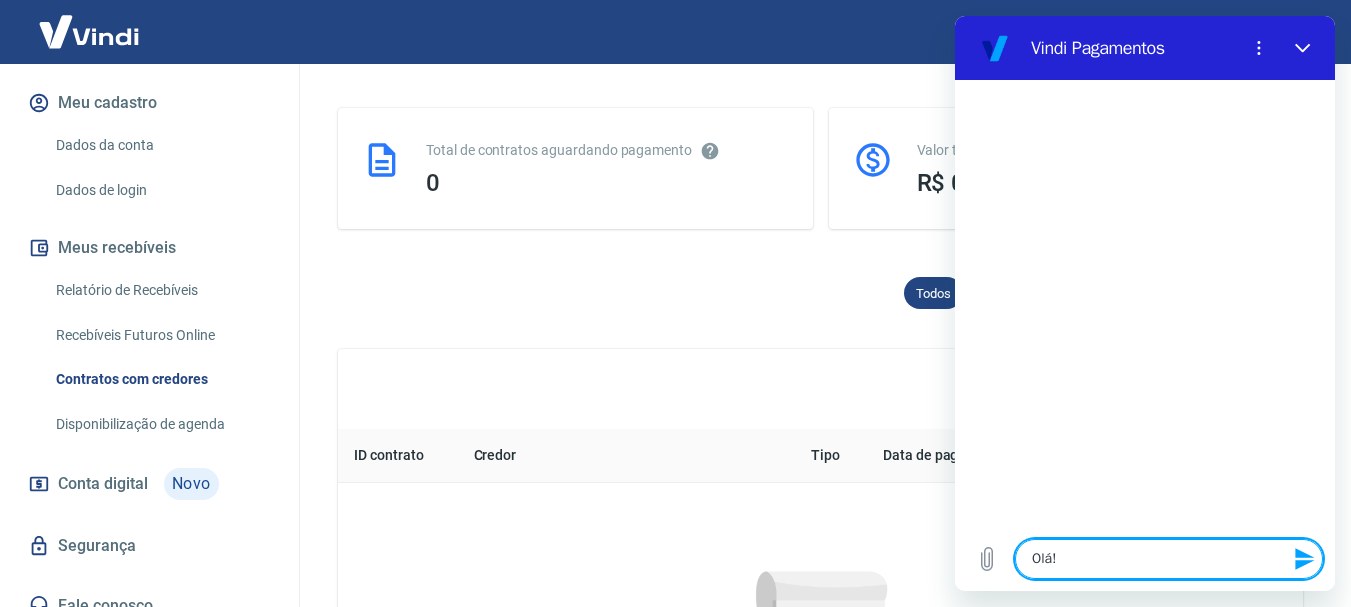 type on "Olá!" 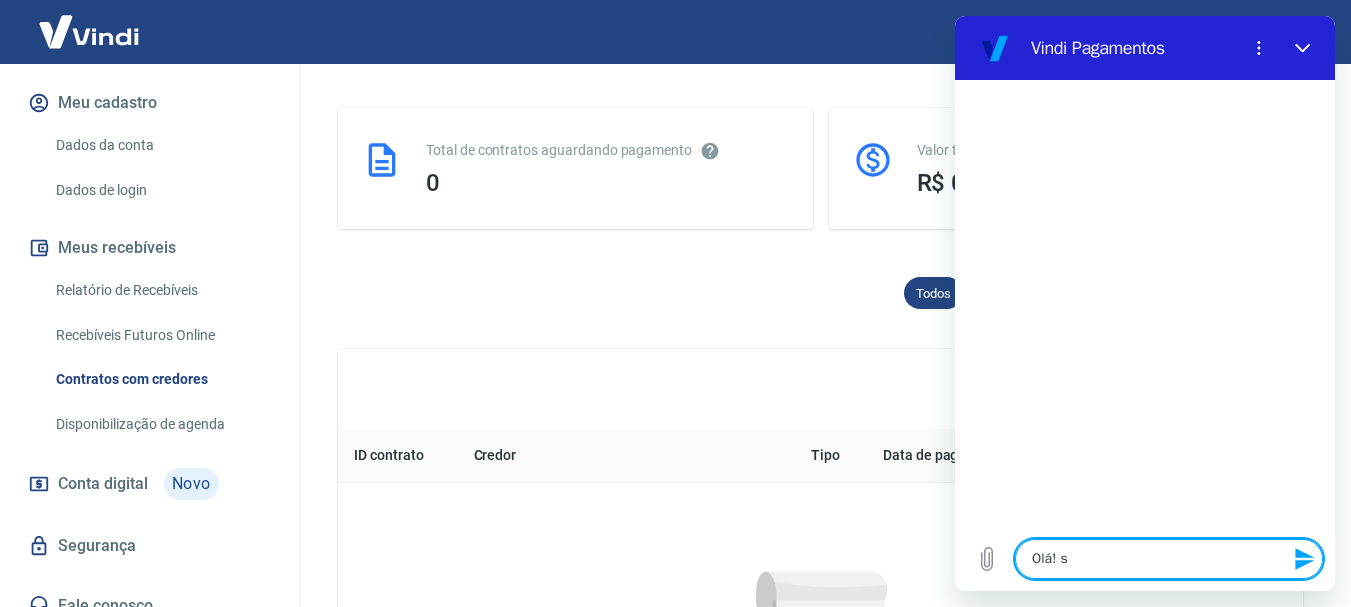 type on "Olá! so" 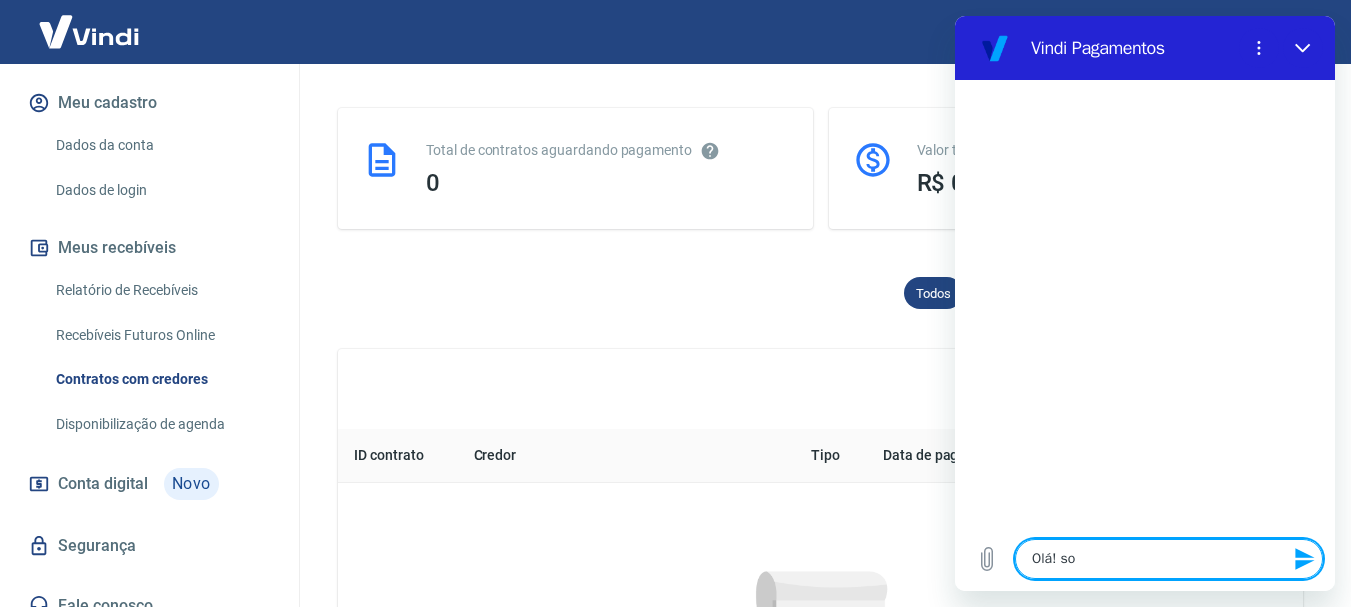 type on "Olá! soo" 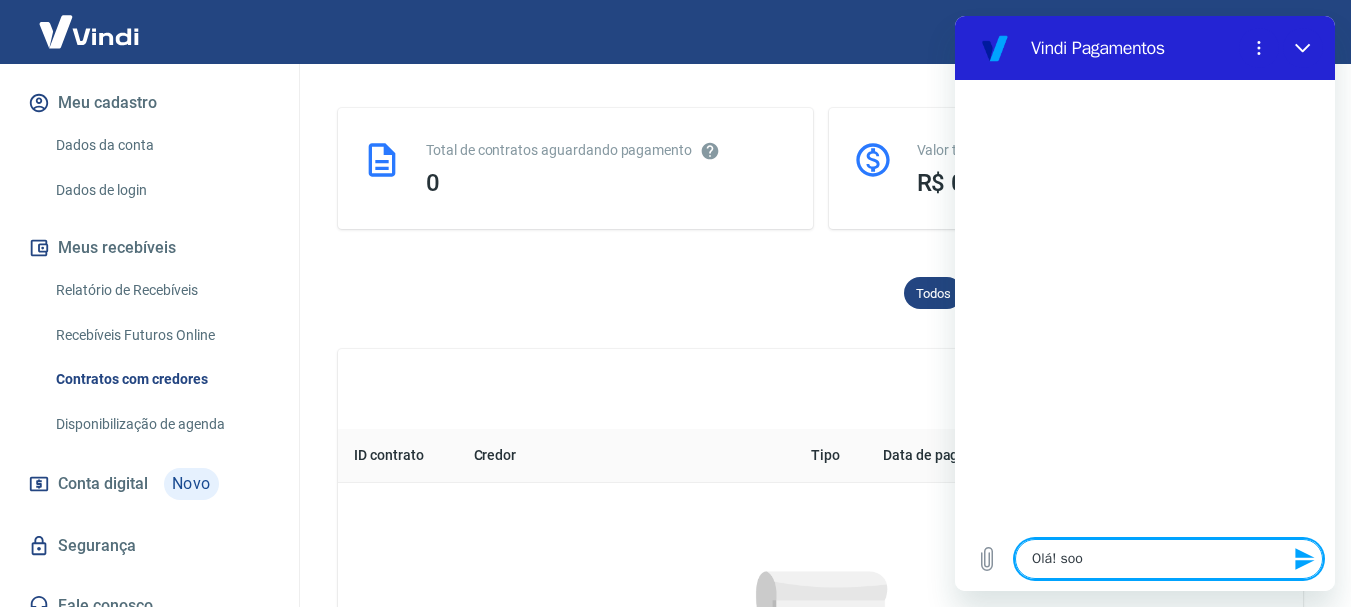 type on "Olá! sooi" 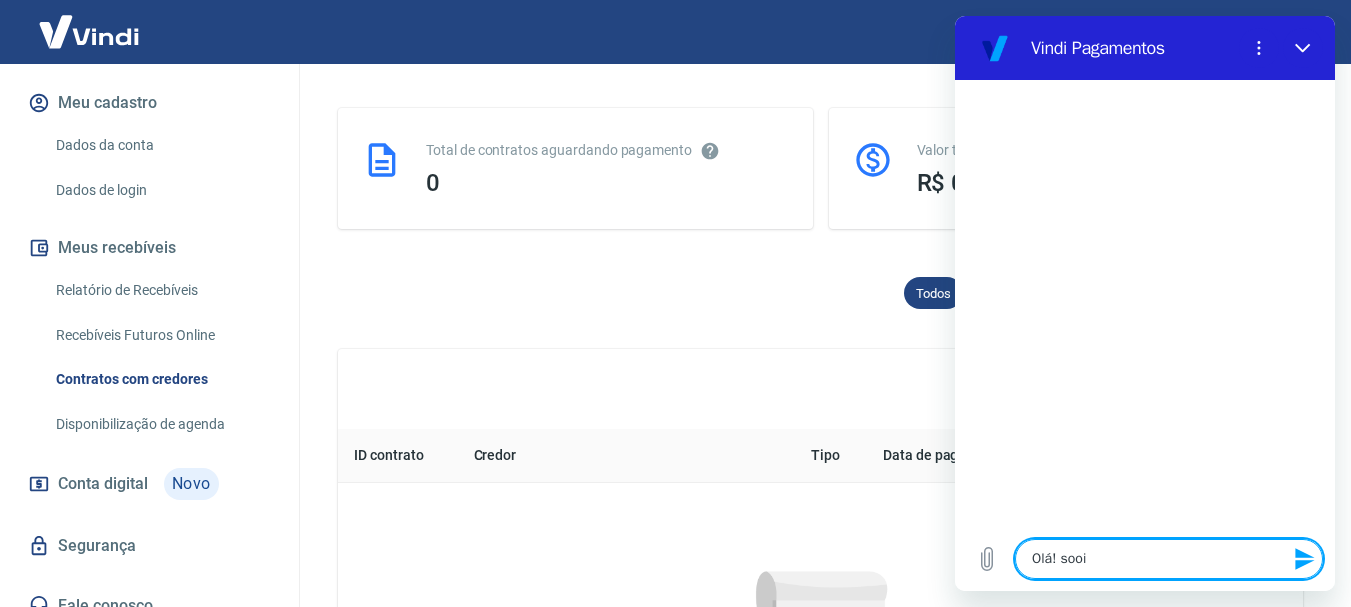 type on "Olá! soo" 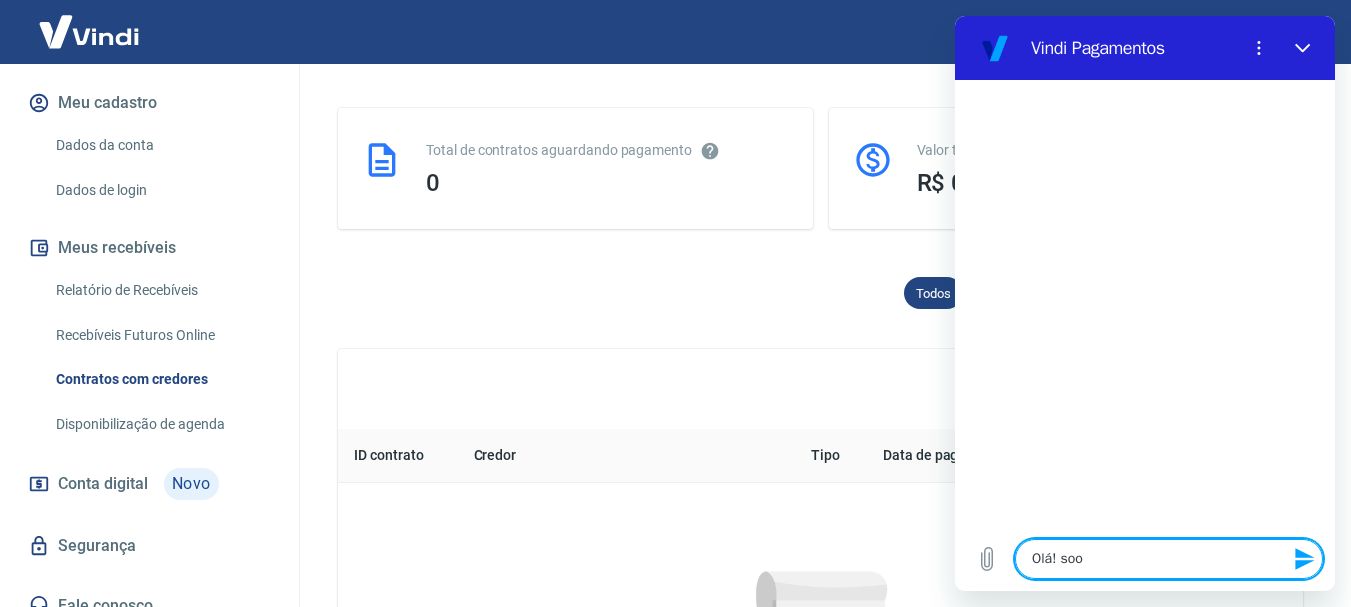 type on "Olá! so" 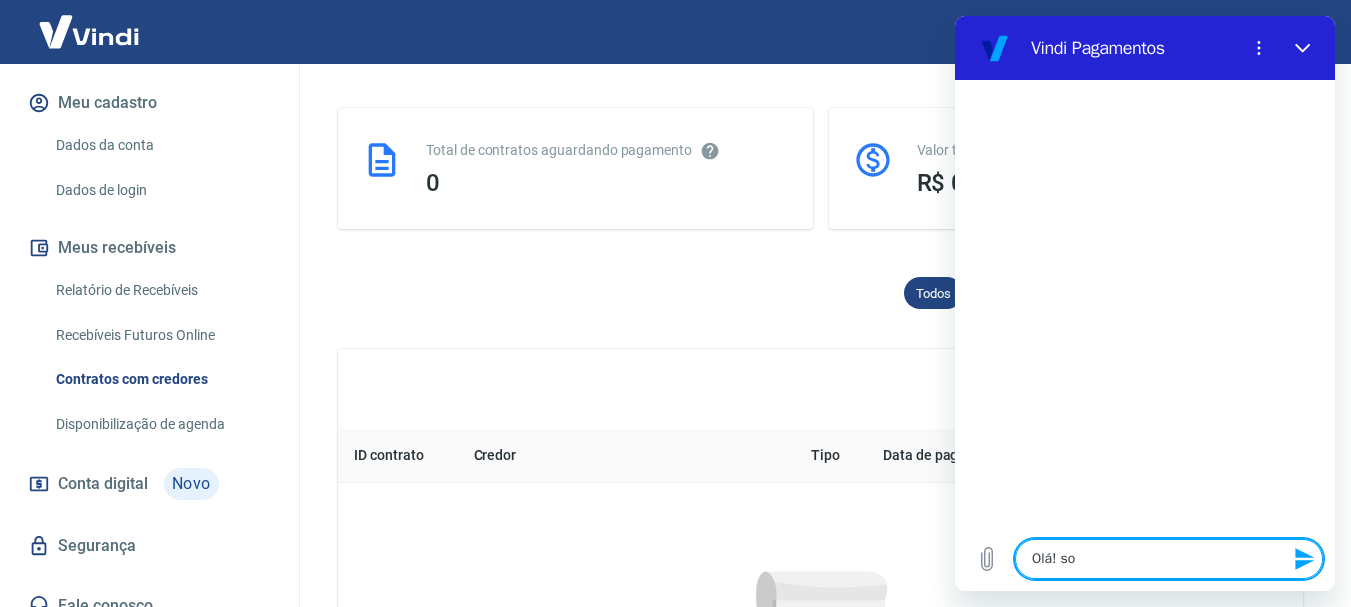 type on "Olá! sou" 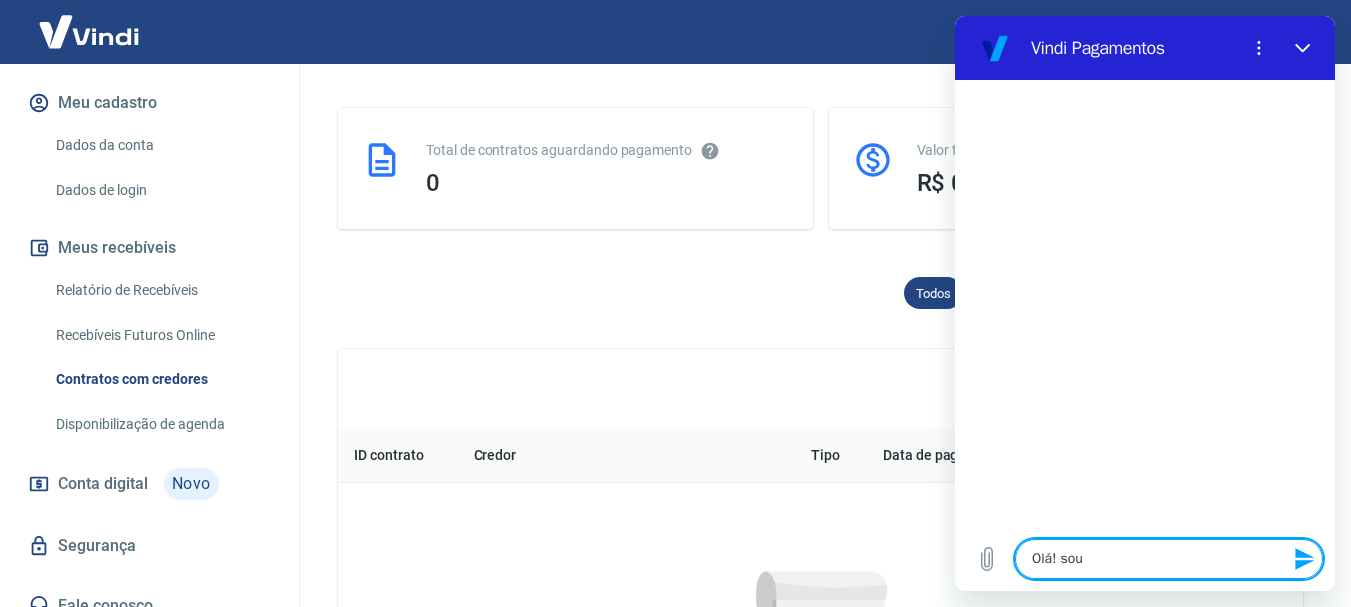 type on "Olá! sou" 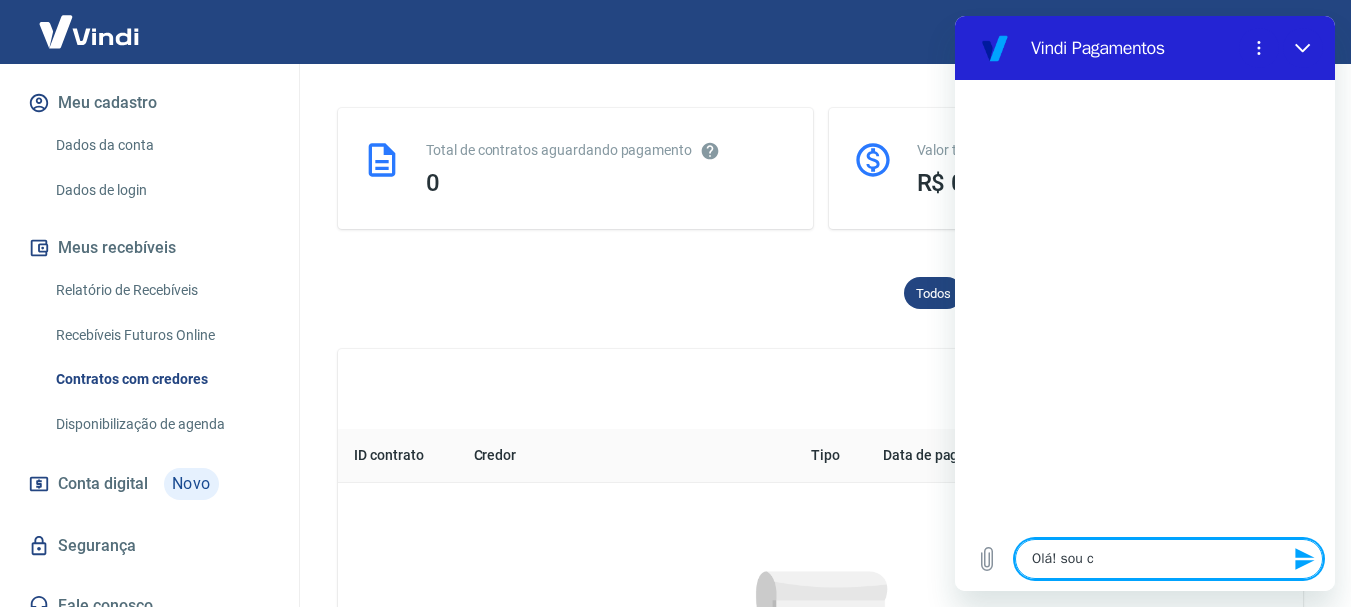 type on "x" 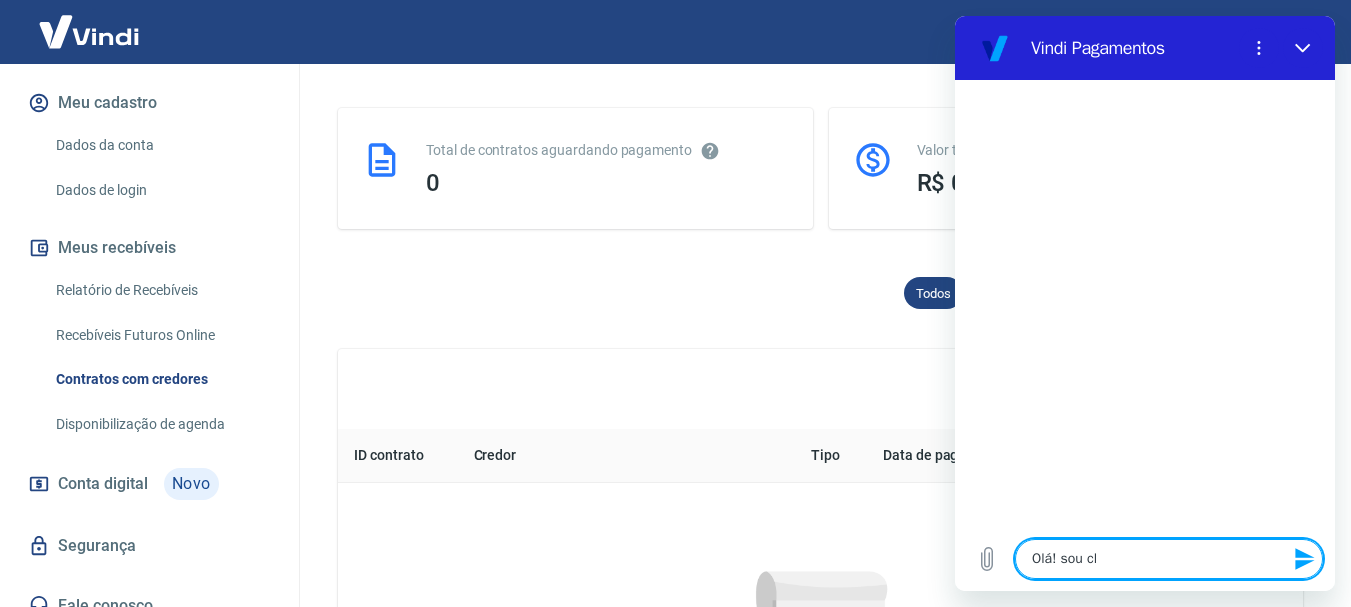 type on "Olá! sou cli" 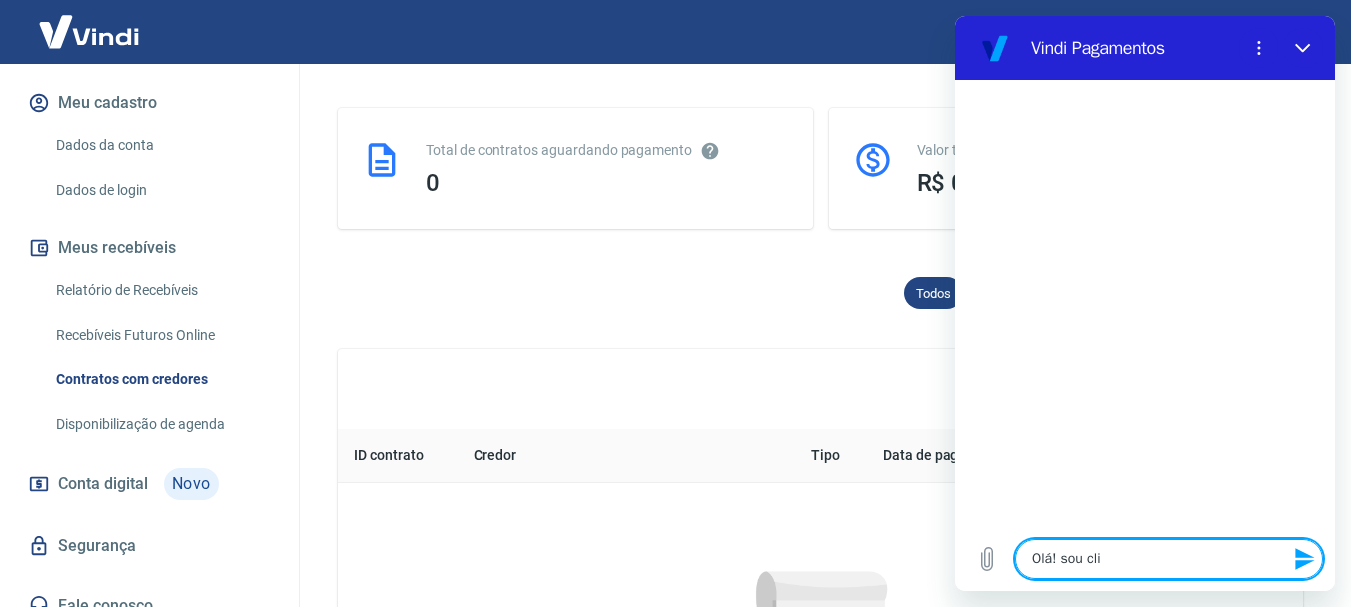 type on "Olá! sou clie" 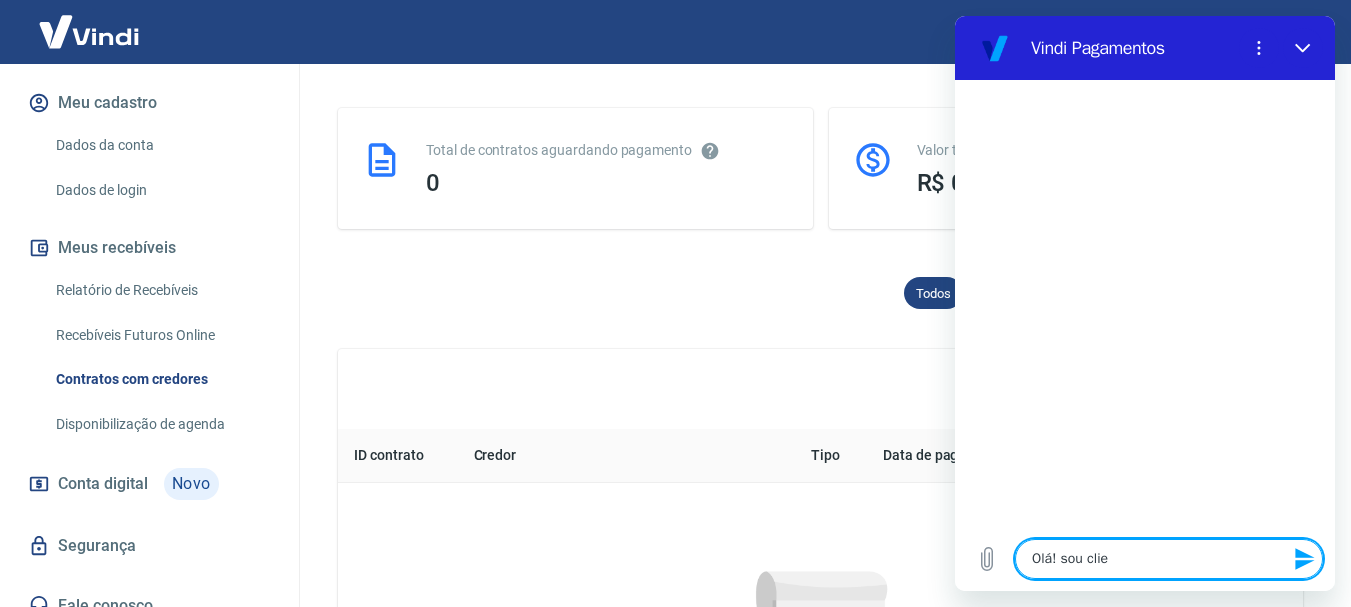 type on "Olá! sou clien" 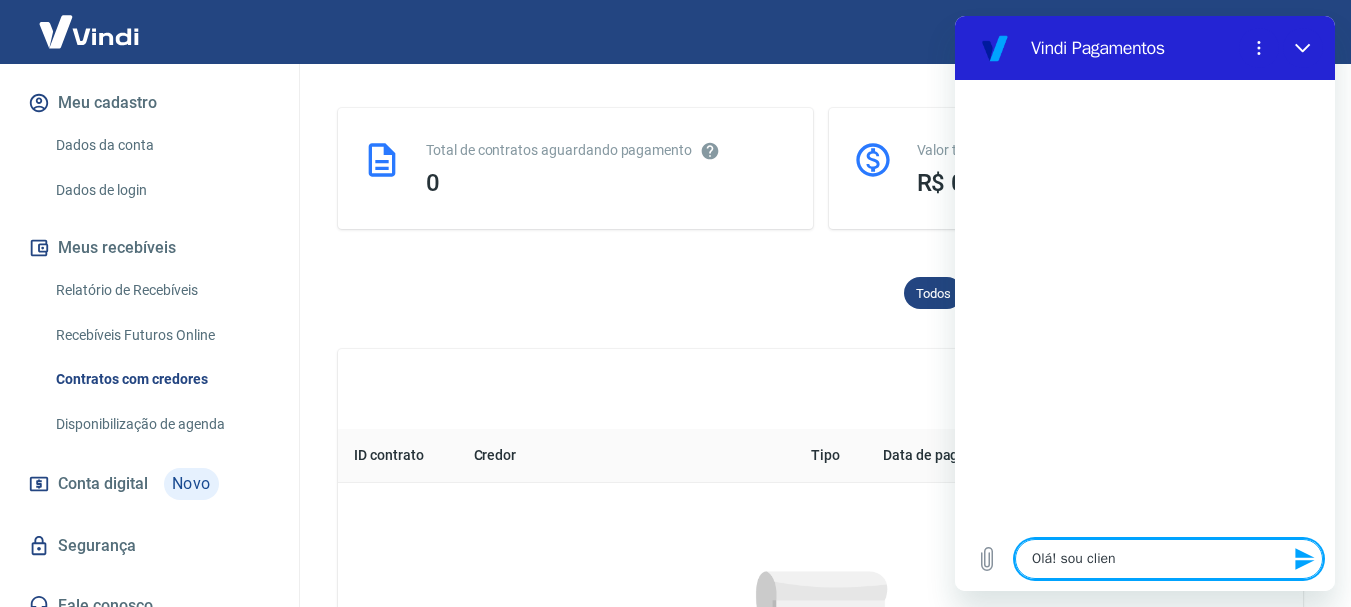 type on "Olá! sou client" 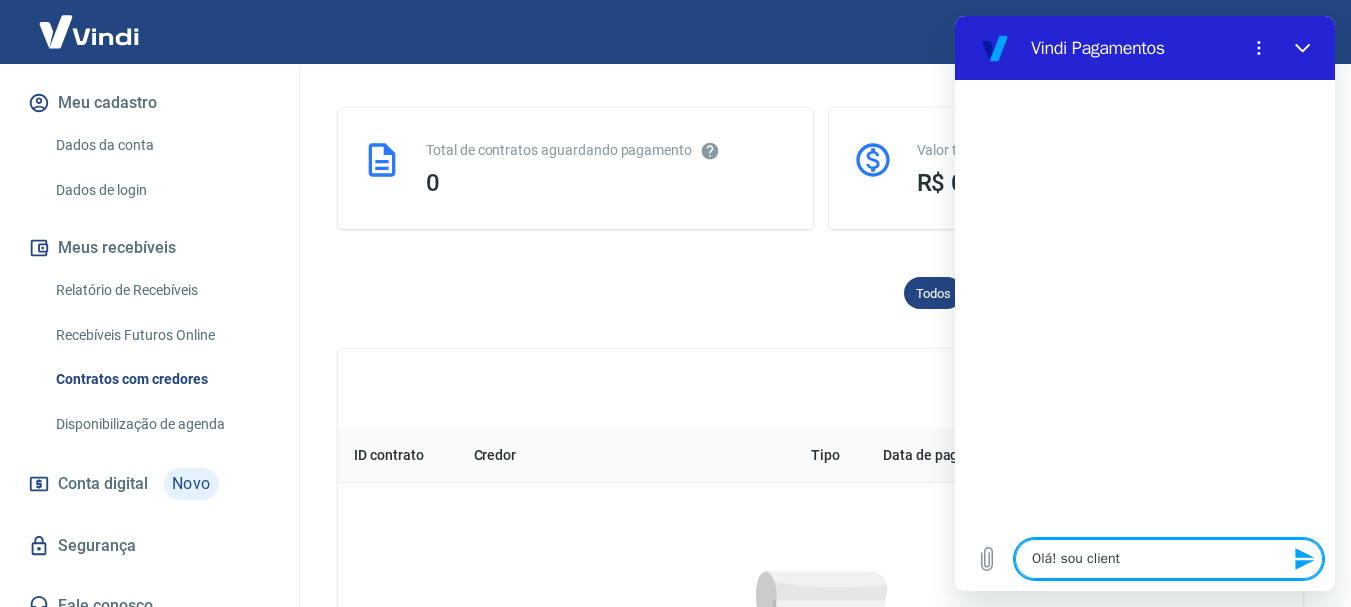 type on "Olá! sou cliente" 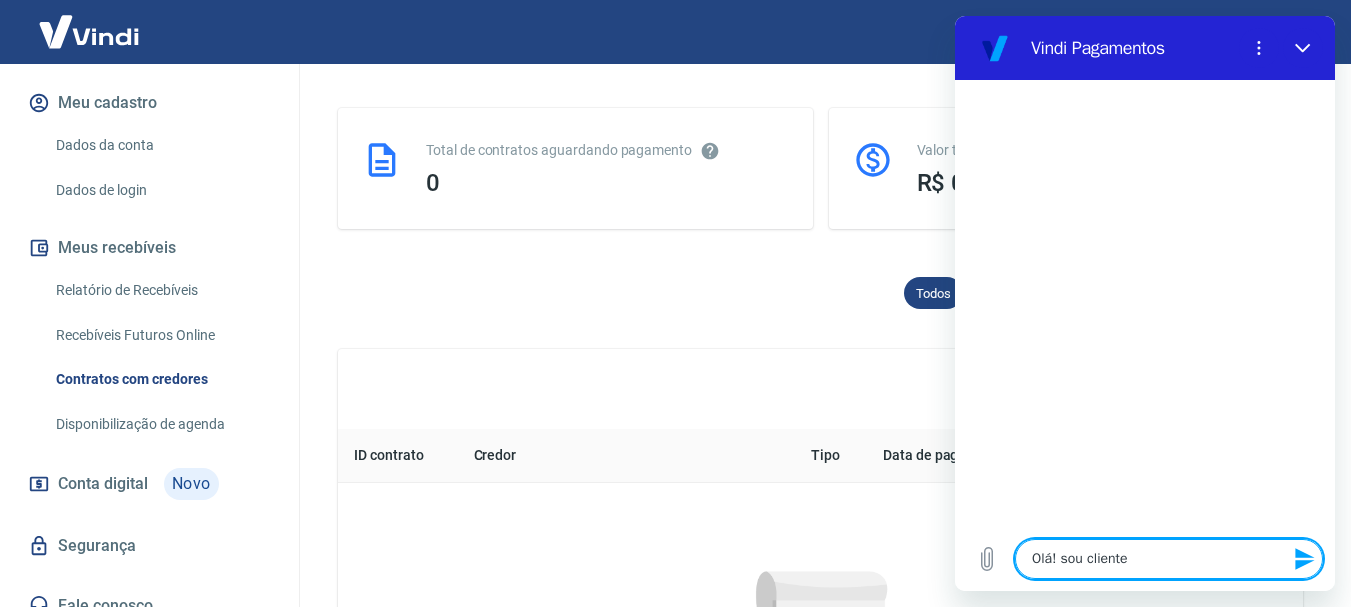 type on "Olá! sou cliente" 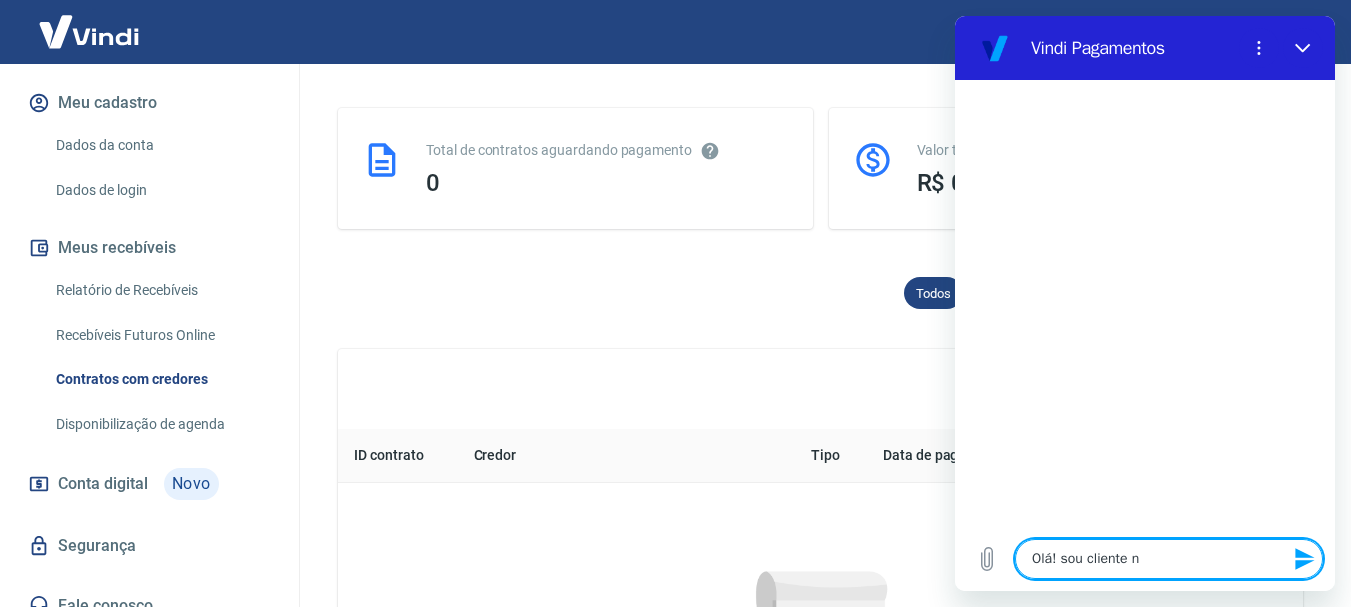 type on "Olá! sou cliente no" 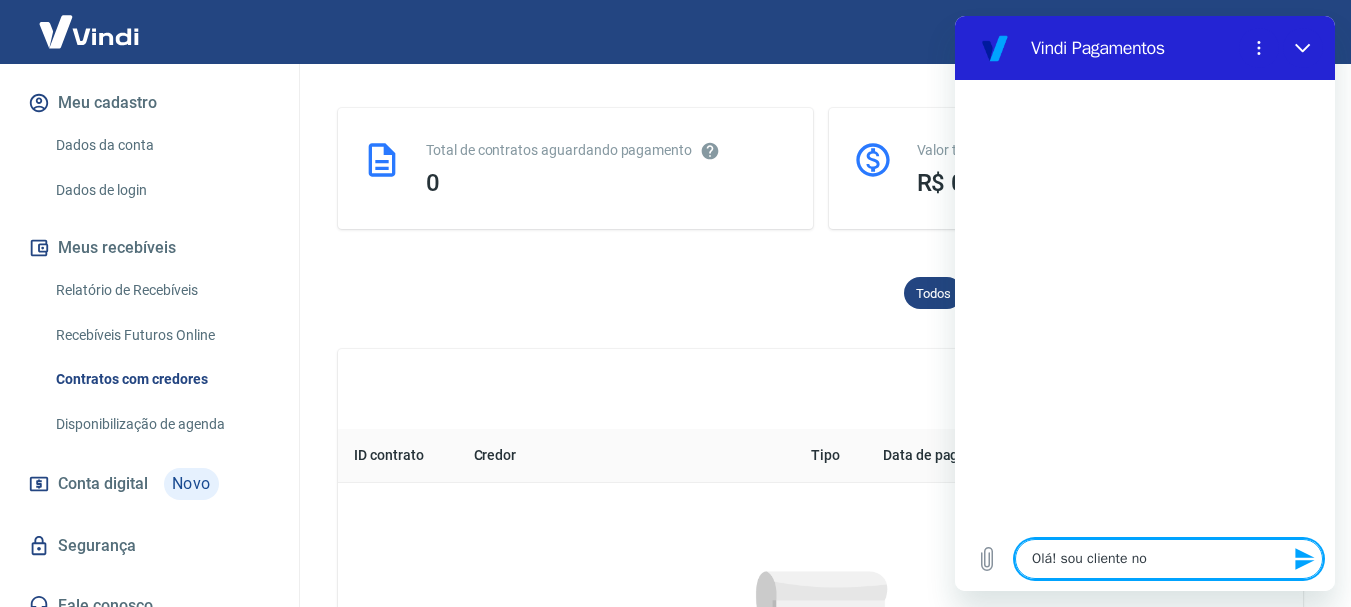 type on "Olá! sou cliente nov" 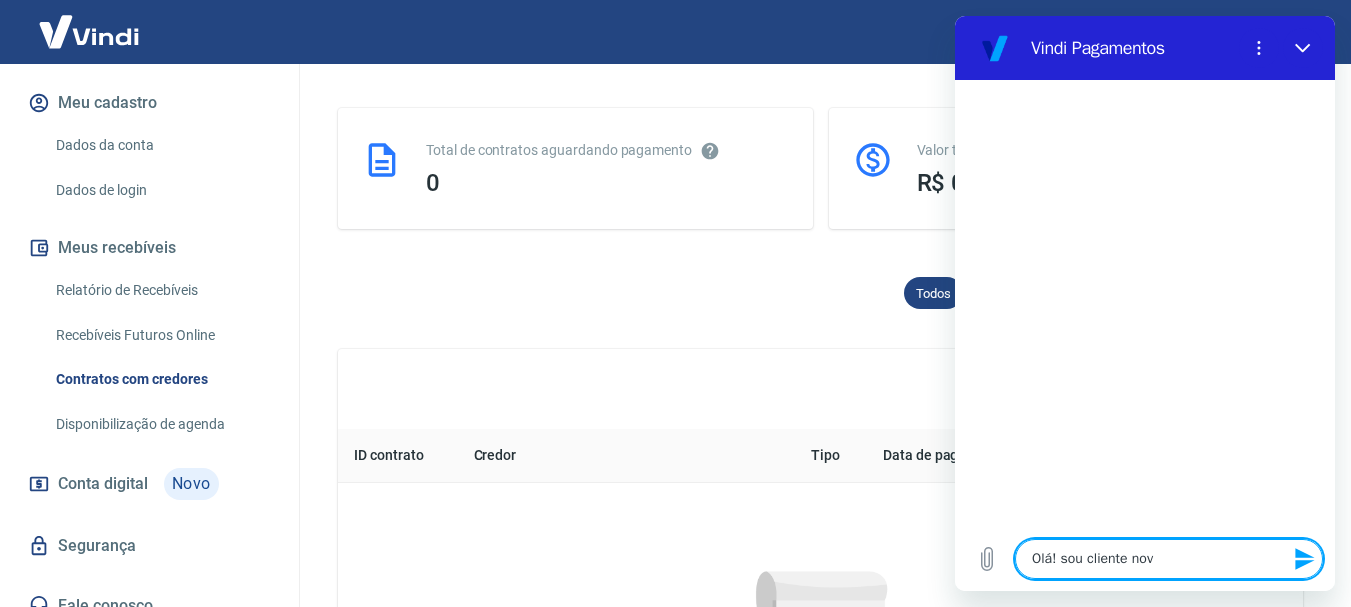 type on "Olá! sou cliente novo" 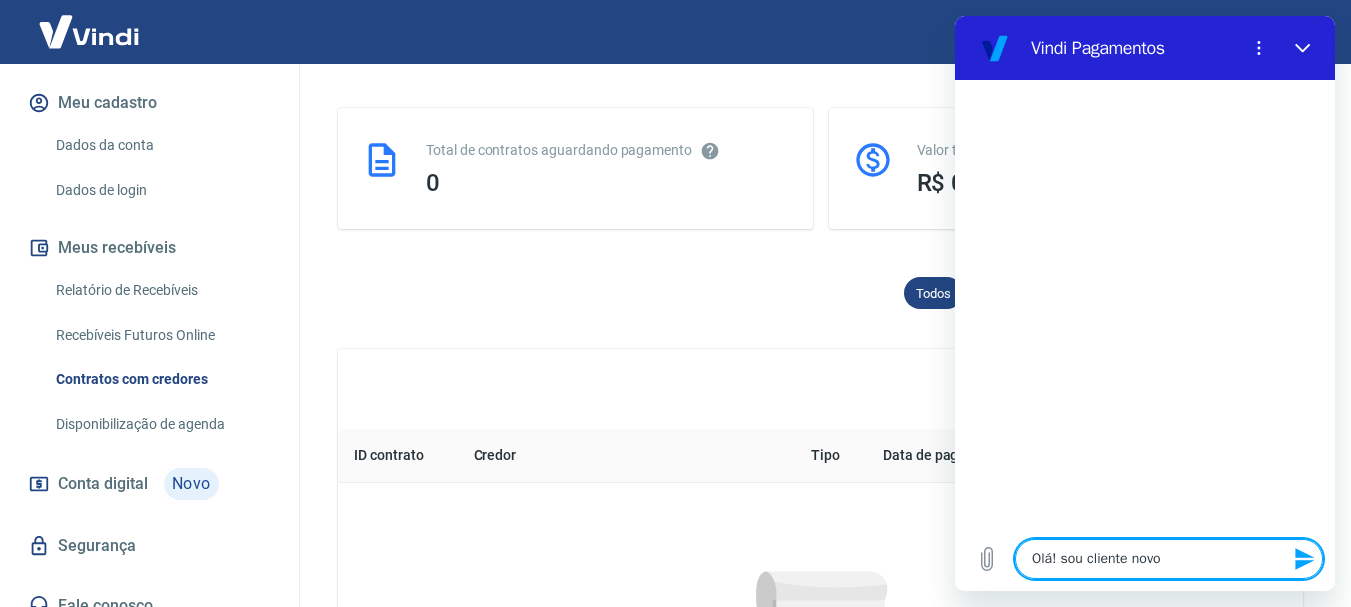 type on "Olá! sou cliente novo" 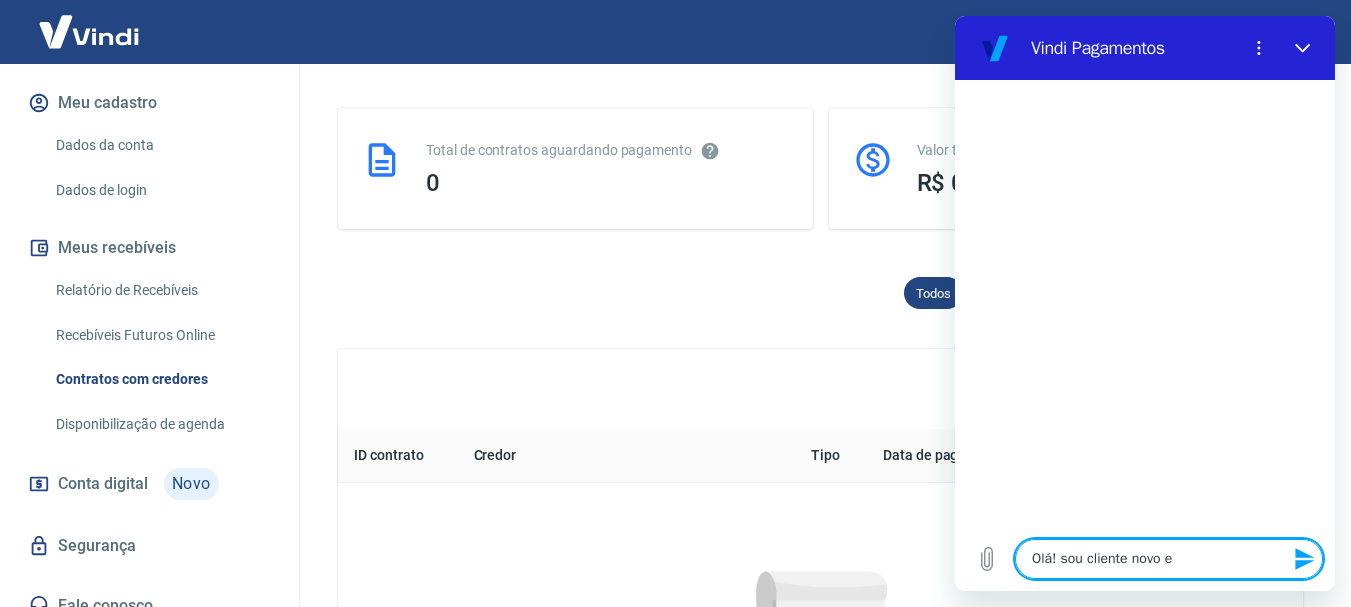 type on "Olá! sou cliente novo e" 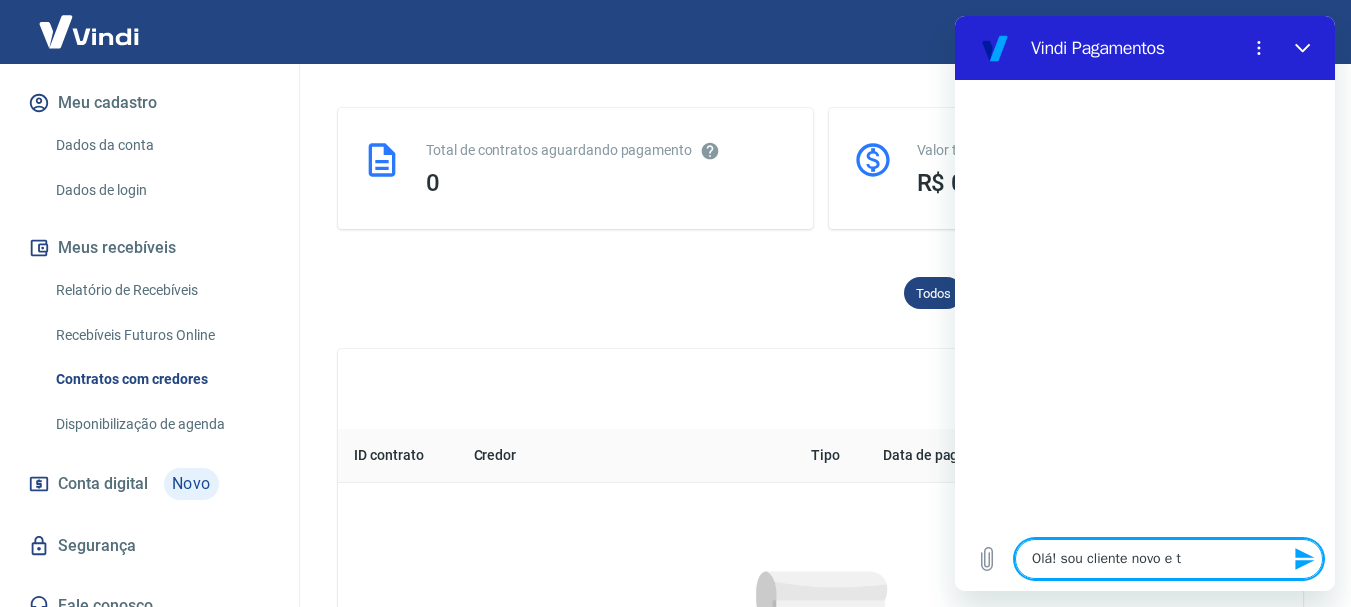 type on "Olá! sou cliente novo e te" 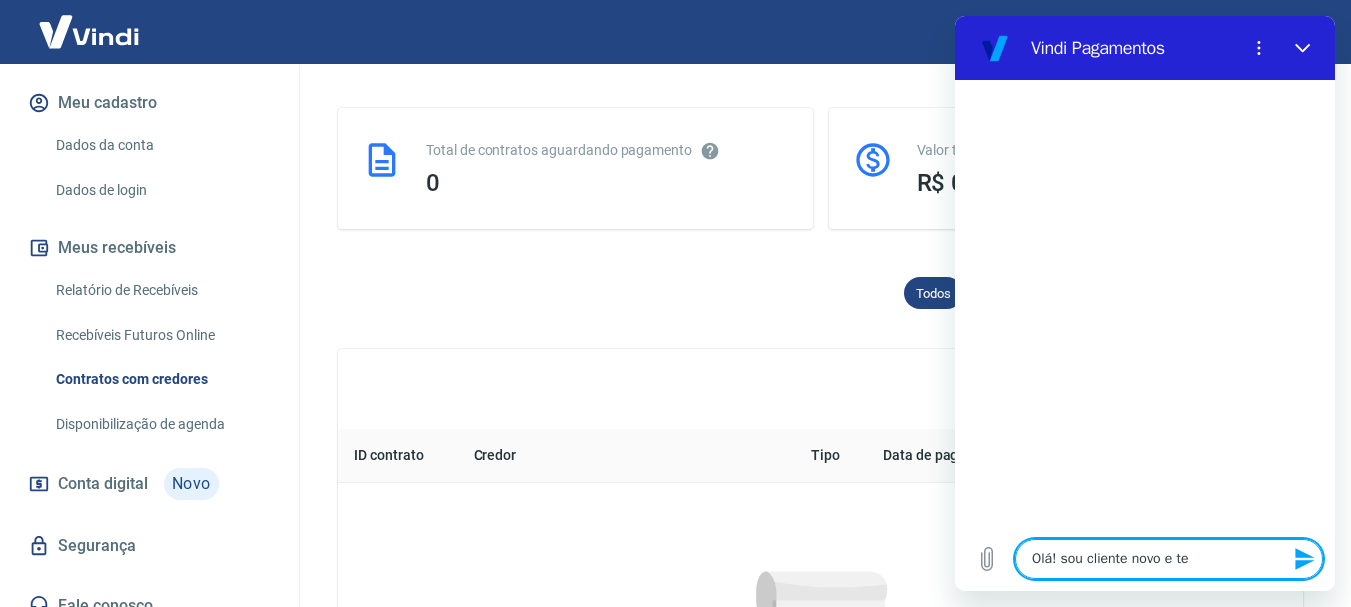 type on "Olá! sou cliente novo e ten" 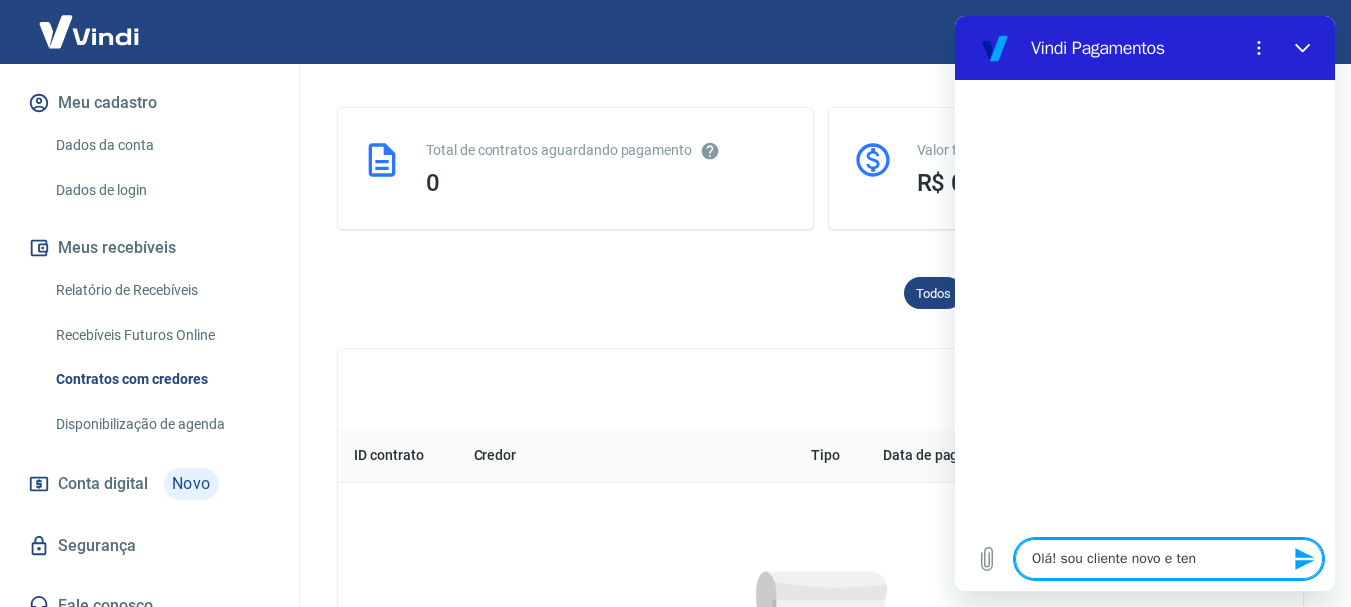 type on "Olá! sou cliente novo e tenh" 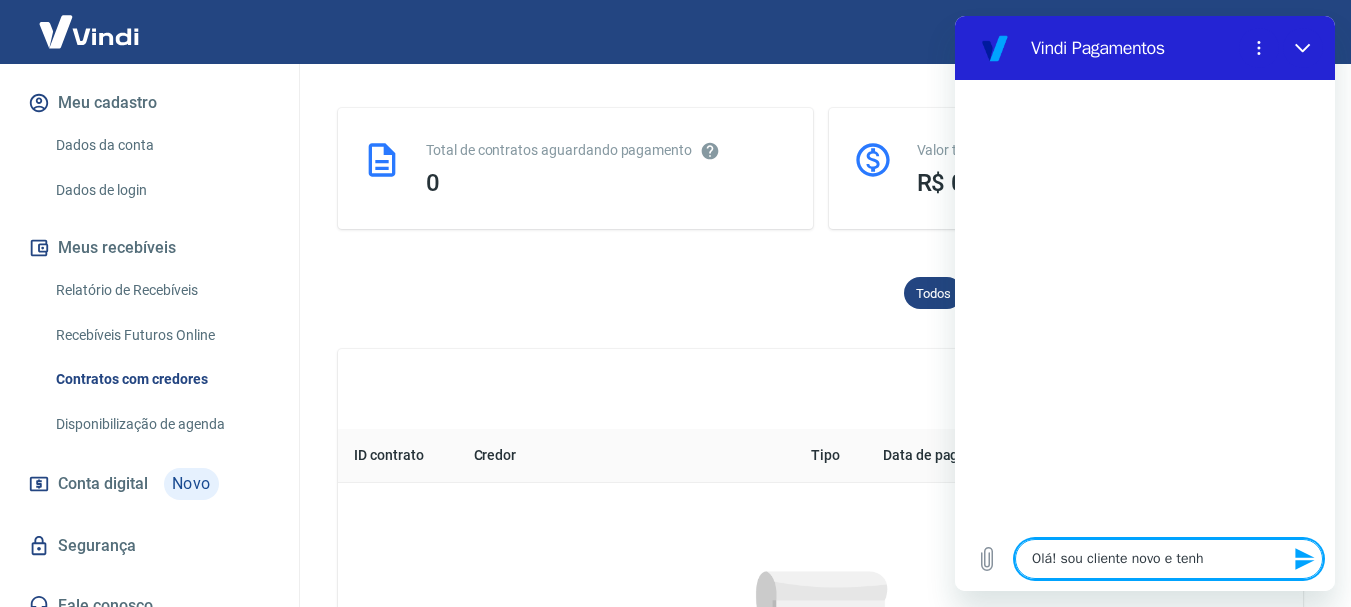 type on "Olá! sou cliente novo e tenho" 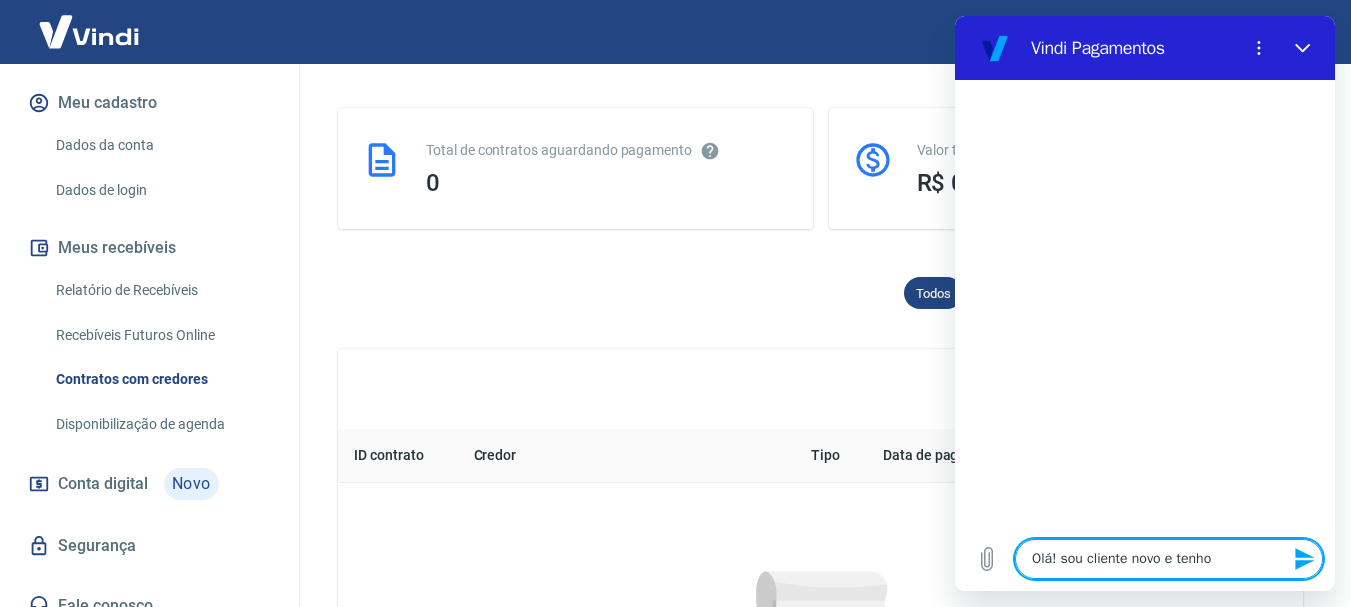 type on "x" 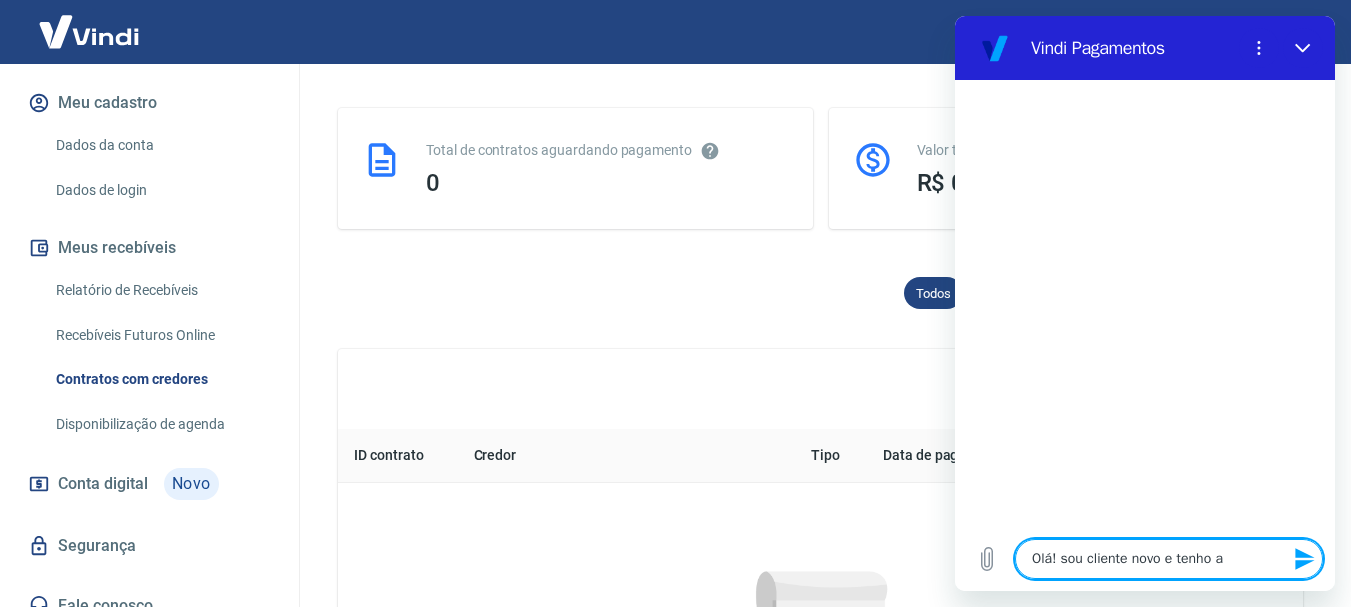 type on "Olá! sou cliente novo e tenho al" 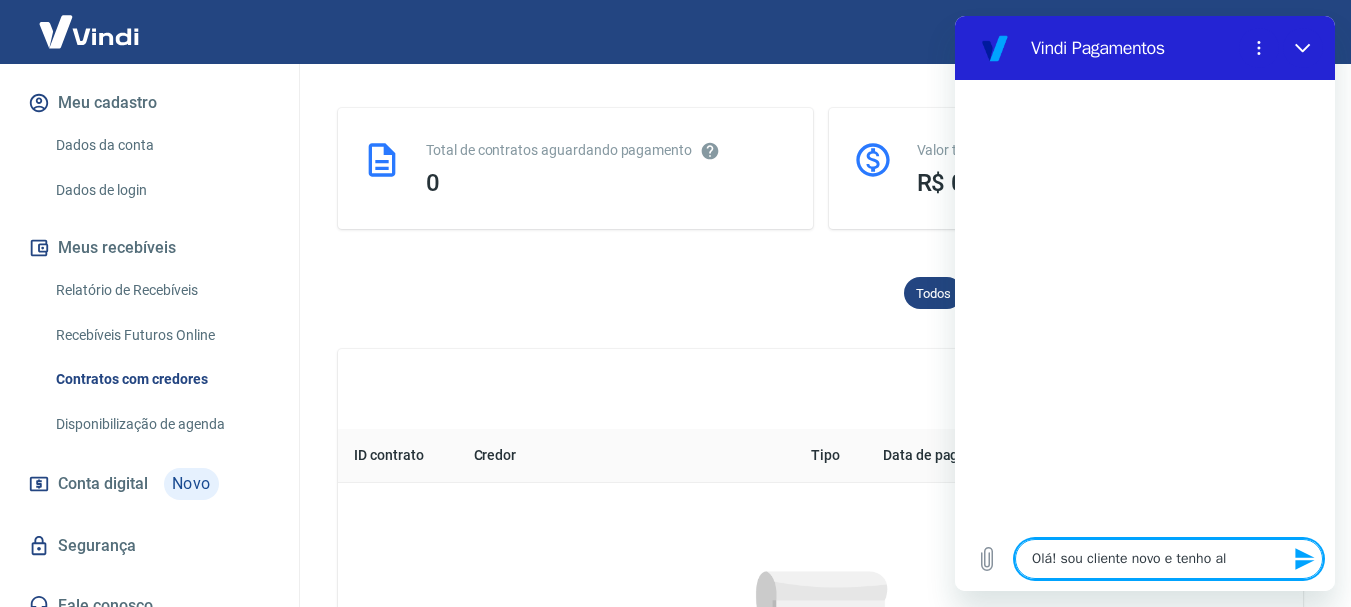 type on "Olá! sou cliente novo e tenho alg" 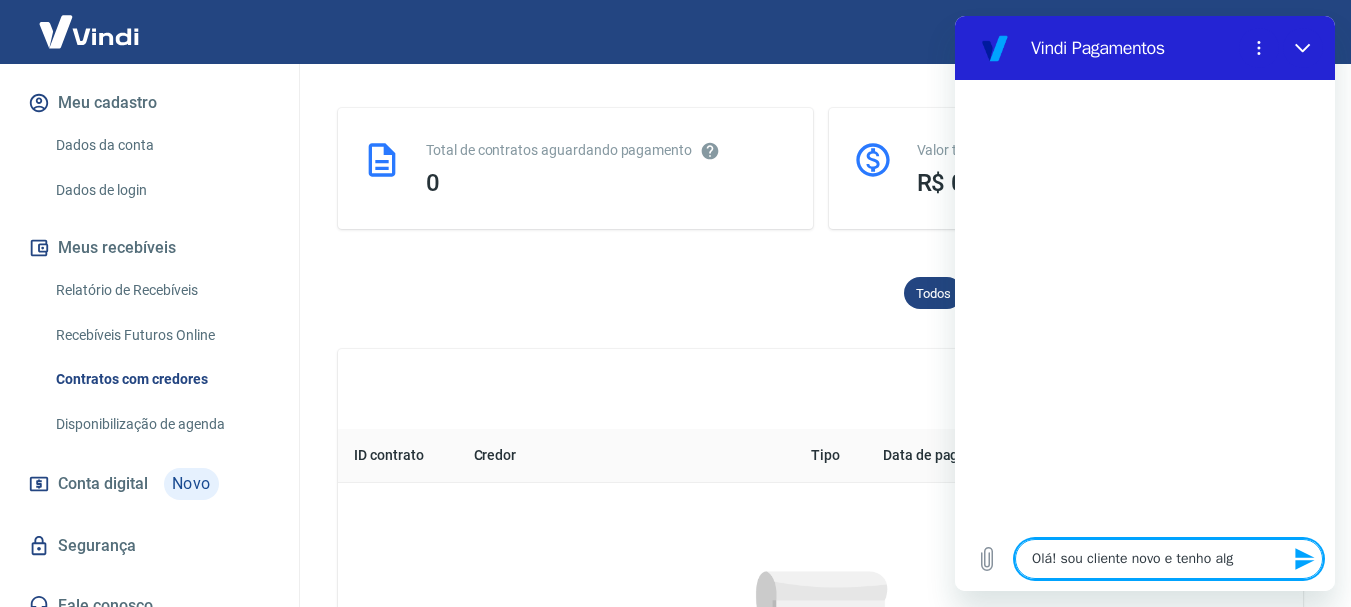 type on "Olá! sou cliente novo e tenho algu" 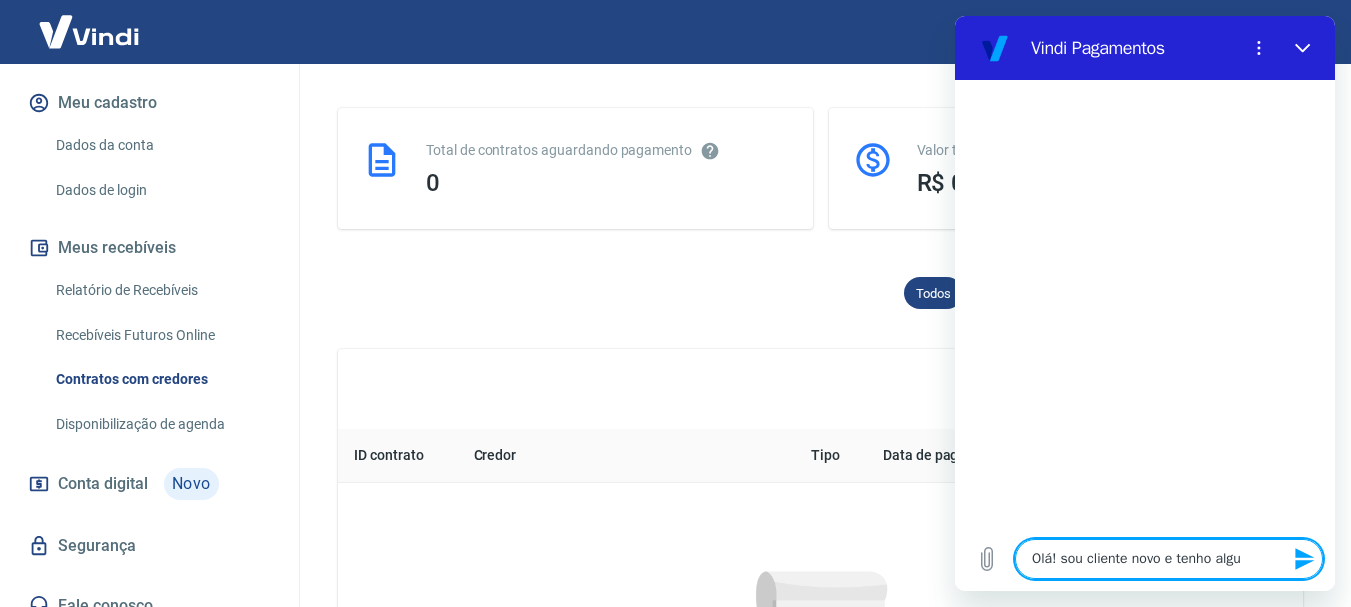 type on "Olá! sou cliente novo e tenho algum" 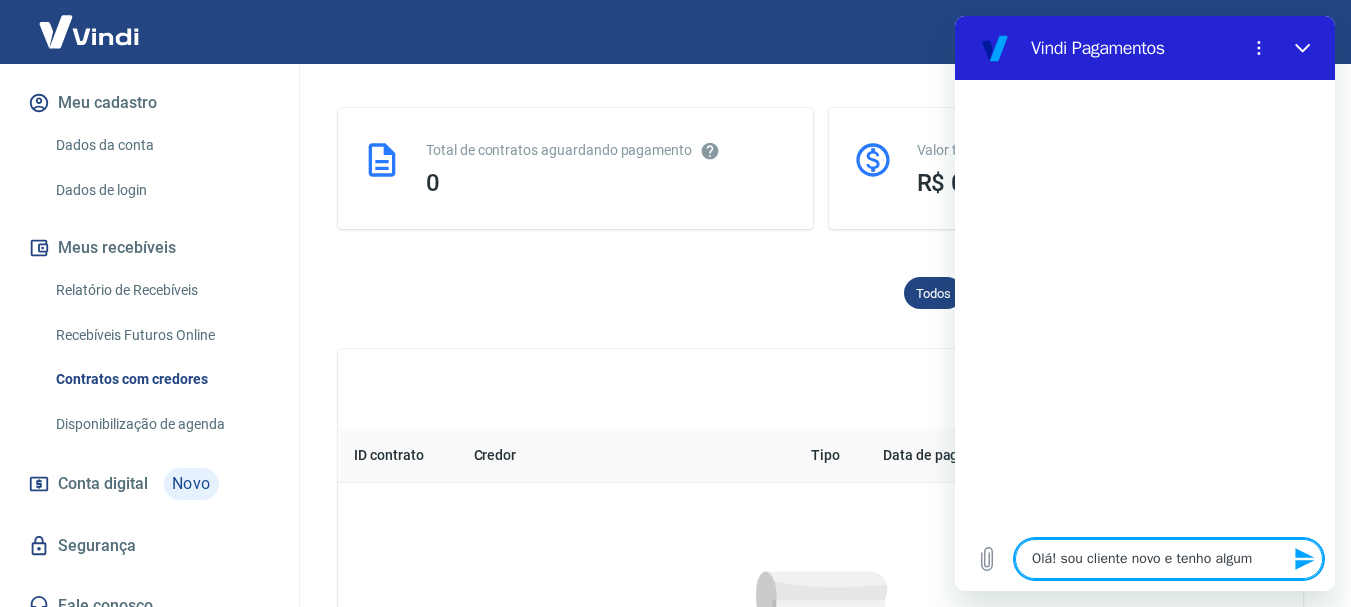 type on "Olá! sou cliente novo e tenho alguma" 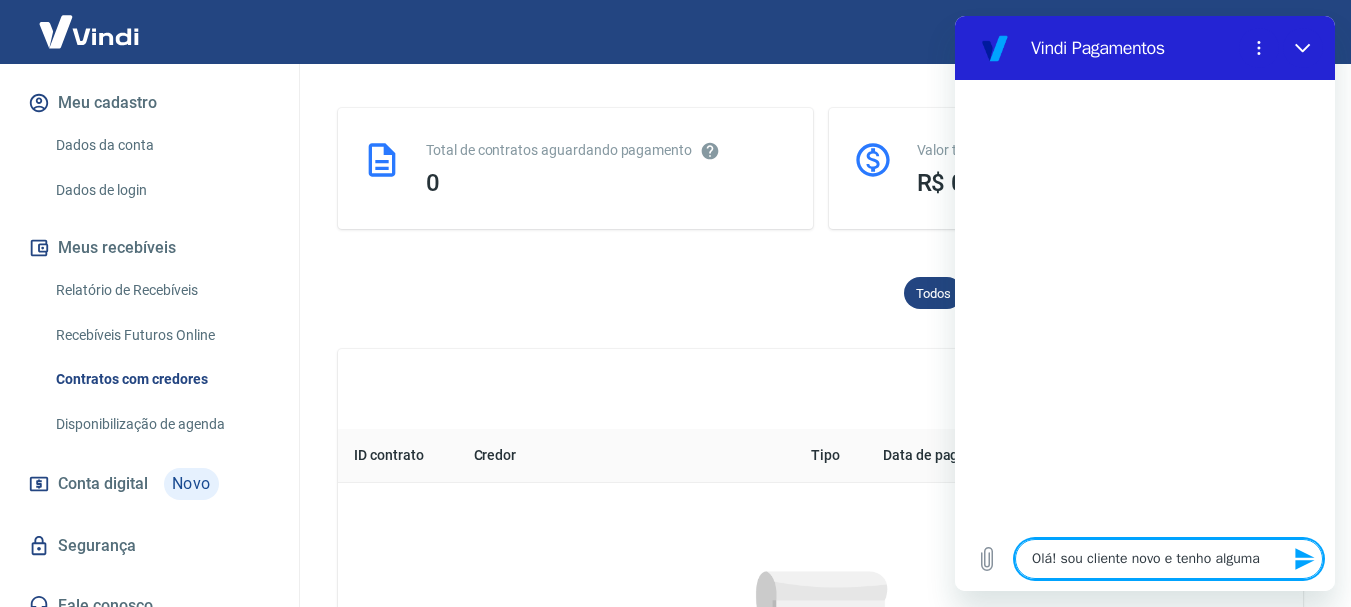 type on "Olá! sou cliente novo e tenho algumas" 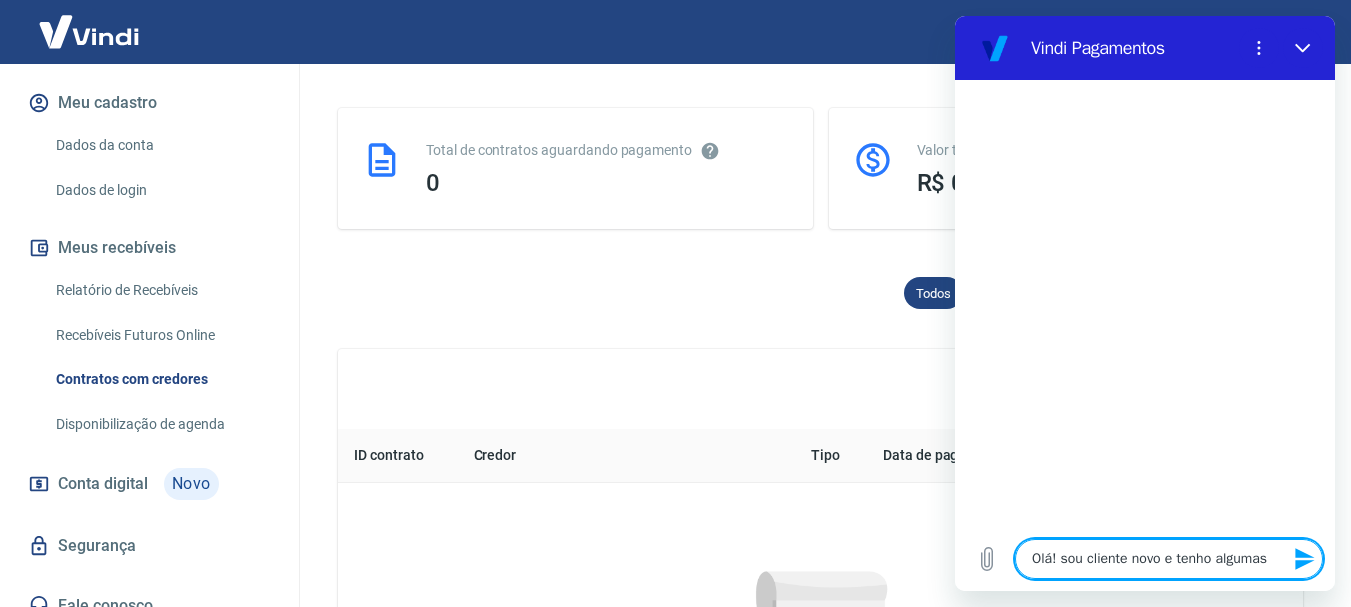 type on "Olá! sou cliente novo e tenho algumas" 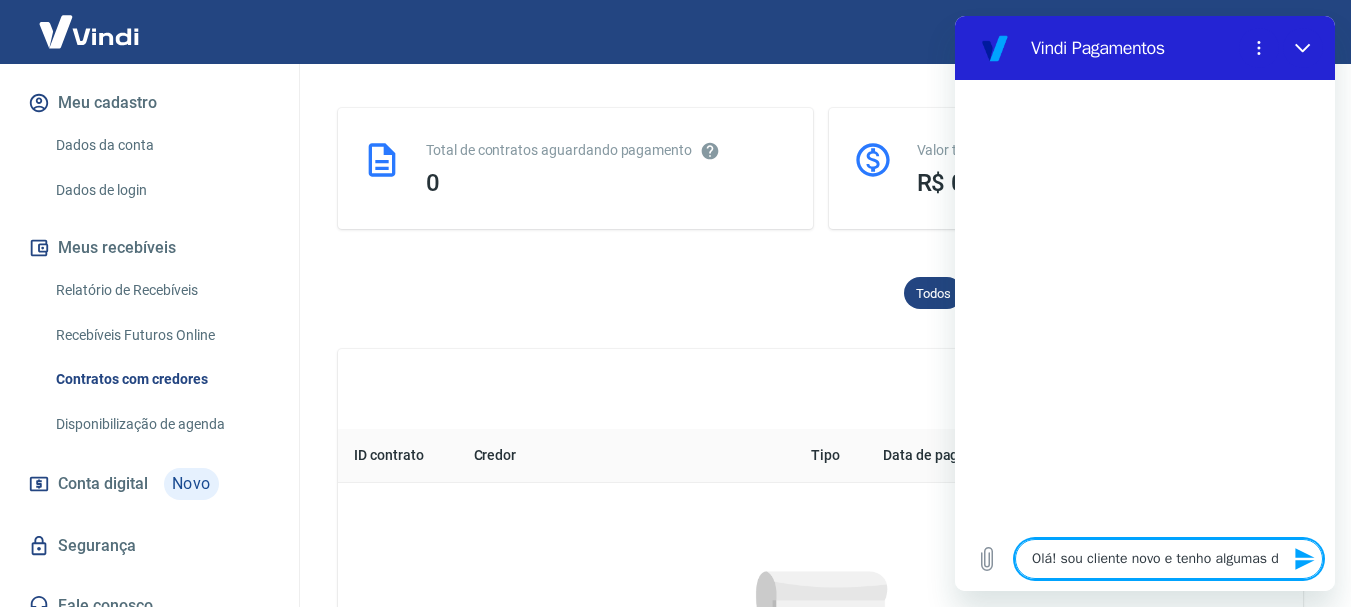 type on "Olá! sou cliente novo e tenho algumas dú" 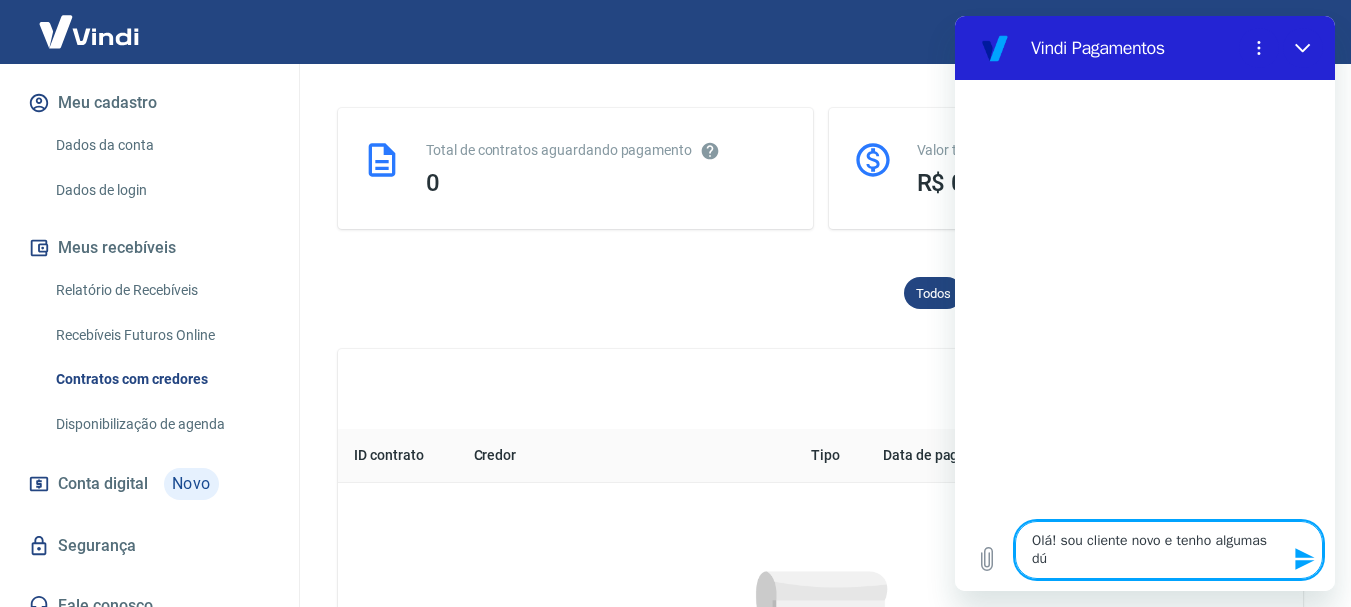 type on "Olá! sou cliente novo e tenho algumas dúv" 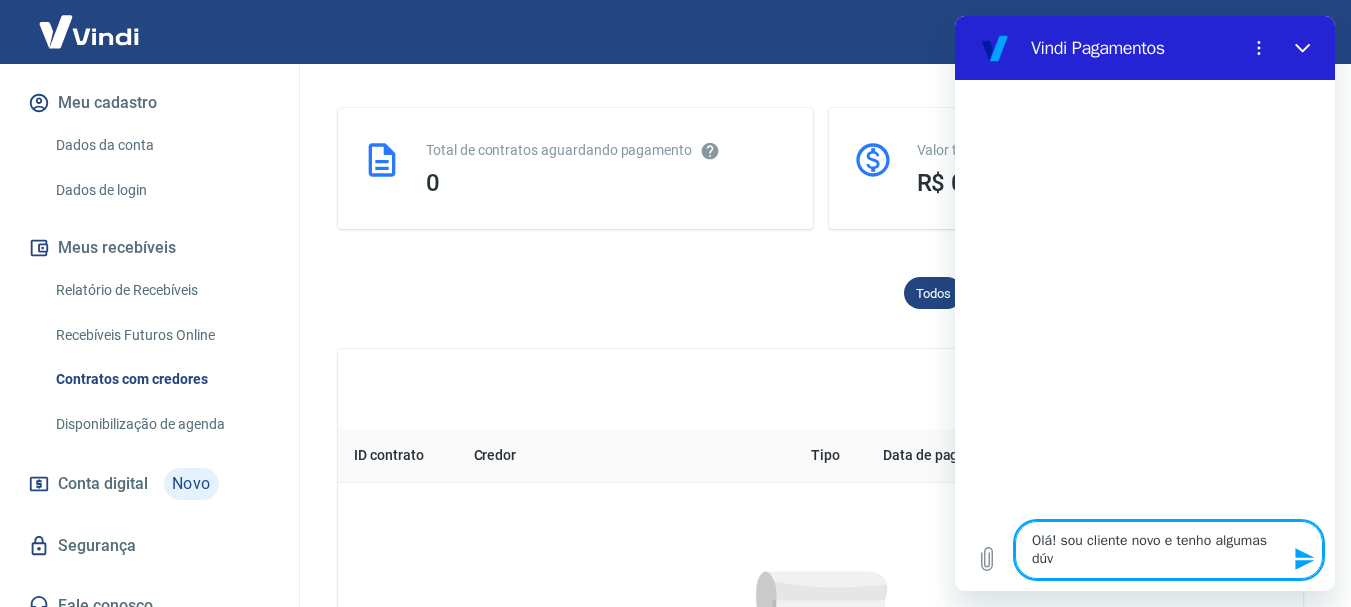 type on "Olá! sou cliente novo e tenho algumas dúvi" 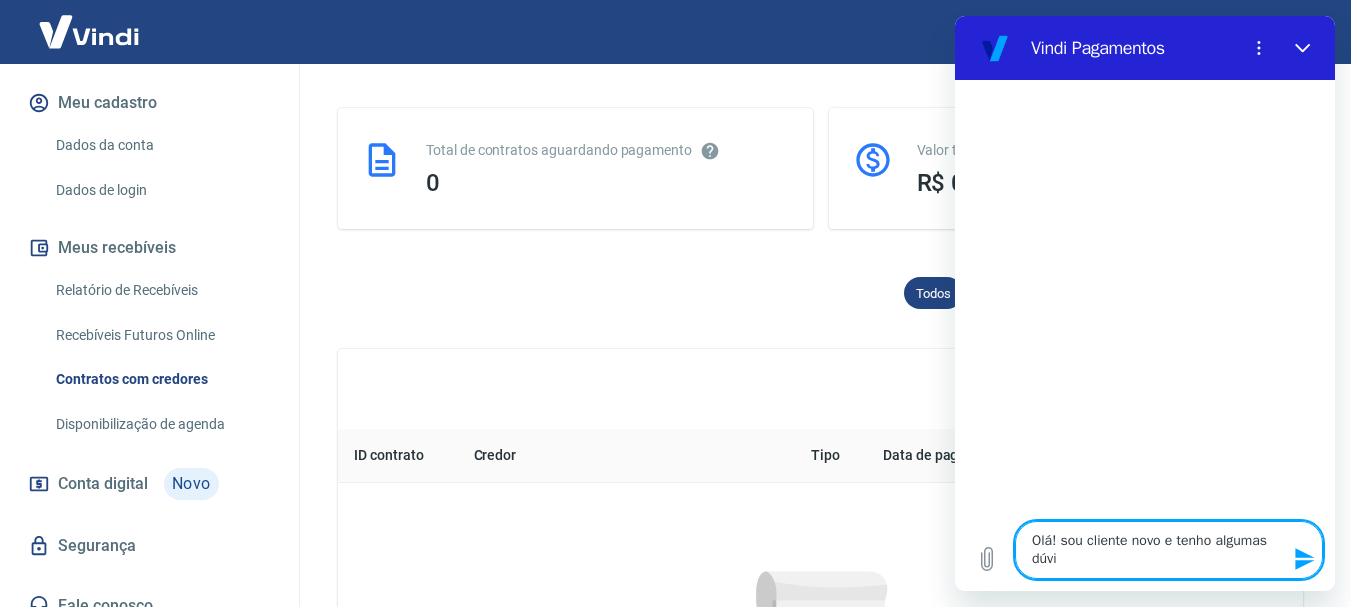 type on "Olá! sou cliente novo e tenho algumas dúvid" 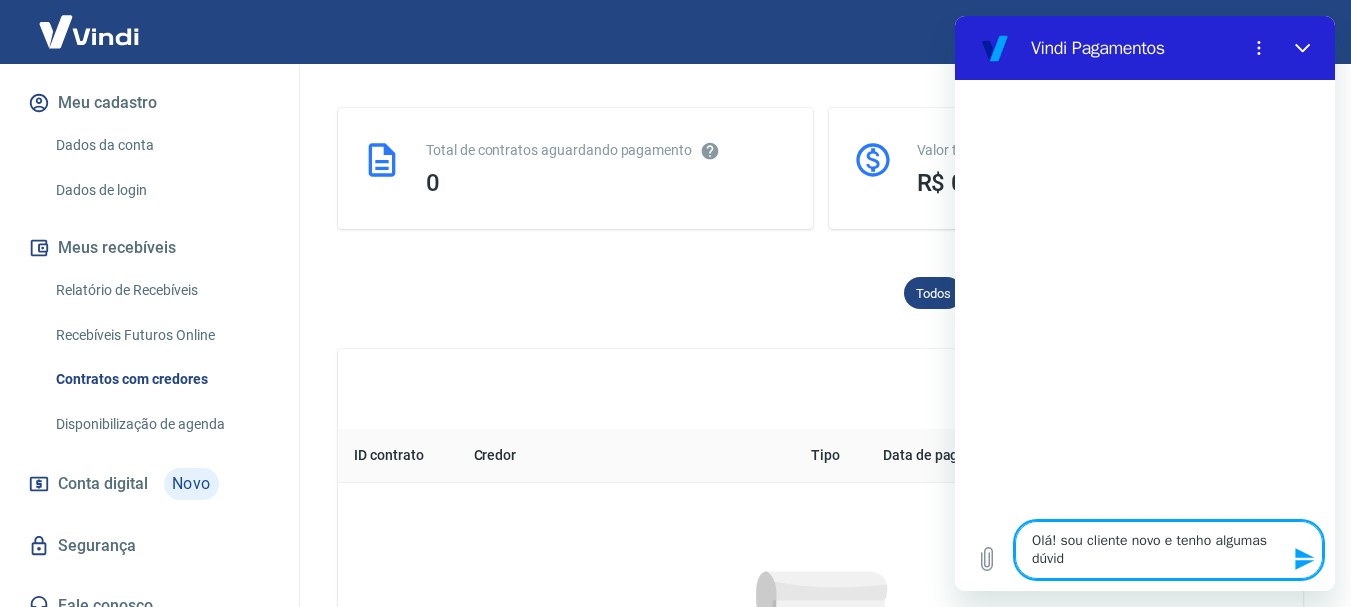 type on "Olá! sou cliente novo e tenho algumas dúvida" 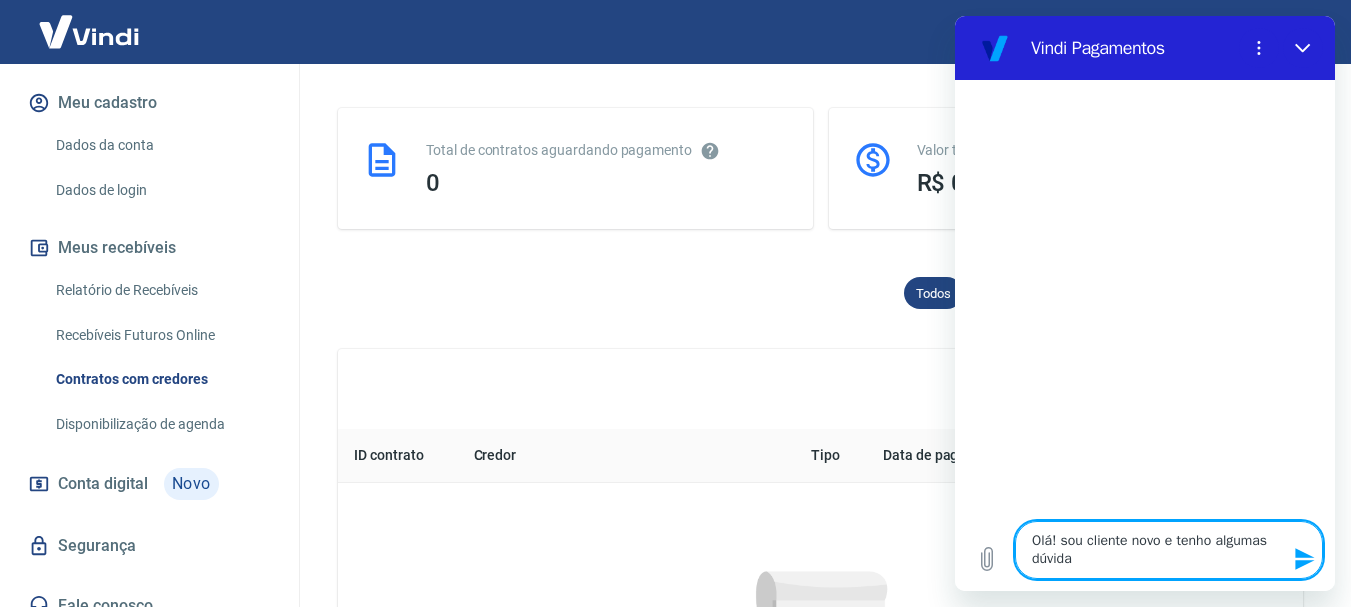 type on "Olá! sou cliente novo e tenho algumas dúvidas" 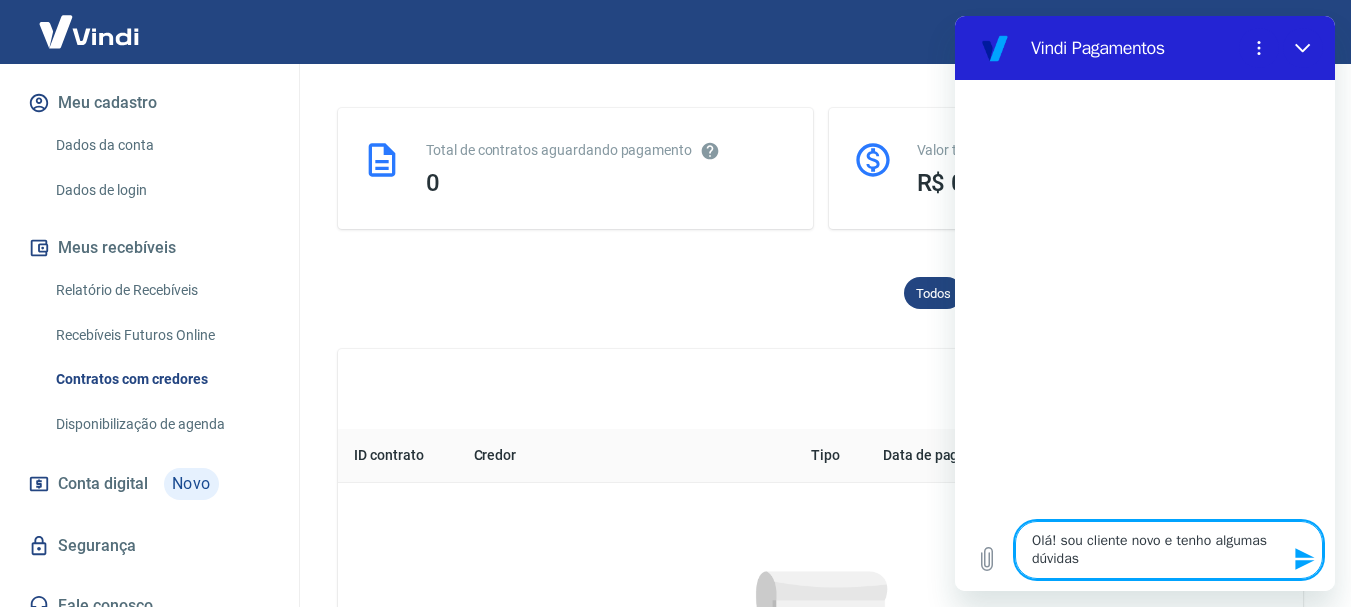 type 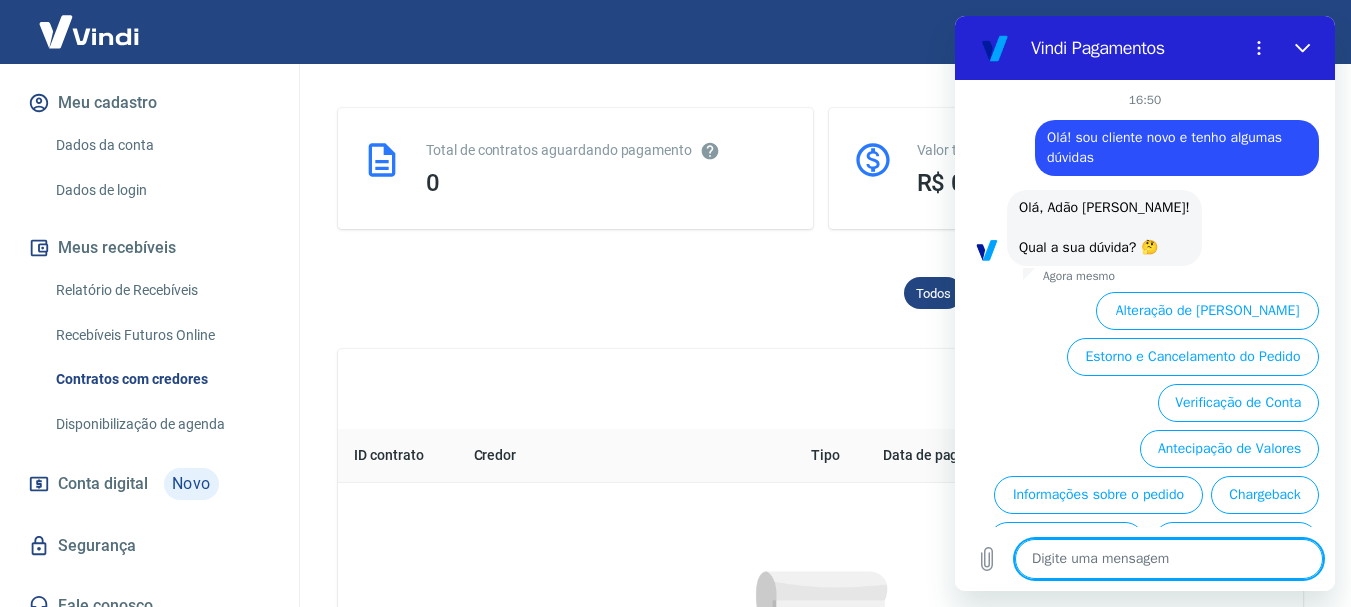 scroll, scrollTop: 130, scrollLeft: 0, axis: vertical 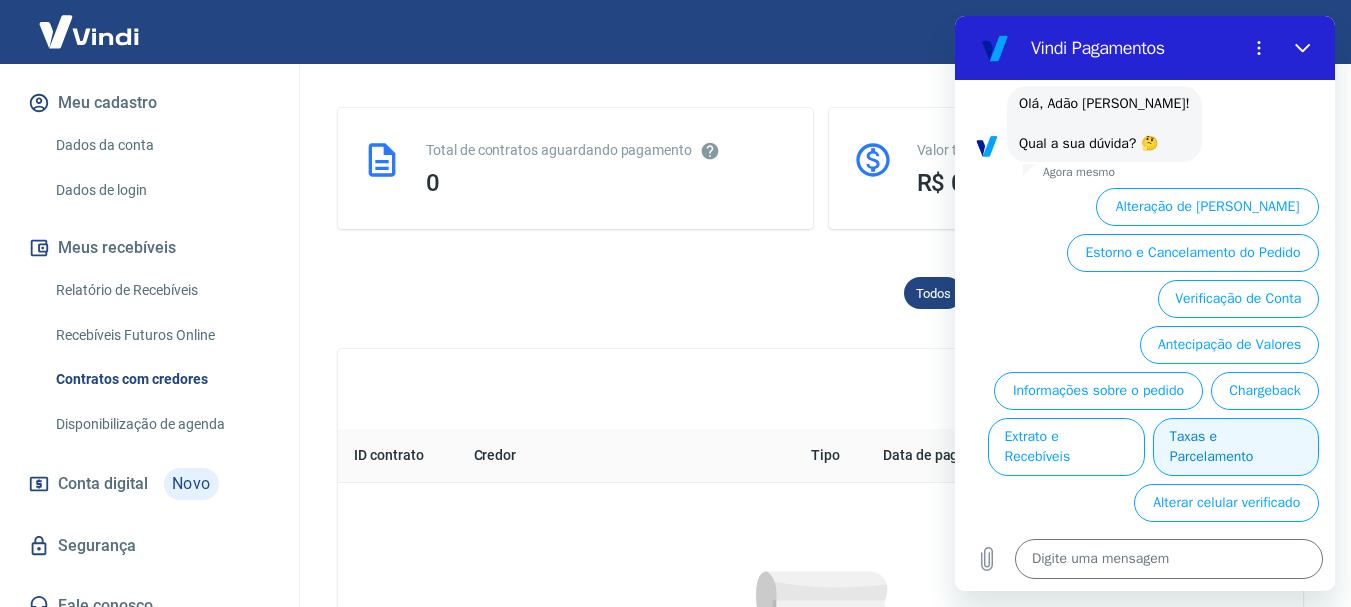 click on "Taxas e Parcelamento" at bounding box center [1236, 447] 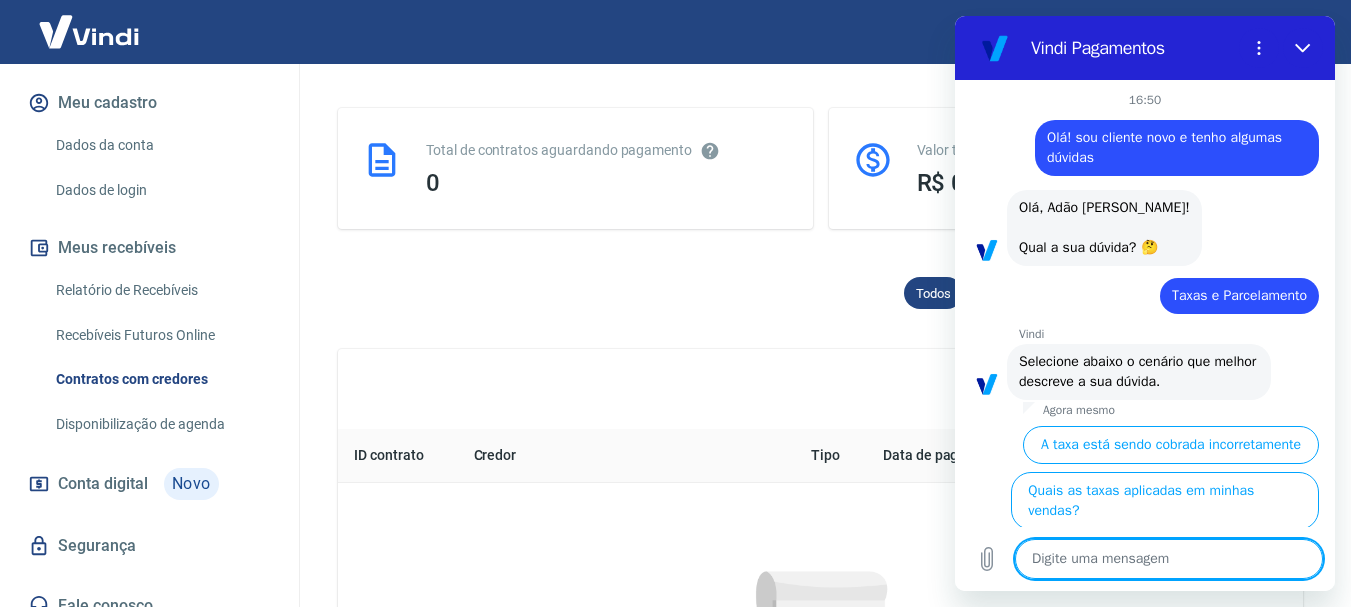 scroll, scrollTop: 166, scrollLeft: 0, axis: vertical 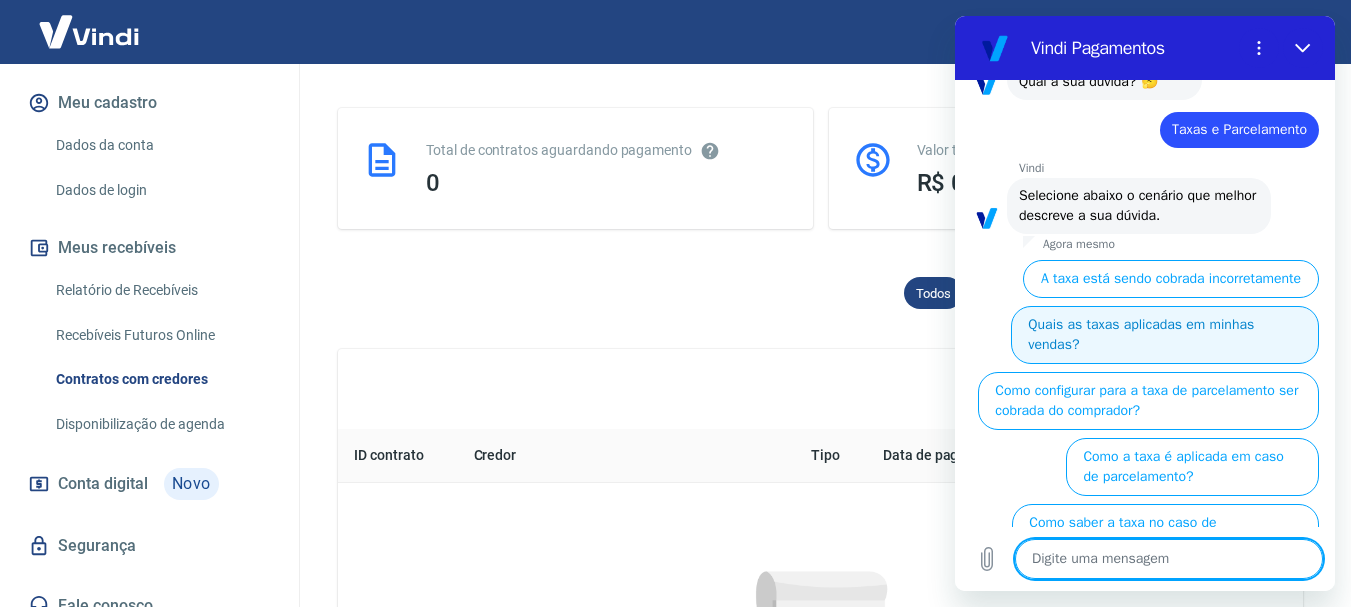 click on "Quais as taxas aplicadas em minhas vendas?" at bounding box center [1165, 335] 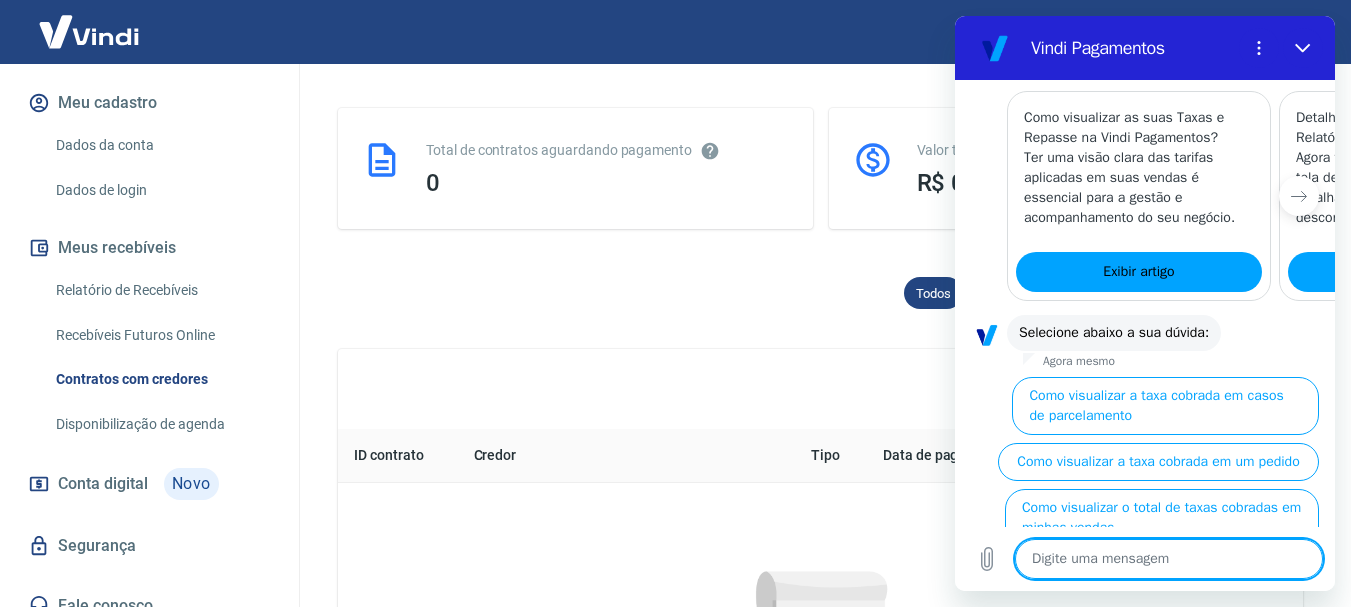 scroll, scrollTop: 1120, scrollLeft: 0, axis: vertical 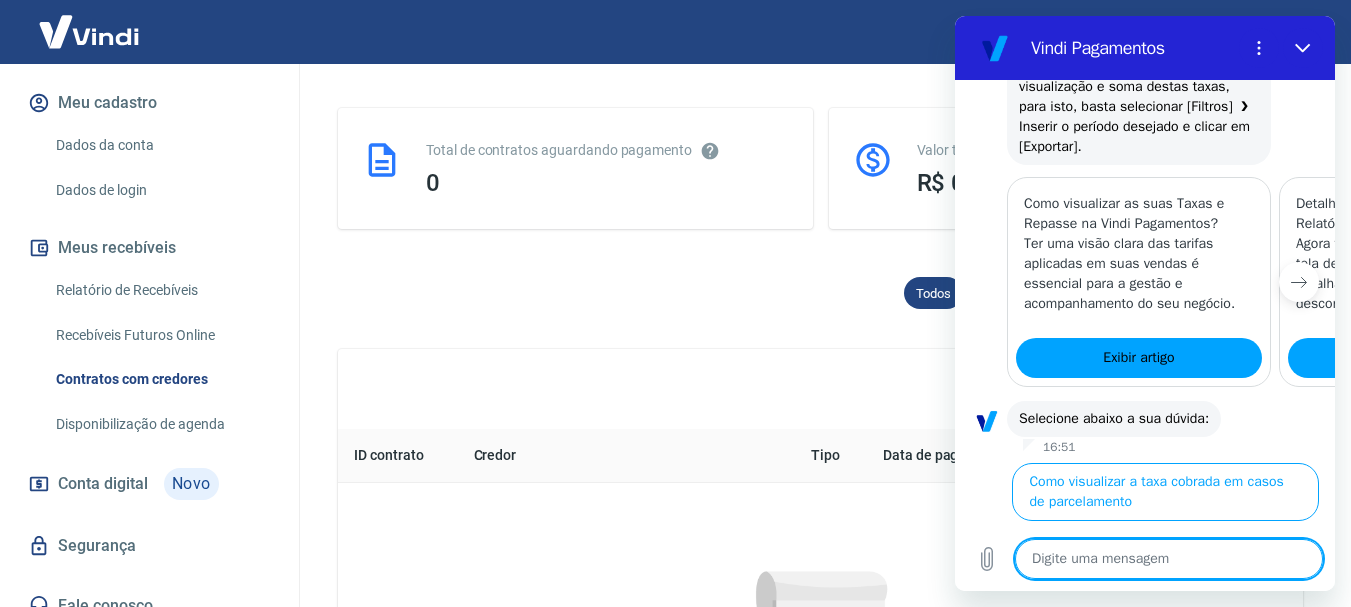 click 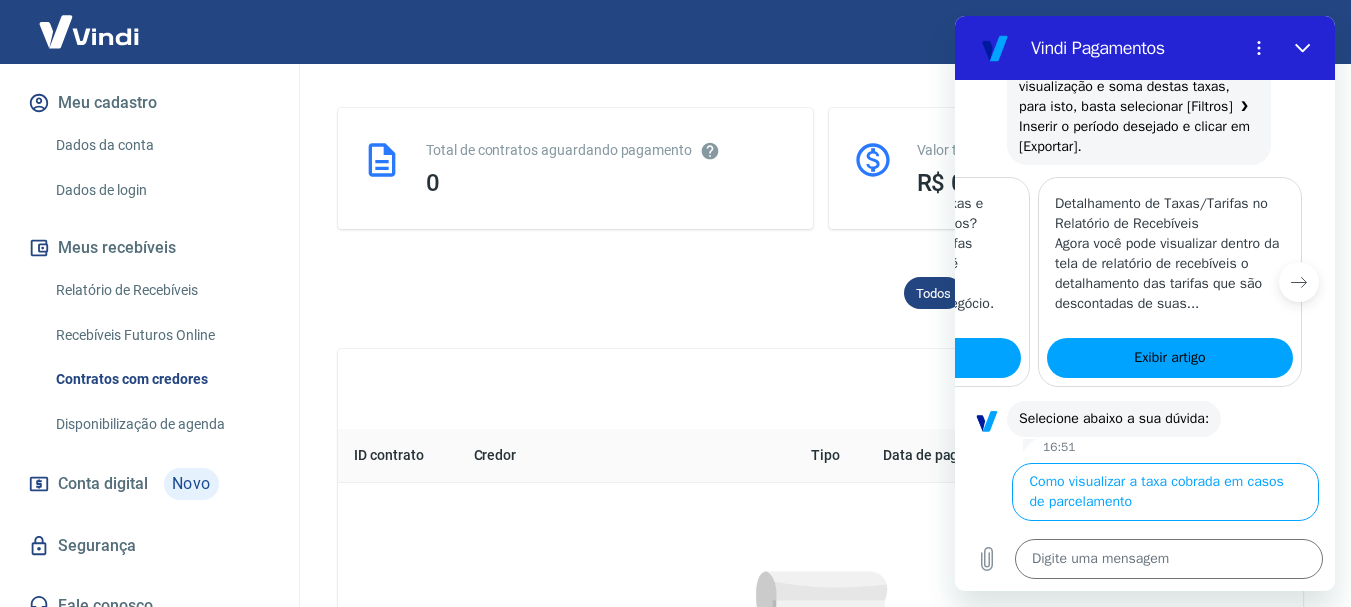 scroll, scrollTop: 0, scrollLeft: 247, axis: horizontal 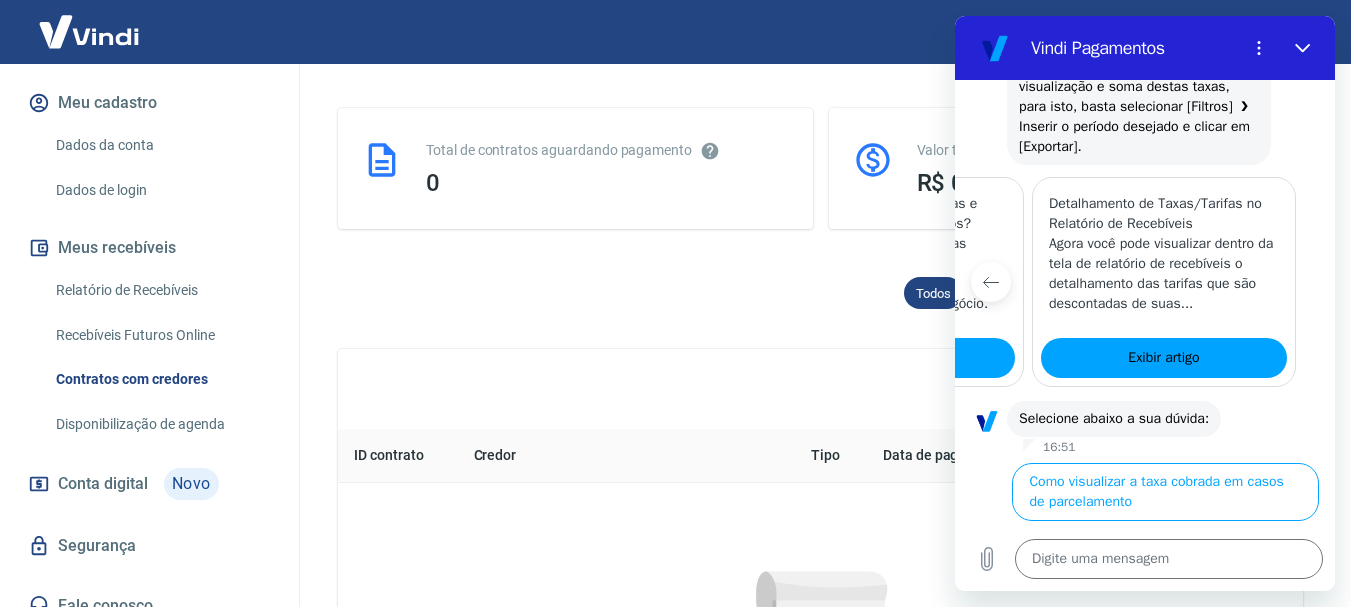 click 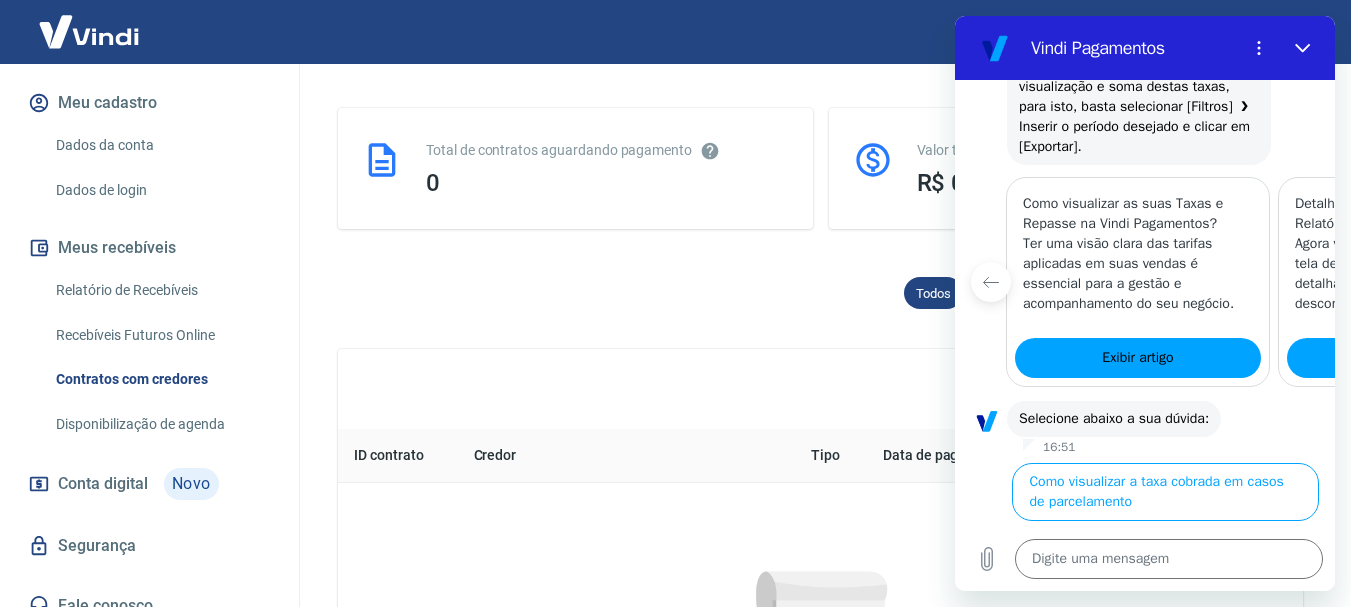 scroll, scrollTop: 0, scrollLeft: 0, axis: both 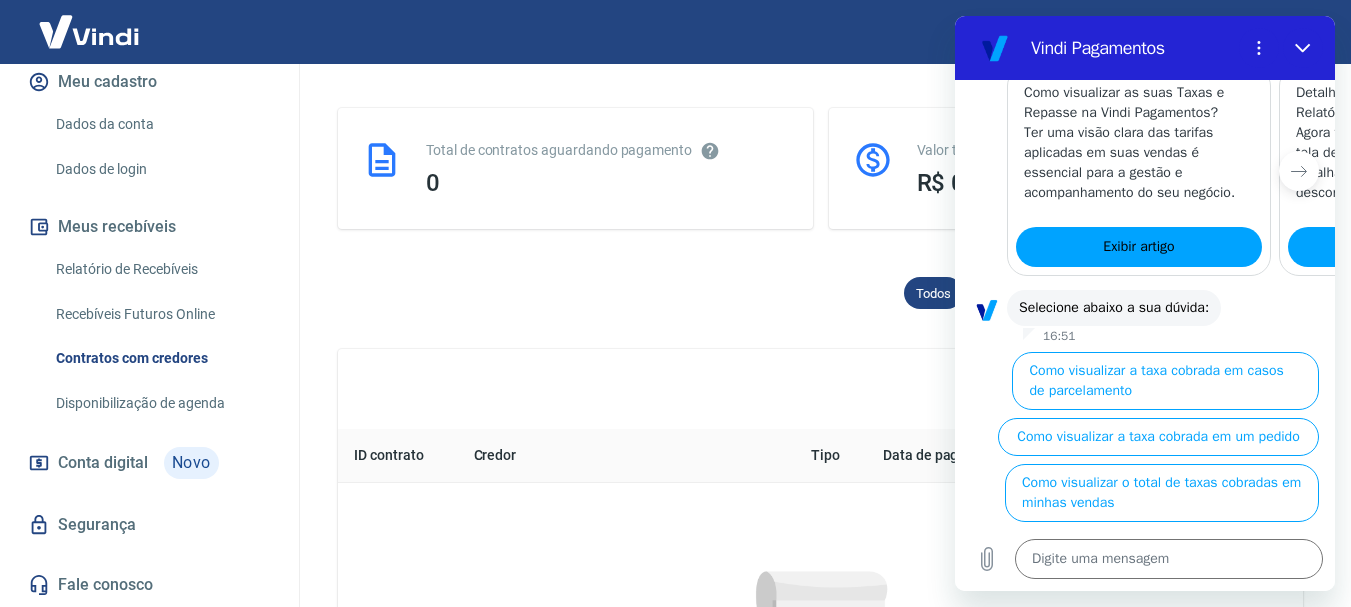 click on "Meus recebíveis" at bounding box center [149, 227] 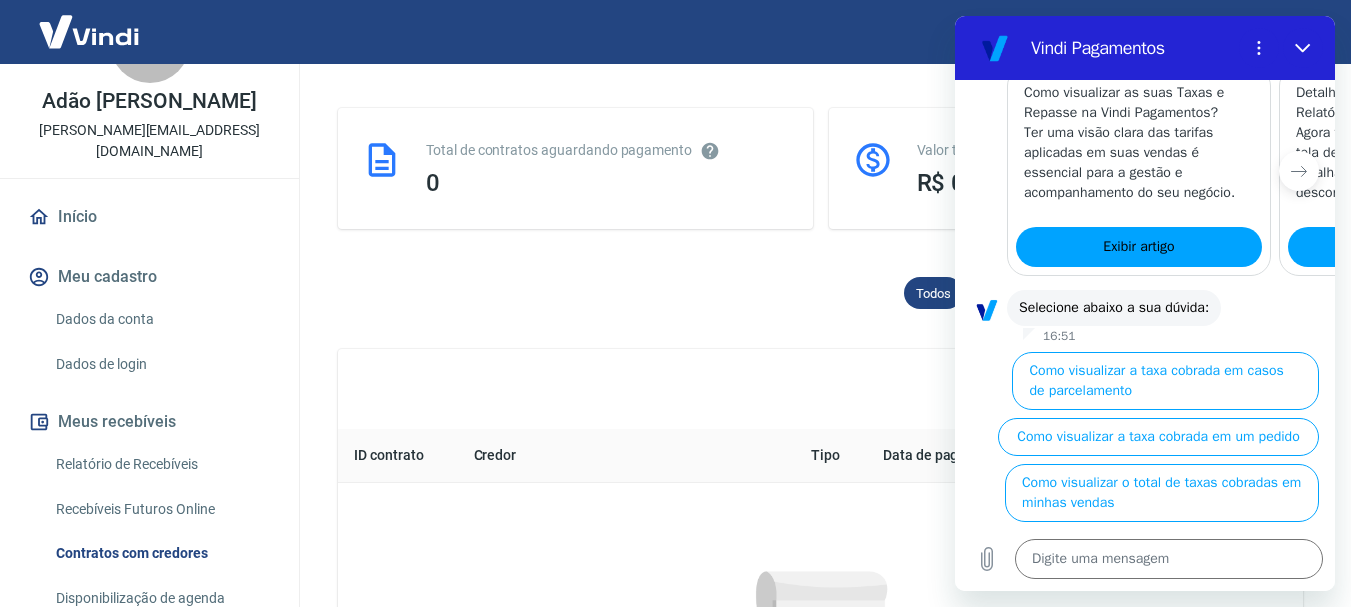 scroll, scrollTop: 0, scrollLeft: 0, axis: both 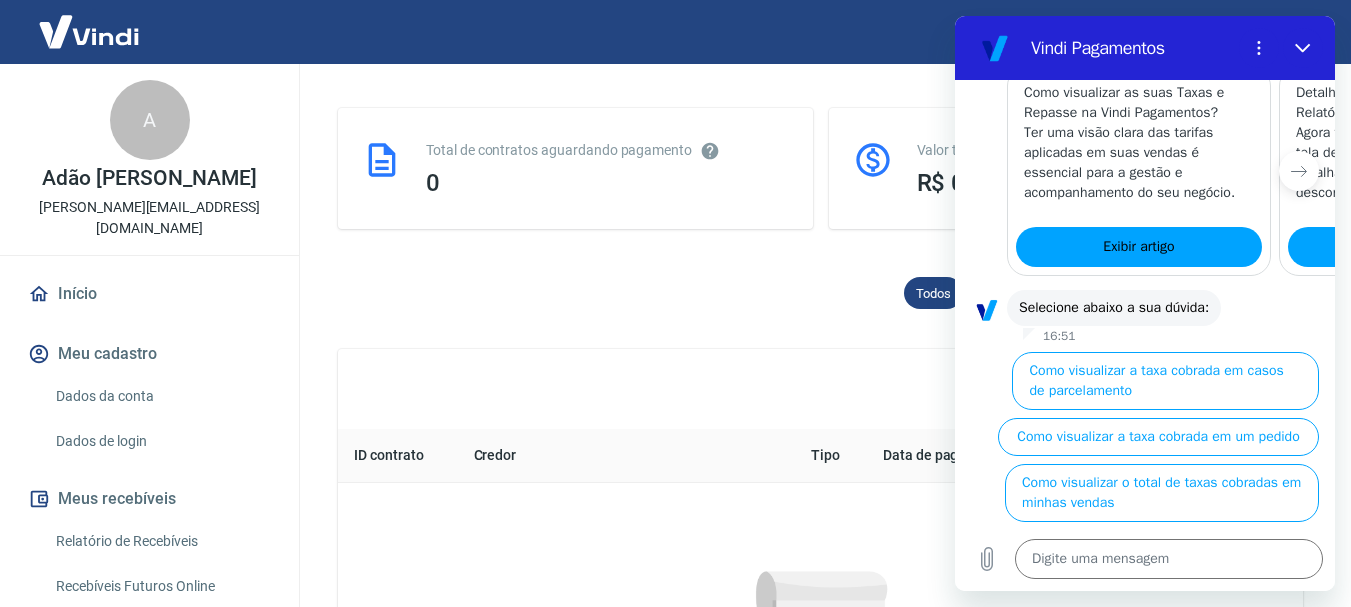 click on "Início" at bounding box center [149, 294] 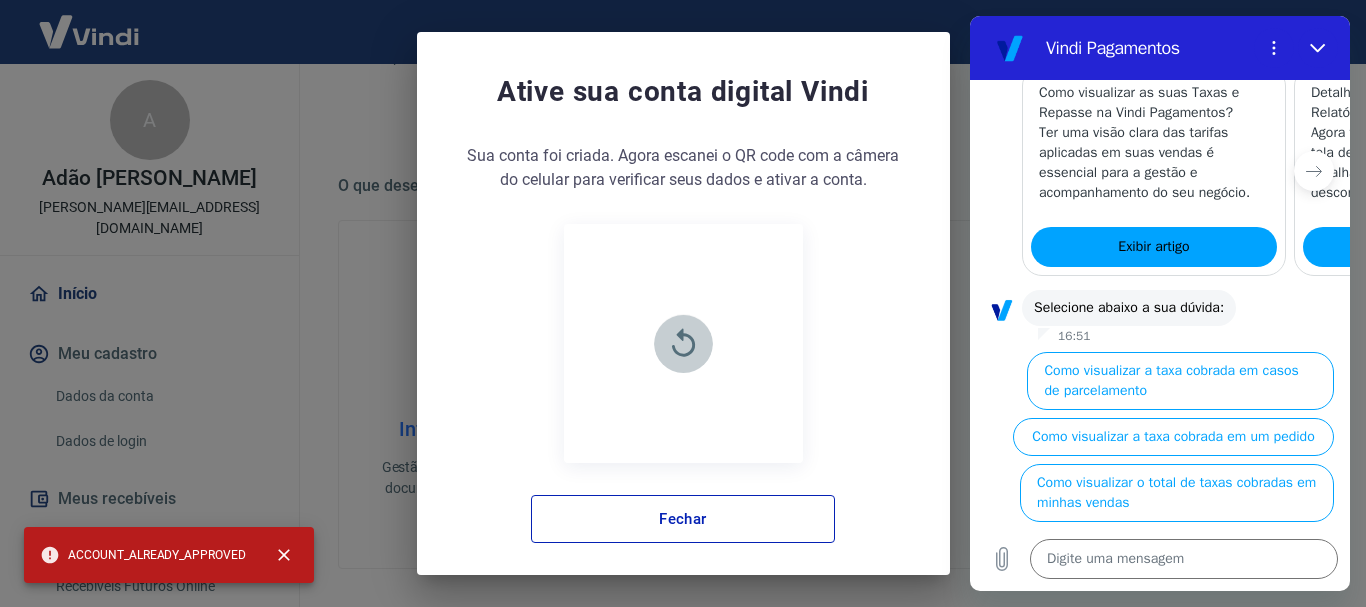 click 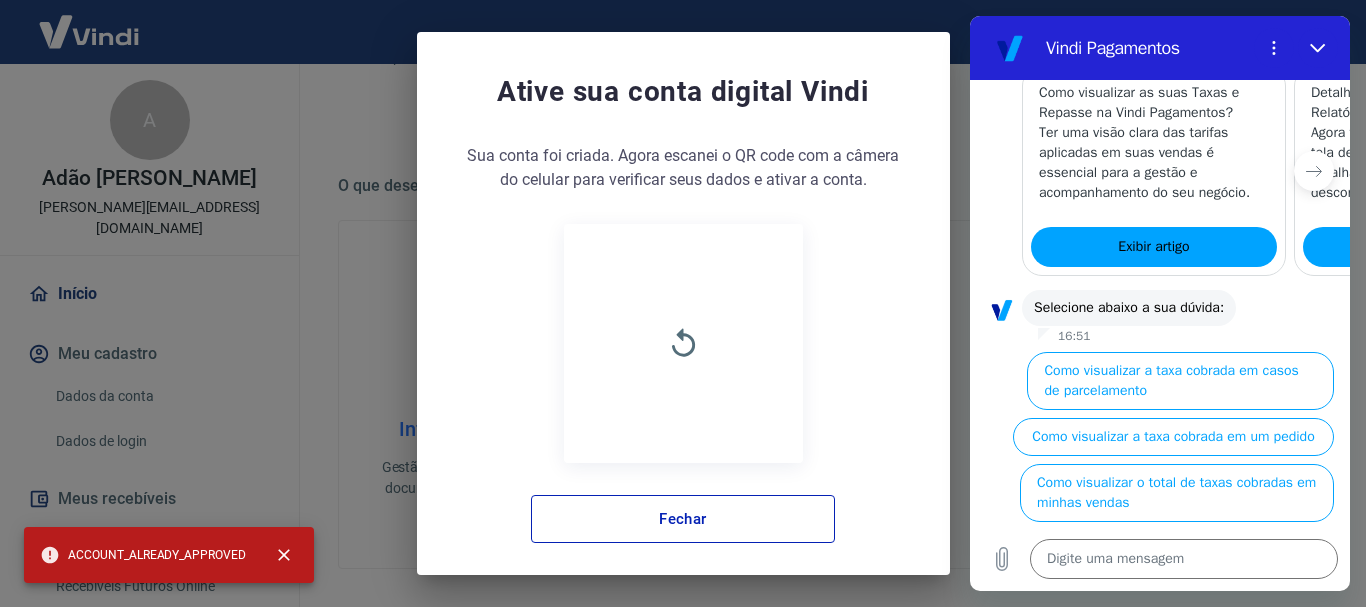 click on "Sua conta foi criada. Agora clique no botão abaixo para verificar seus dados e ativar a conta. Sua conta foi criada. Agora escanei o QR code com a câmera do celular para verificar seus dados e ativar a conta. Acessar ativação Fechar" at bounding box center [683, 343] 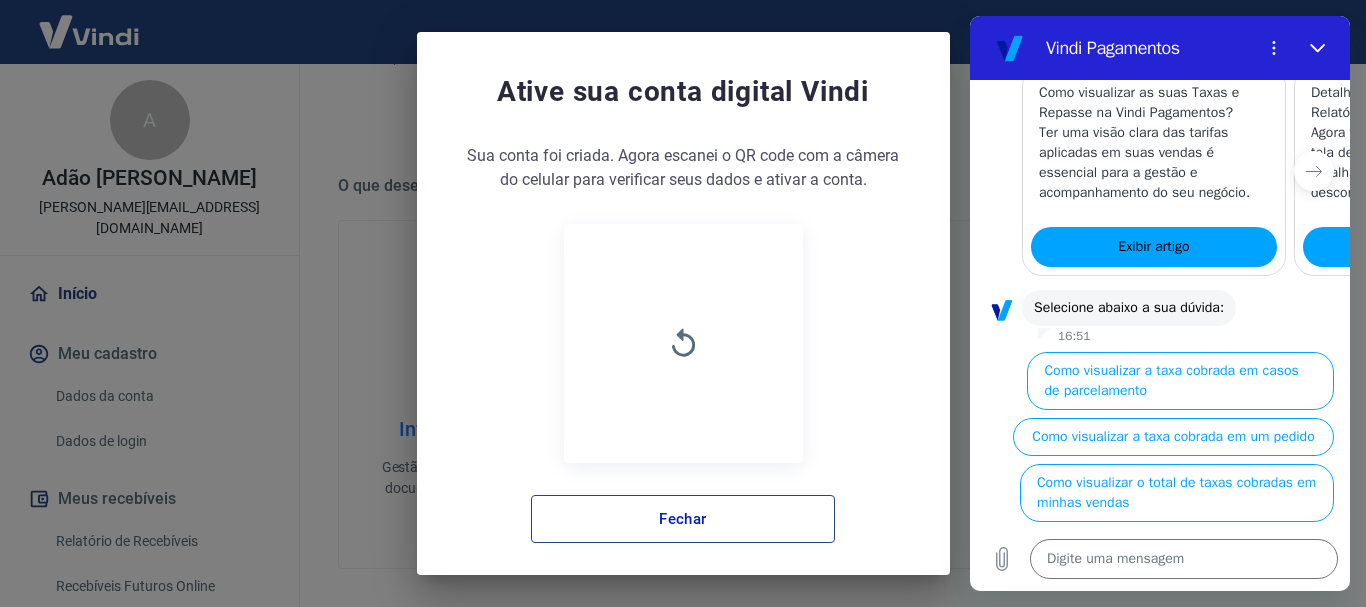 click on "Fechar" at bounding box center [683, 519] 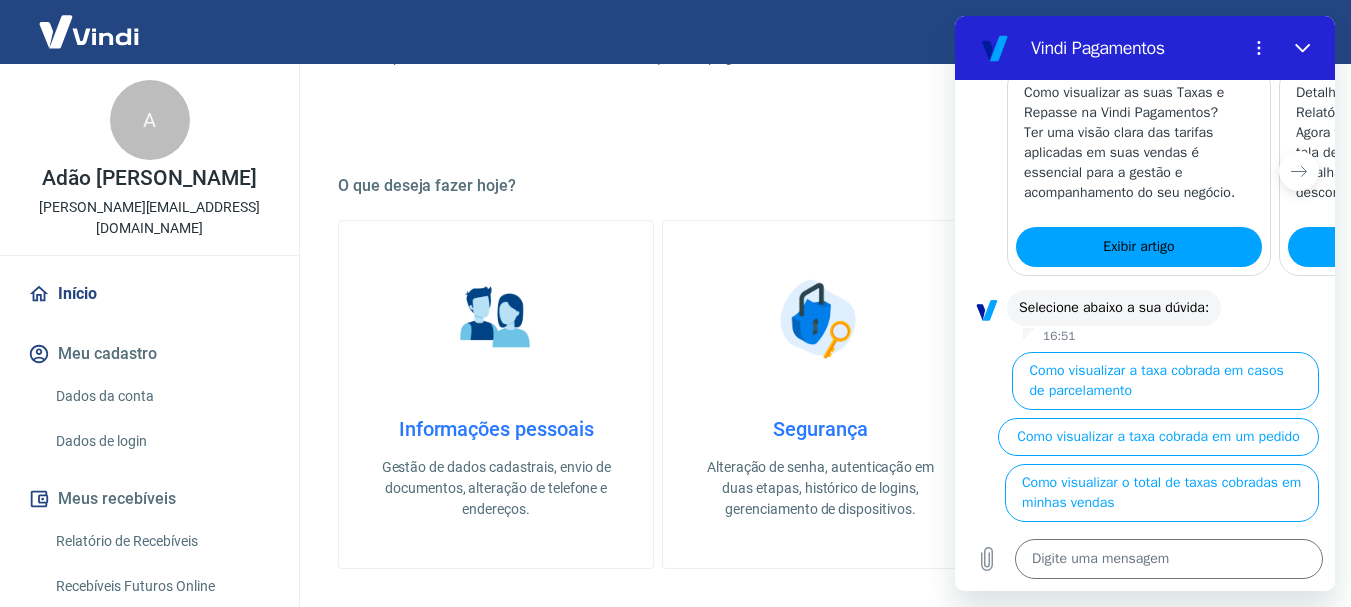 drag, startPoint x: 278, startPoint y: 386, endPoint x: 289, endPoint y: 403, distance: 20.248457 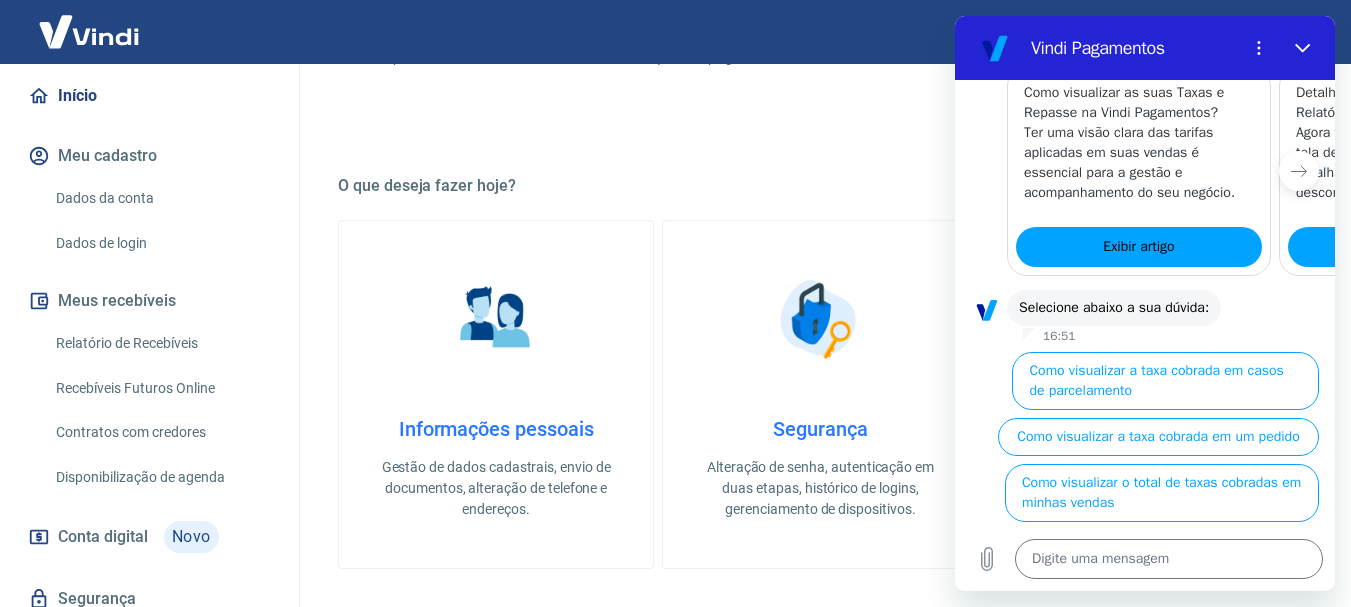 scroll, scrollTop: 272, scrollLeft: 0, axis: vertical 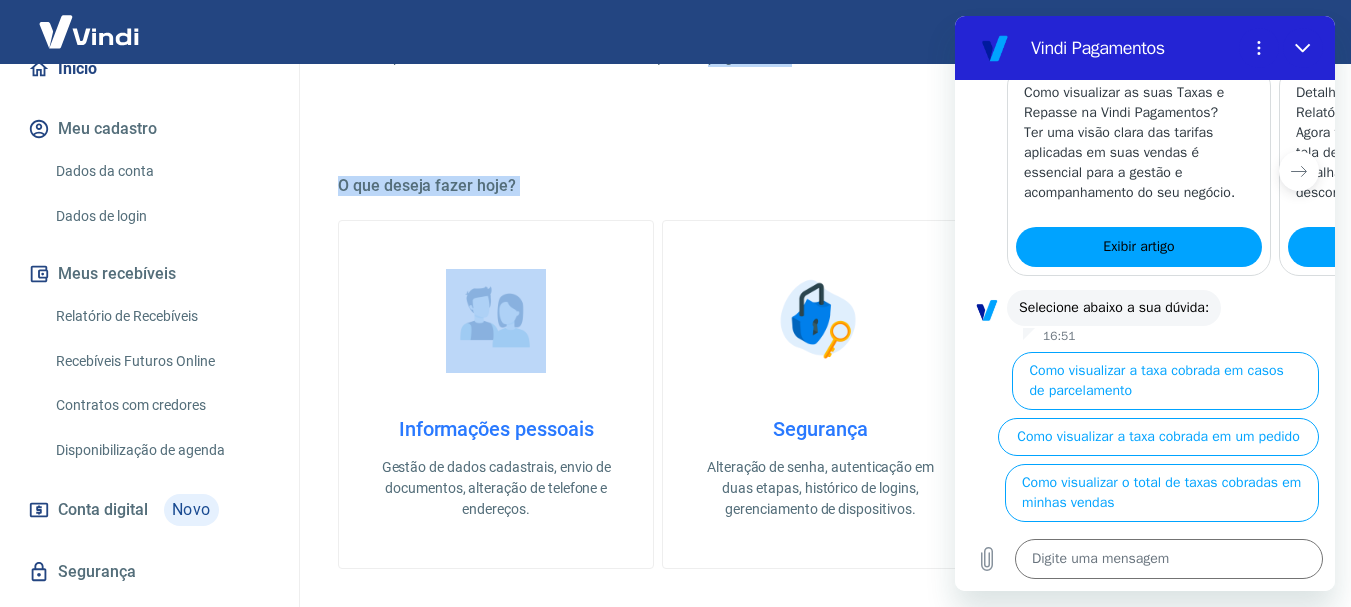 drag, startPoint x: 306, startPoint y: 402, endPoint x: 335, endPoint y: 113, distance: 290.4514 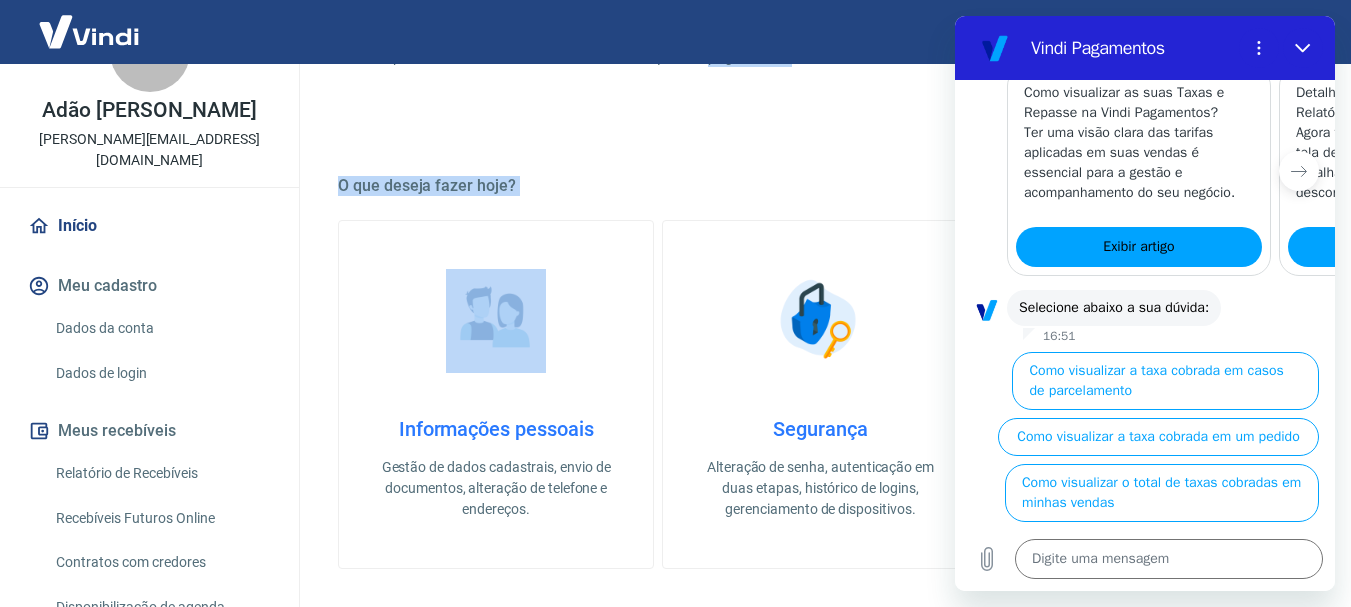 scroll, scrollTop: 0, scrollLeft: 0, axis: both 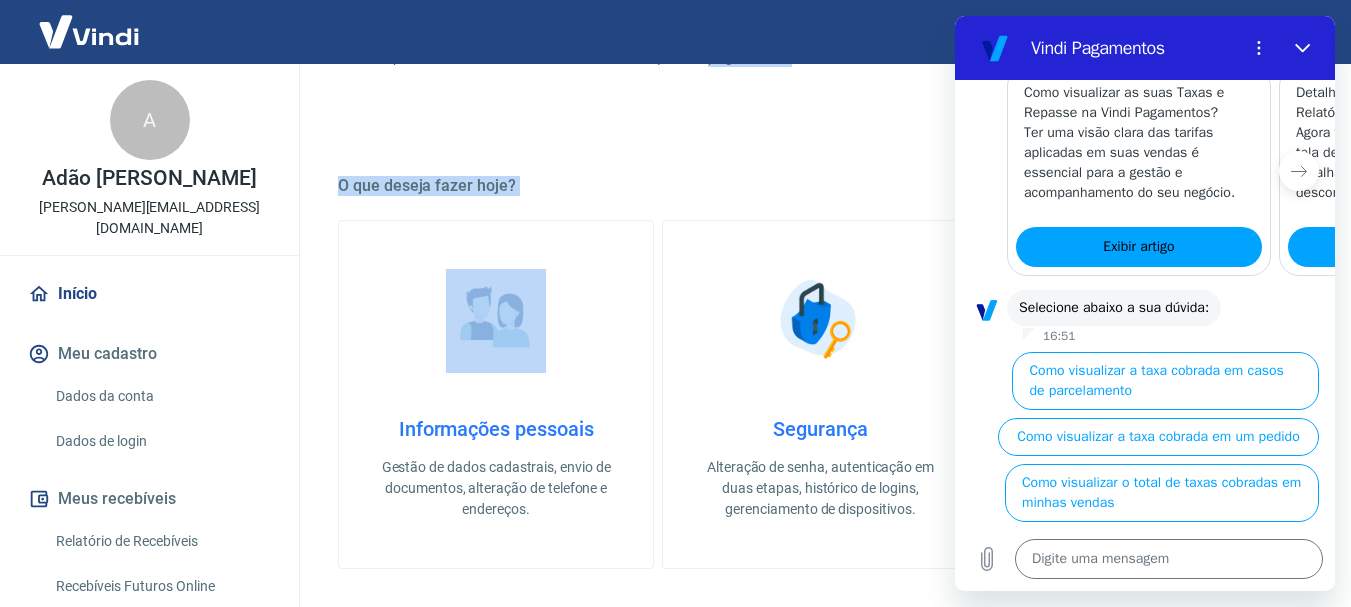 click on "ATENÇÃO Estamos realizando adequações em nossa plataforma para atender a Resolução BCB nº 150, de [DATE]. Por isso, em breve seu extrato e solicitação de saque estarão diferentes. Confira o que muda Bem-vindo(a) ao gerenciador de conta Vindi Aqui você pode consultar e atualizar todos os seus dados cadastrais de forma fácil e rápida. Mantenha suas informações sempre atualizadas para garantir uma experiência ainda melhor com nossas soluções de pagamento. O que deseja fazer hoje? Informações pessoais Gestão de dados cadastrais, envio de documentos, alteração de telefone e endereços. Segurança Alteração de senha, autenticação em duas etapas, histórico de logins, gerenciamento de dispositivos. Fácil de acessar Para acessar este gerenciador, basta clicar em “Gerenciar conta” no menu lateral do portal de vendas. Retorne para o portal de vendas Você poderá retornar para o portal de vendas através das seguintes maneiras: - parte inferior do menu lateral - rodapé desta página" at bounding box center [820, 436] 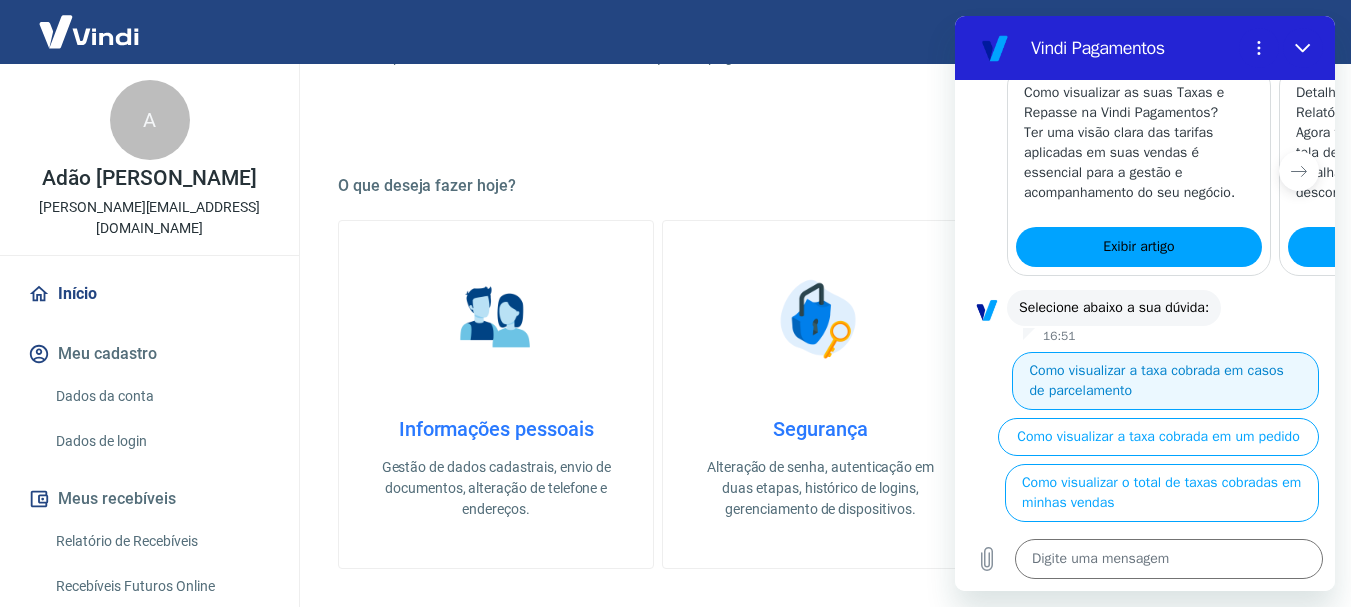 click on "Como visualizar a taxa cobrada em casos de parcelamento" at bounding box center (1165, 381) 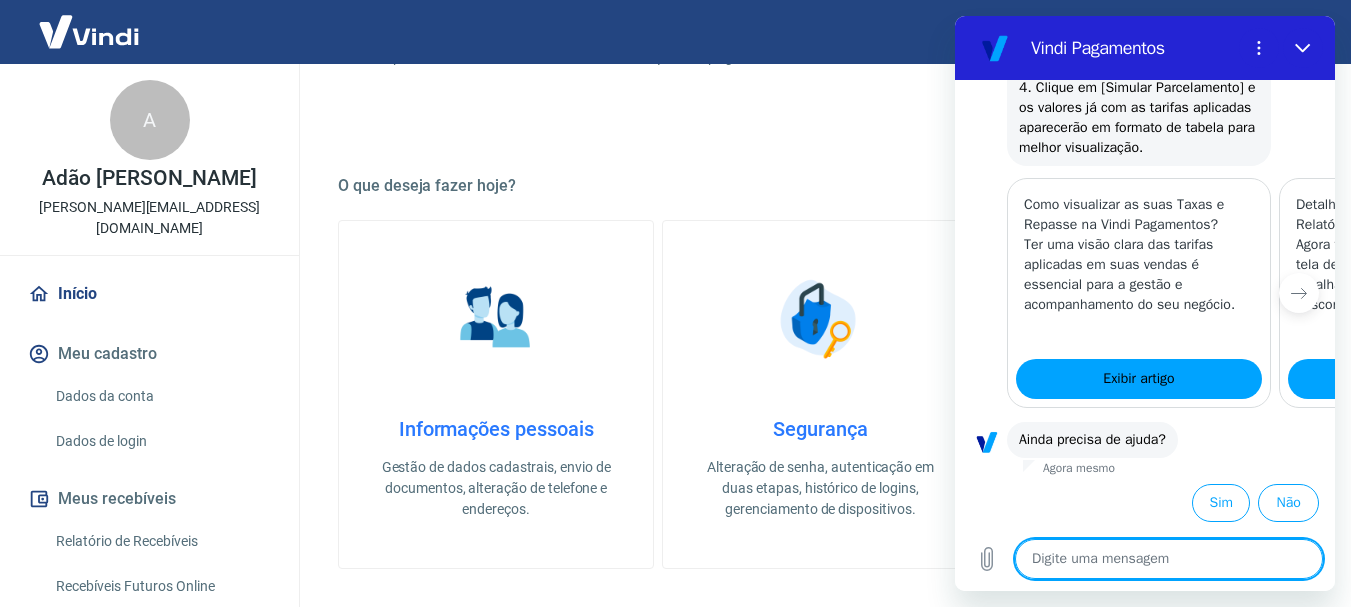 scroll, scrollTop: 1914, scrollLeft: 0, axis: vertical 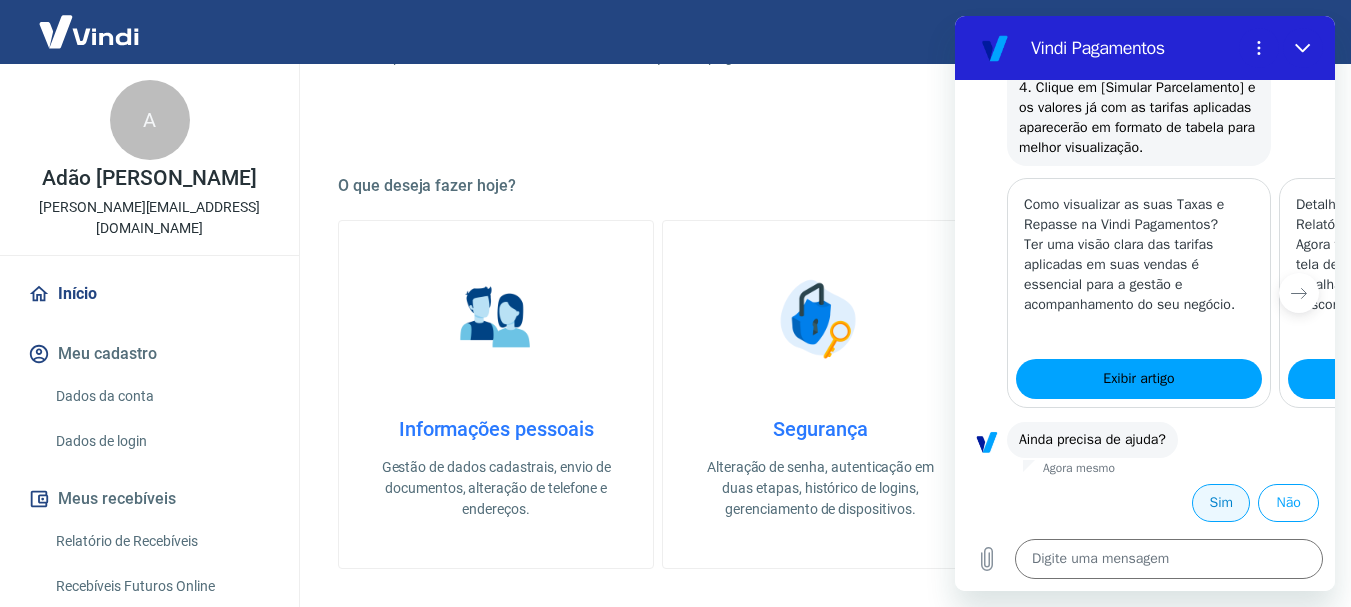 click on "Sim" at bounding box center [1221, 503] 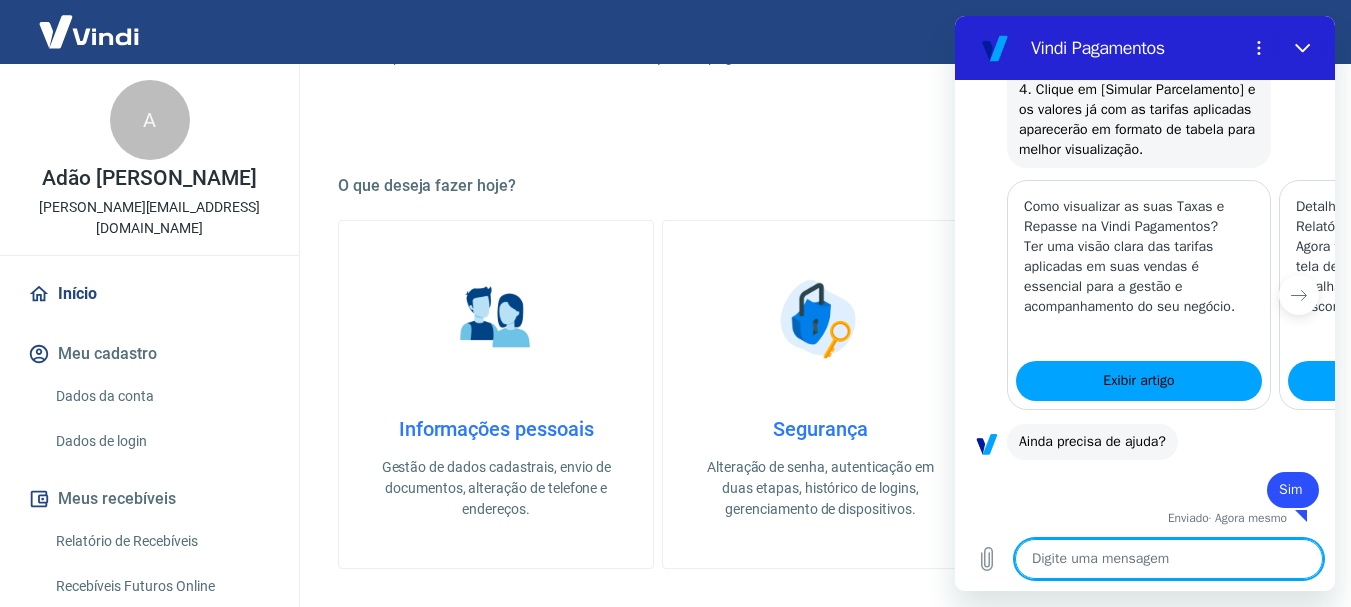 scroll, scrollTop: 1916, scrollLeft: 0, axis: vertical 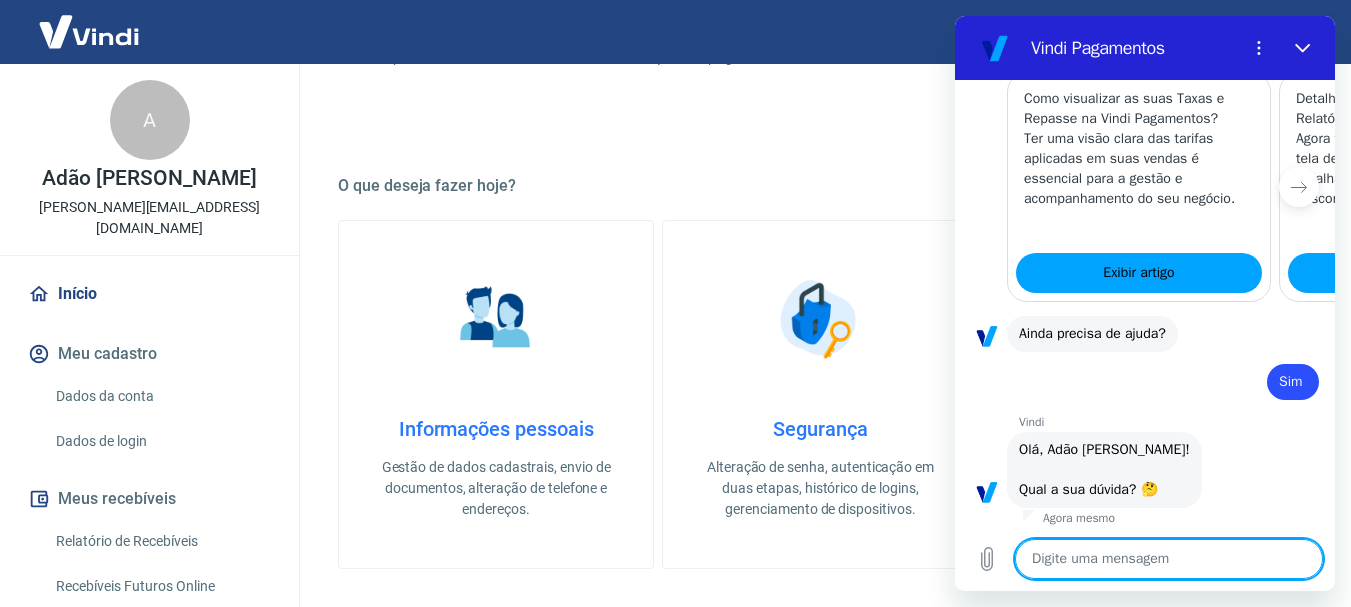 type on "x" 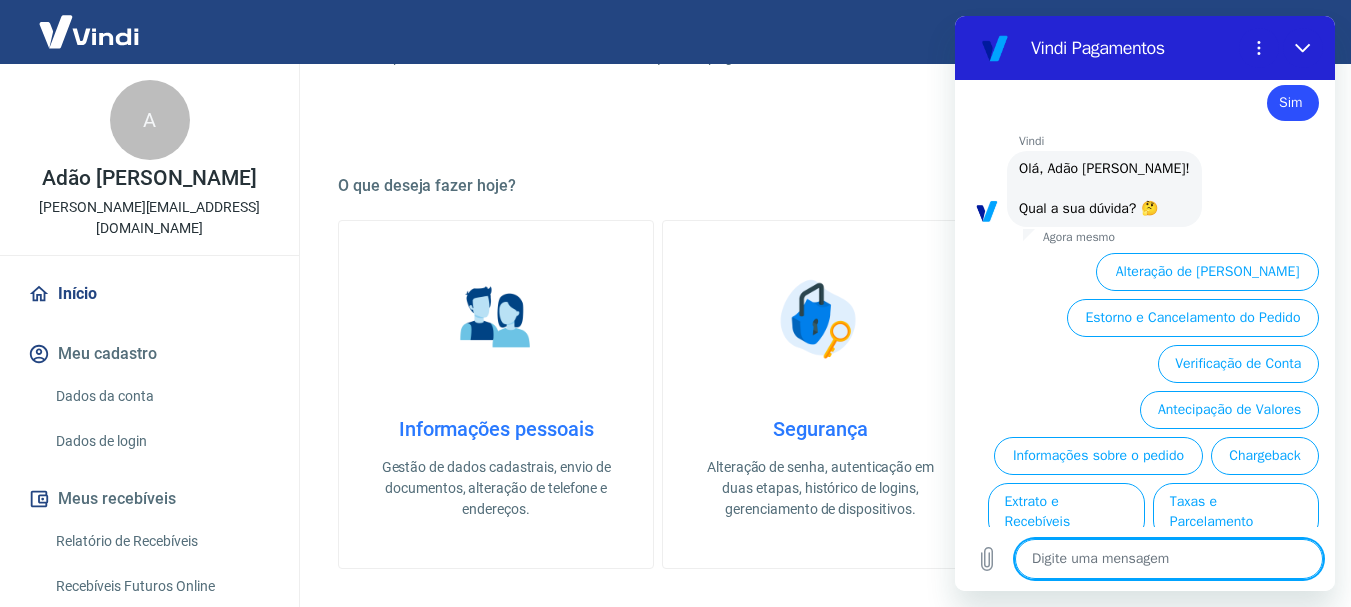 scroll, scrollTop: 2390, scrollLeft: 0, axis: vertical 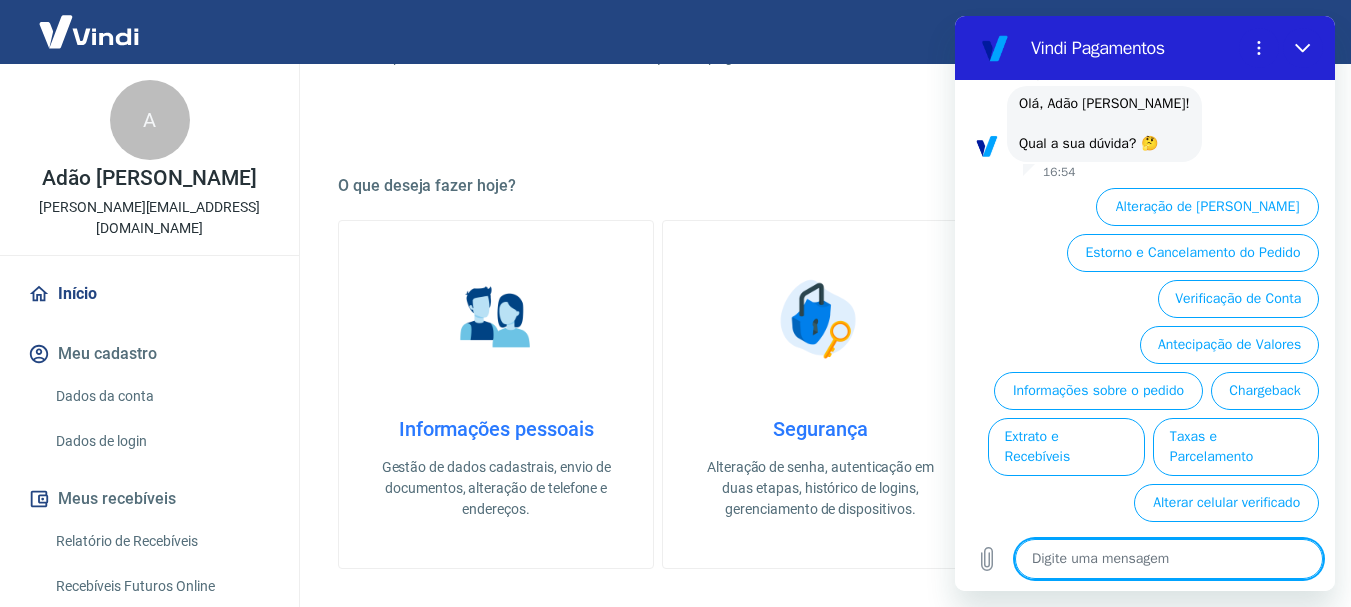 type on "o" 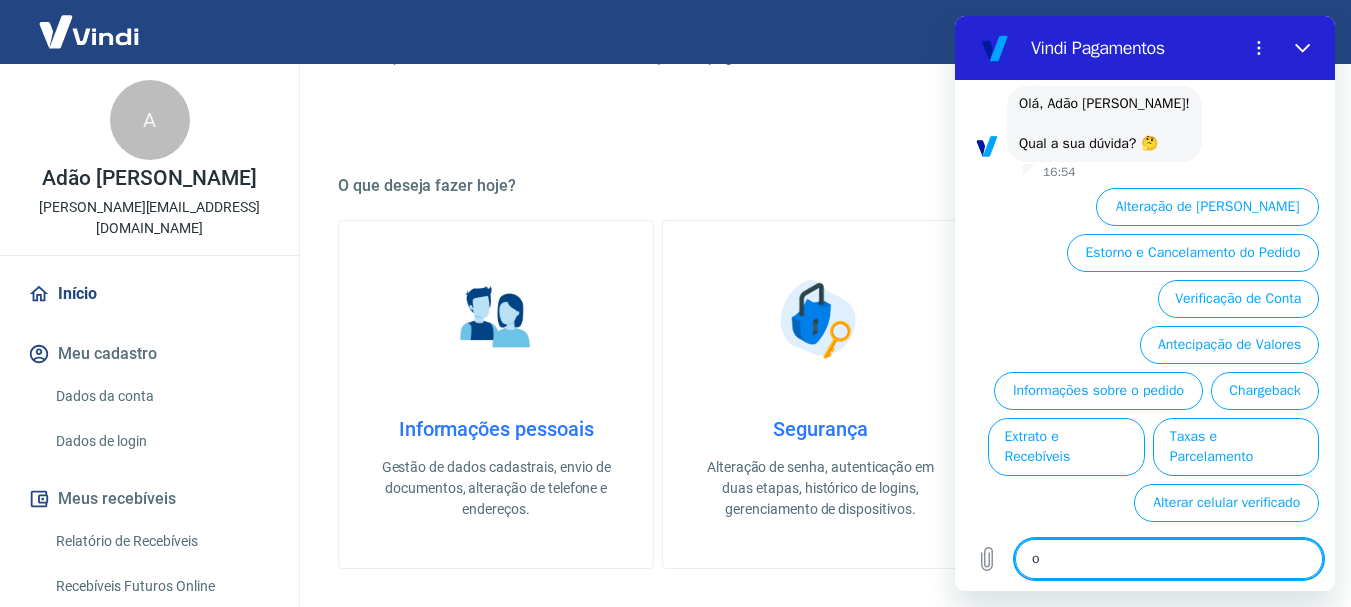 type on "x" 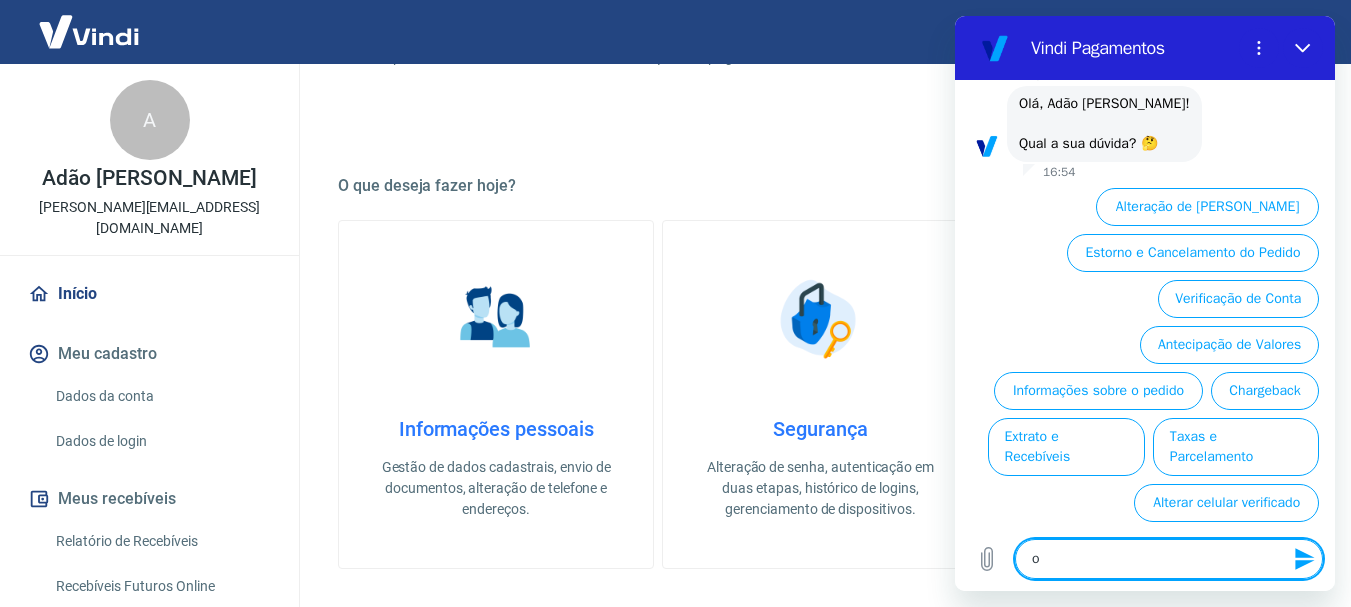 type on "ou" 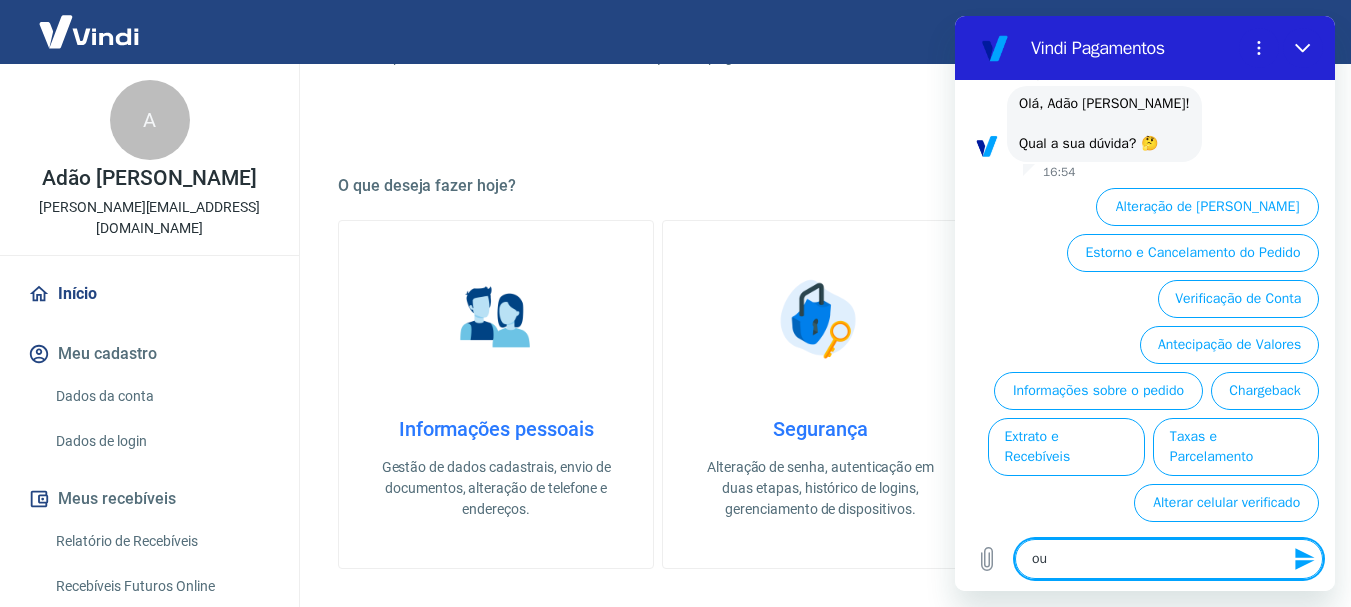 type on "out" 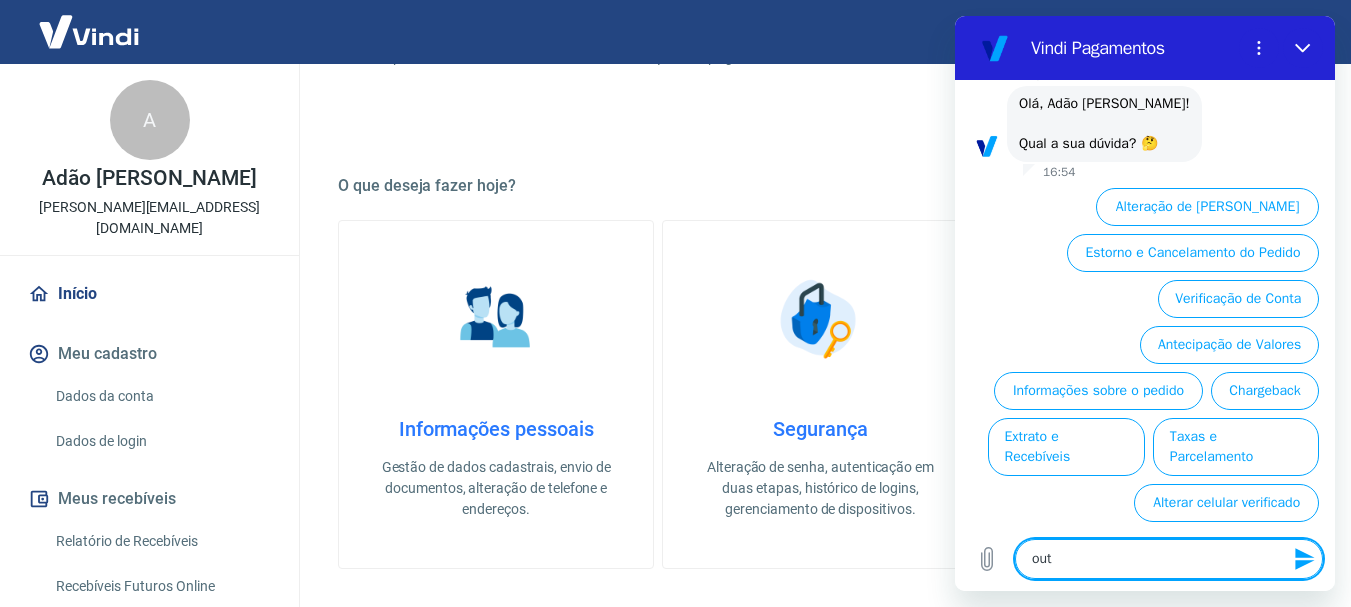 type on "outr" 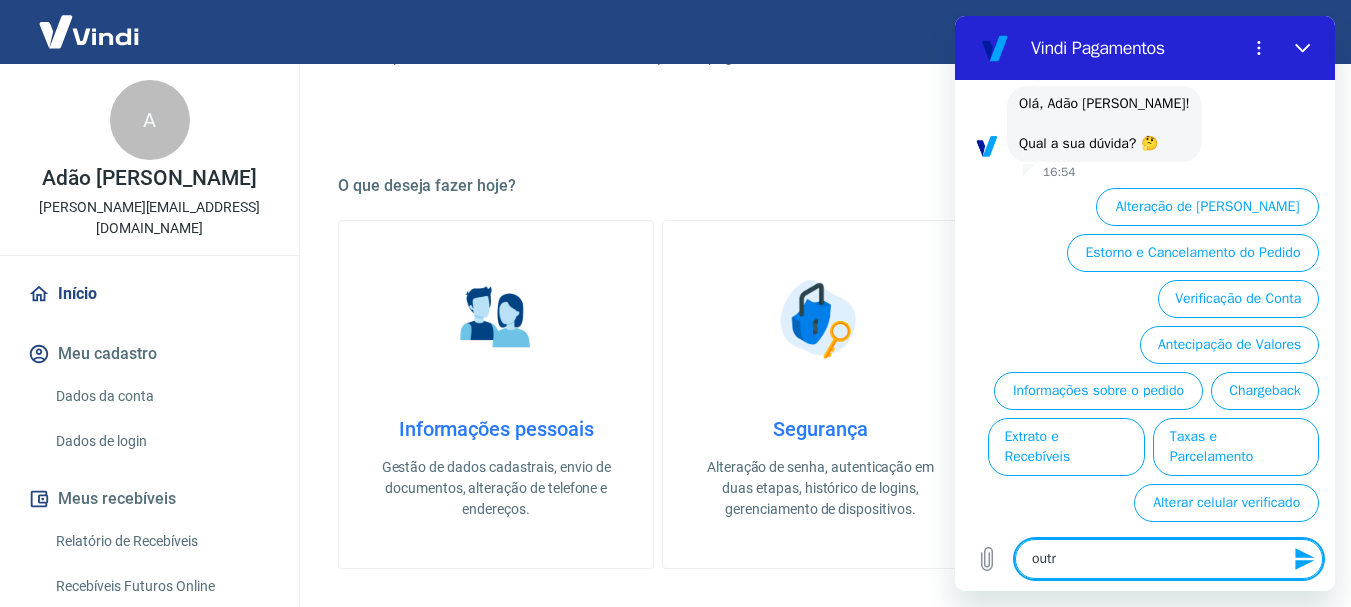 type on "outro" 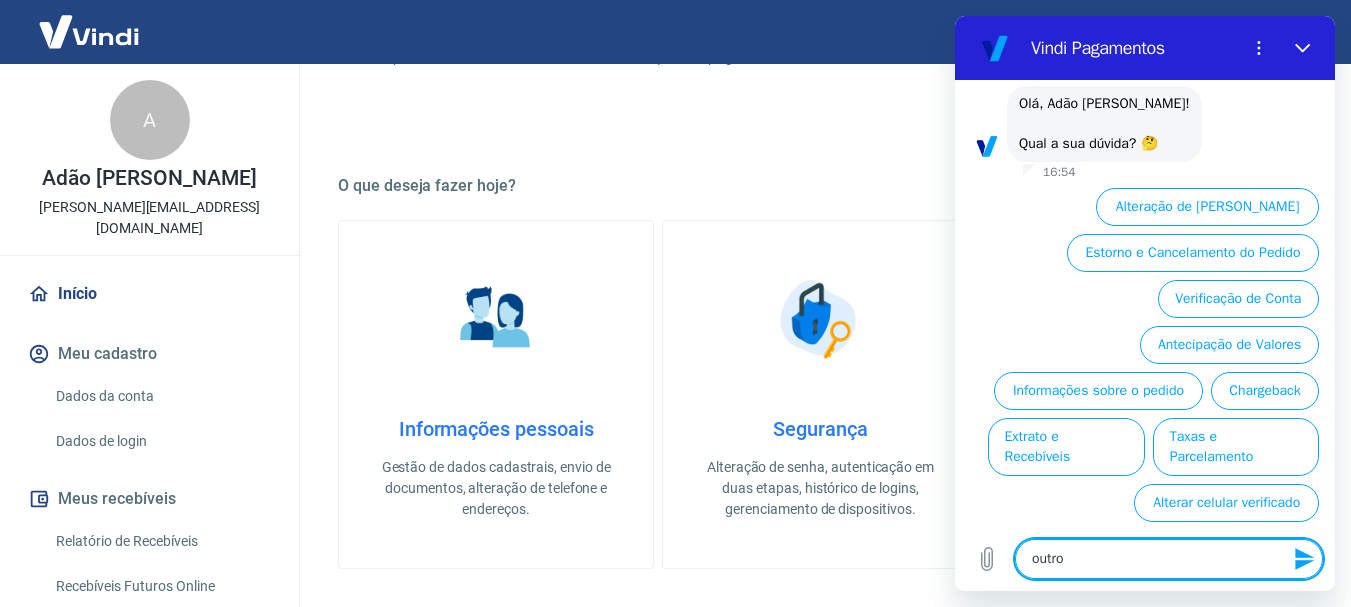 type on "outro" 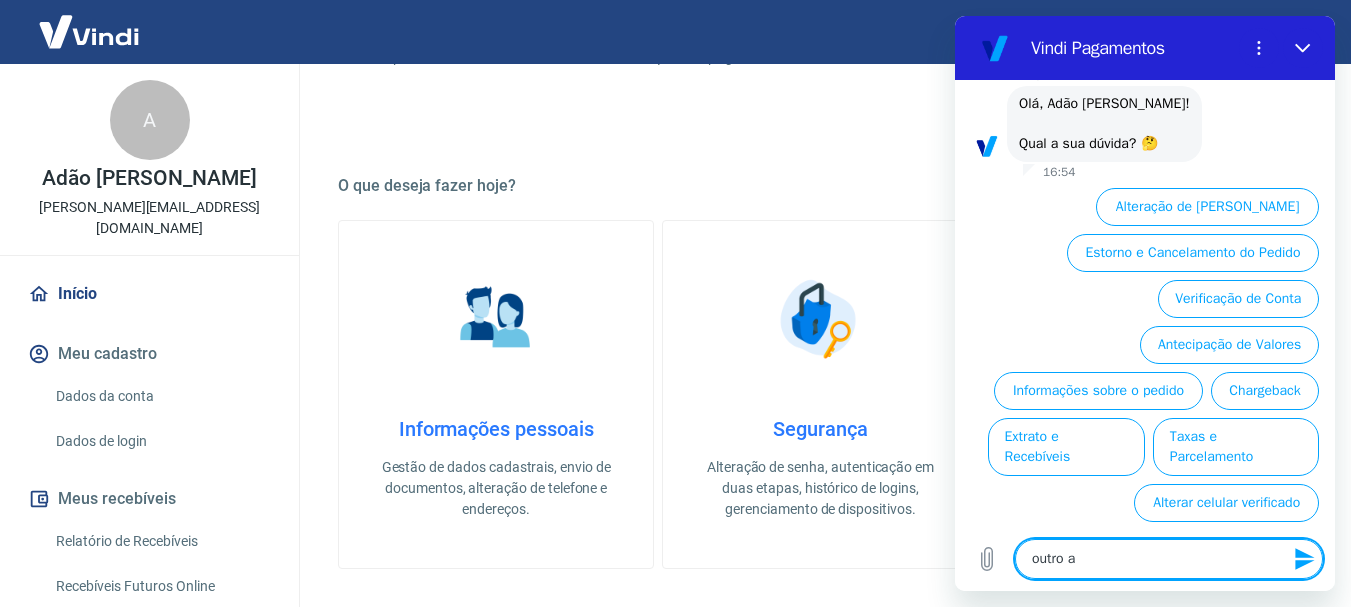 type on "outro as" 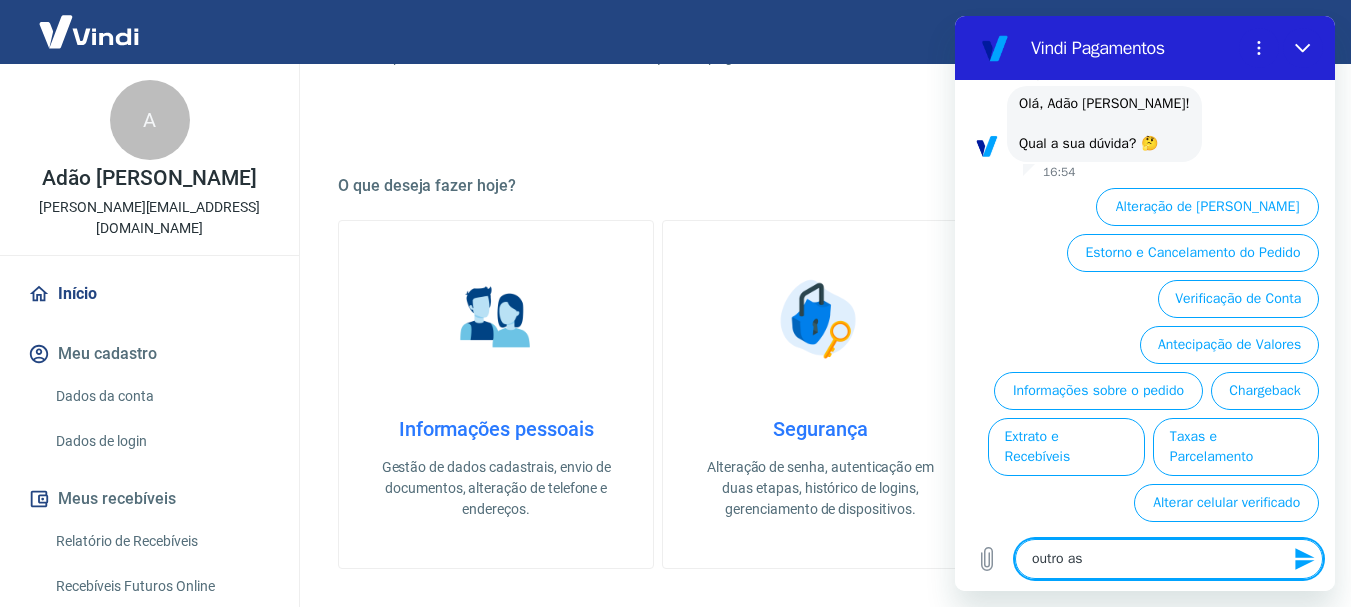 type on "outro ass" 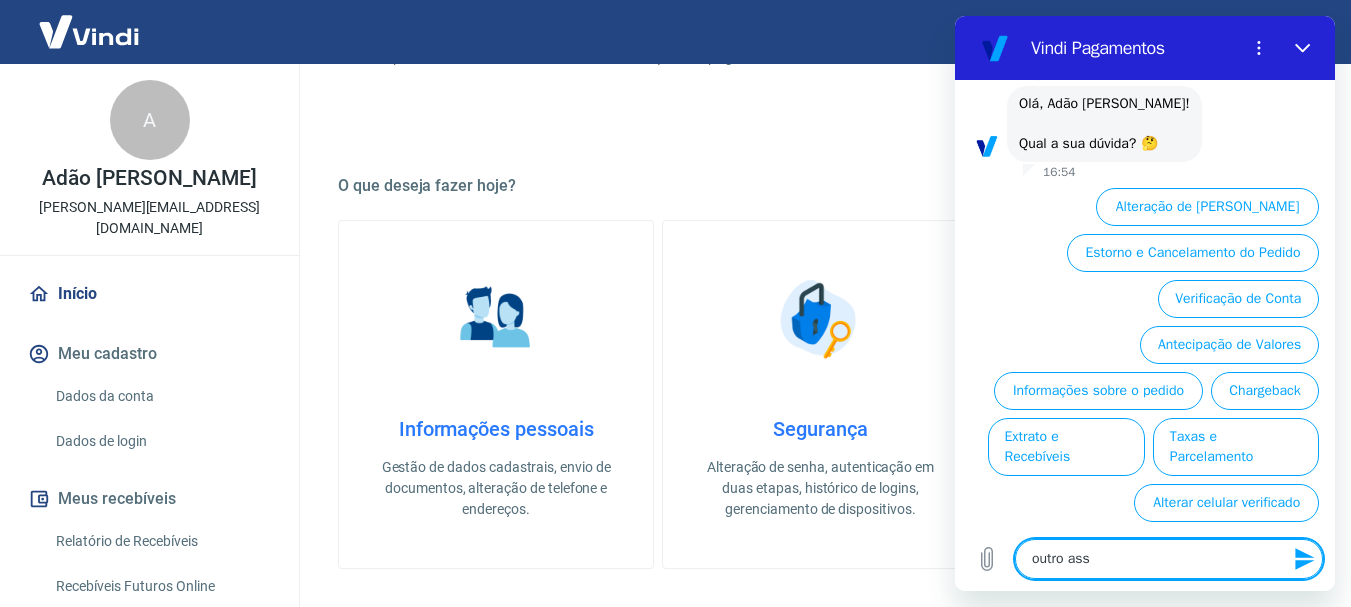 type on "outro assu" 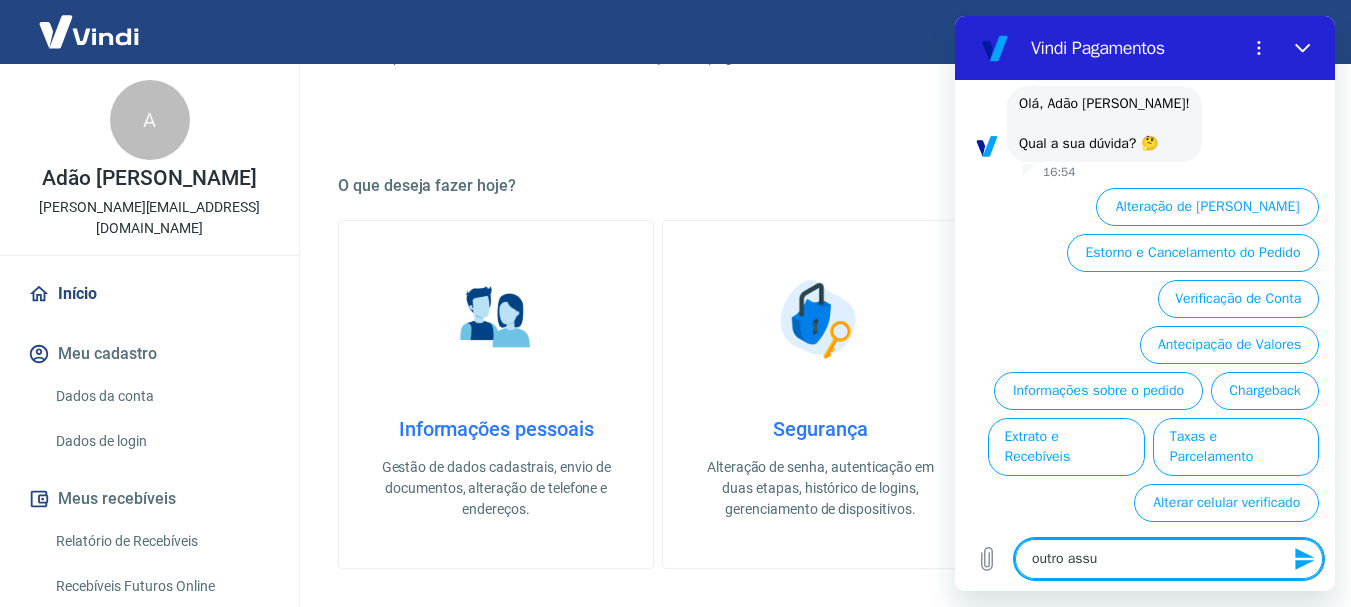 type on "outro assun" 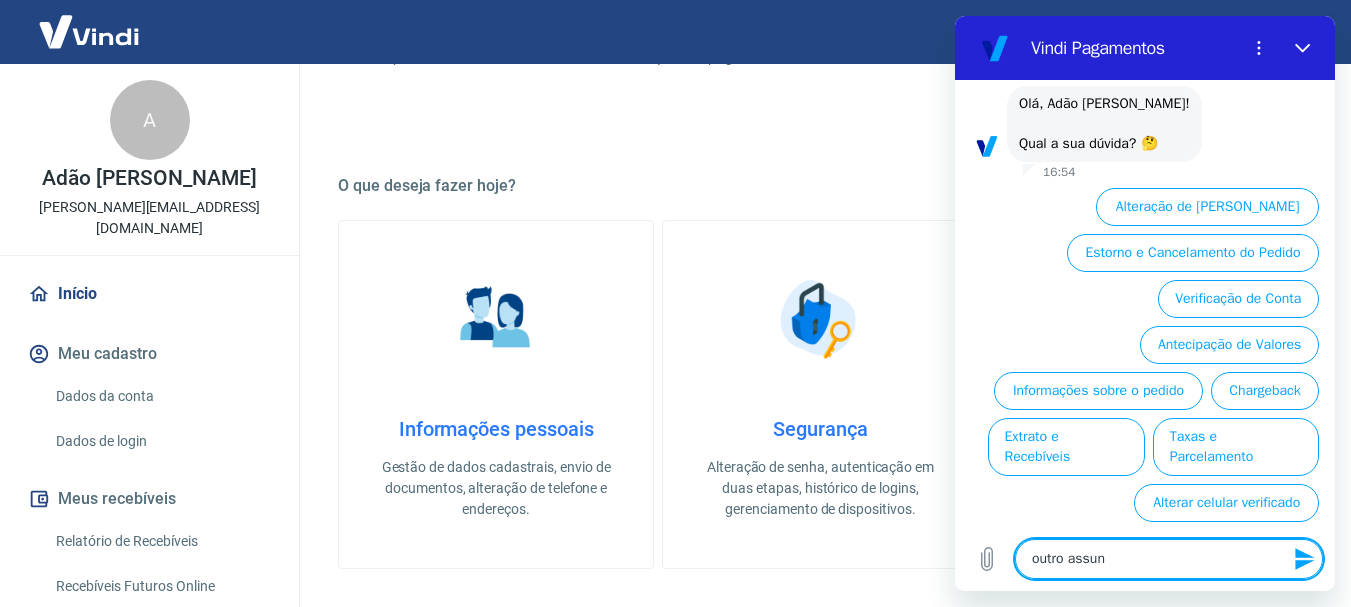 type on "outro assunt" 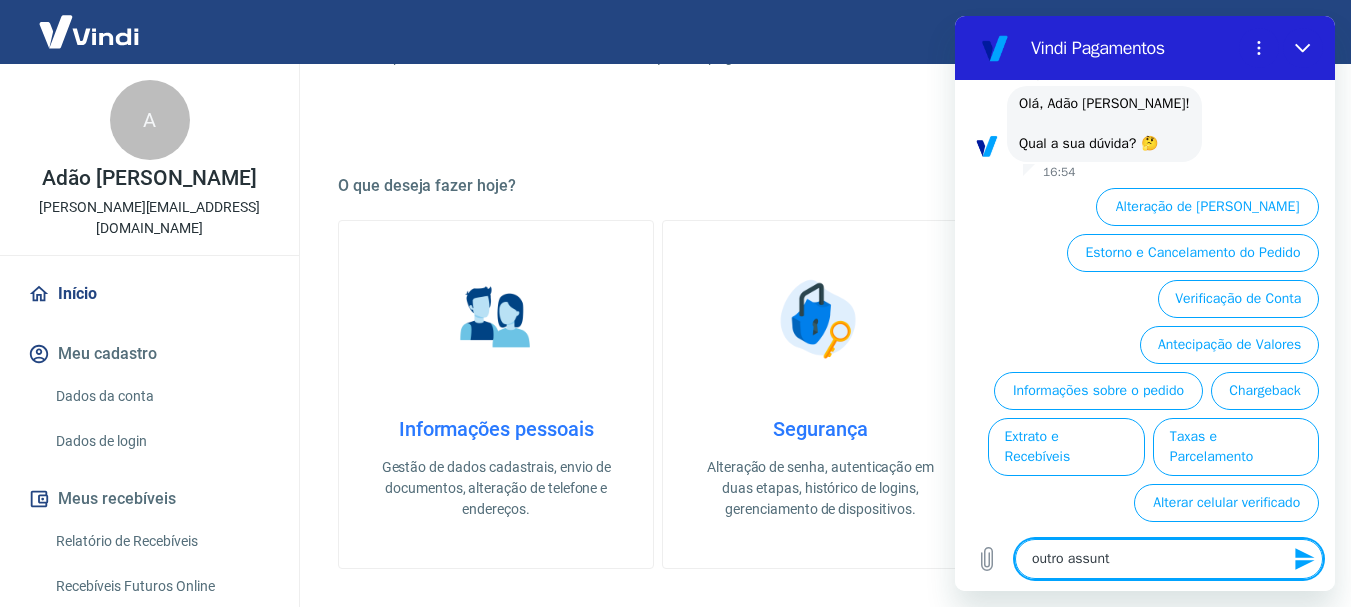 type on "outro assunto" 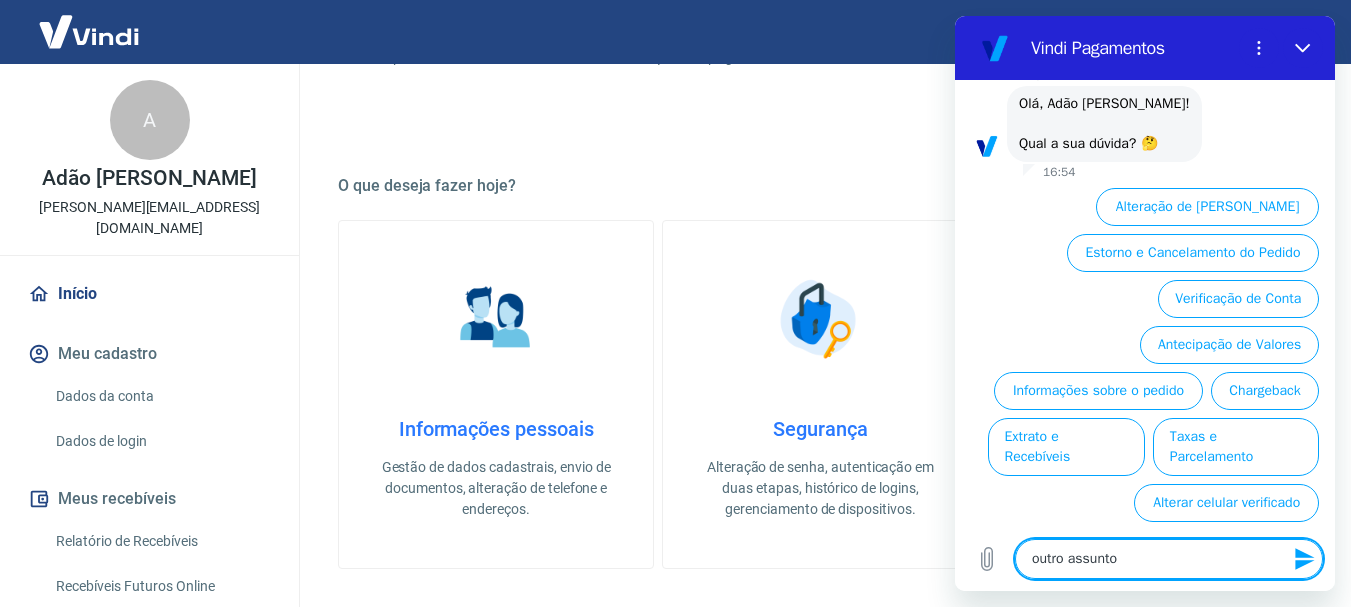 type 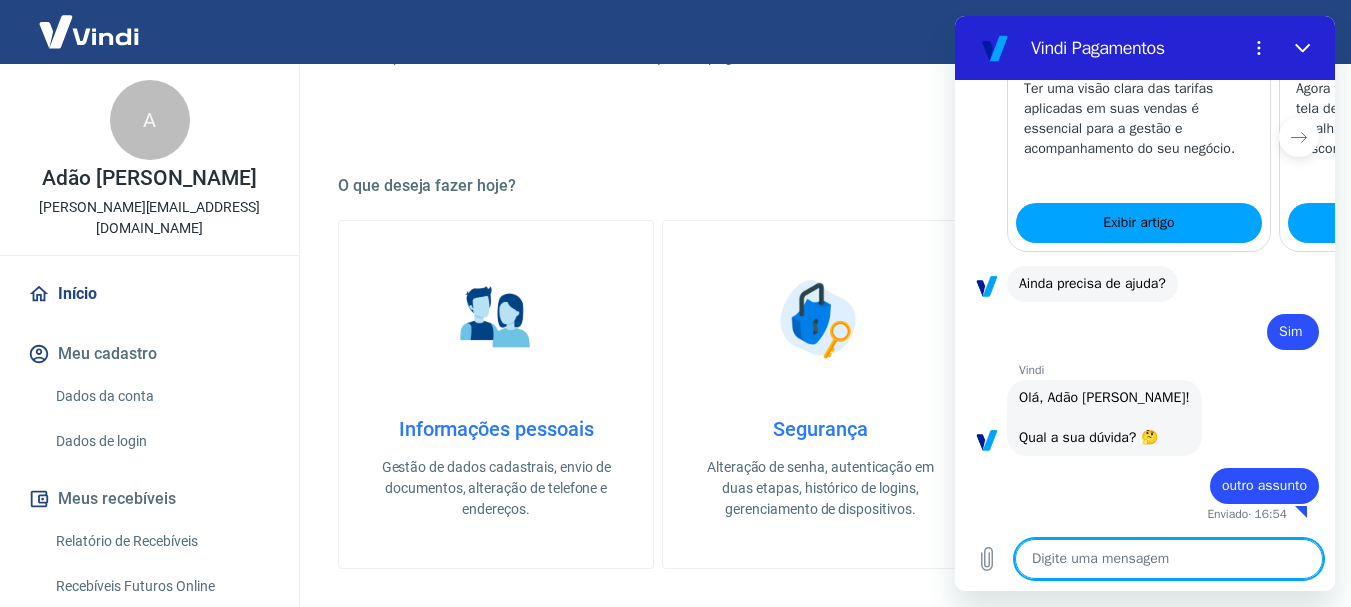 type on "x" 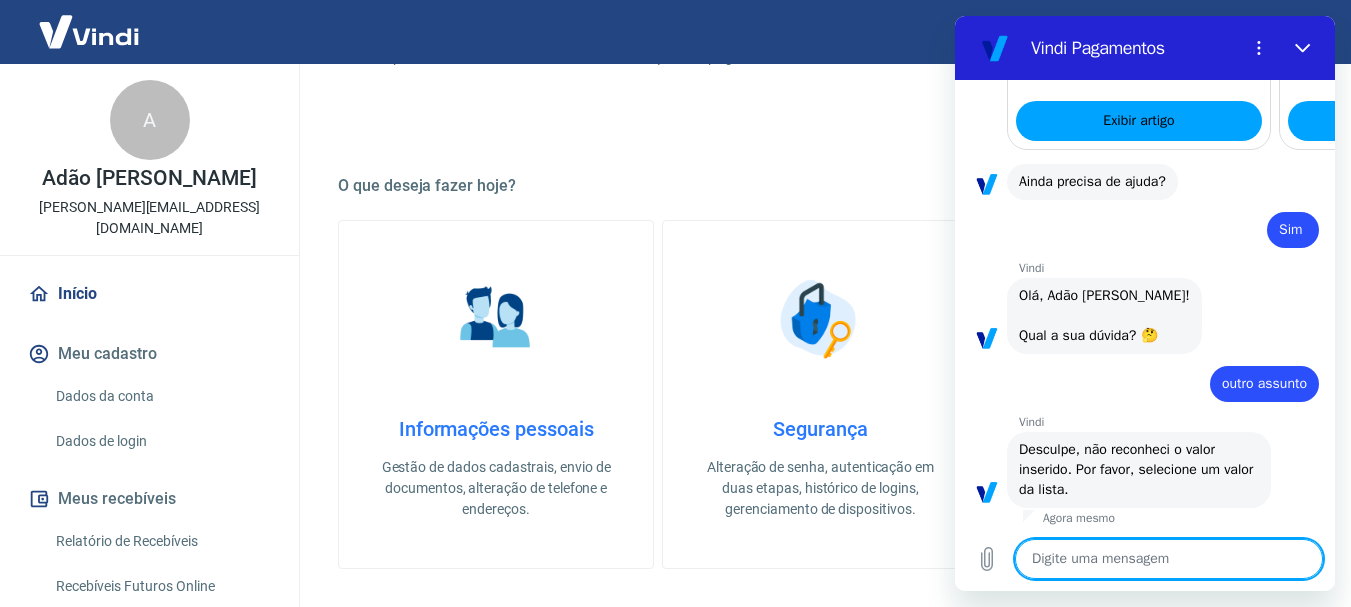 scroll, scrollTop: 2176, scrollLeft: 0, axis: vertical 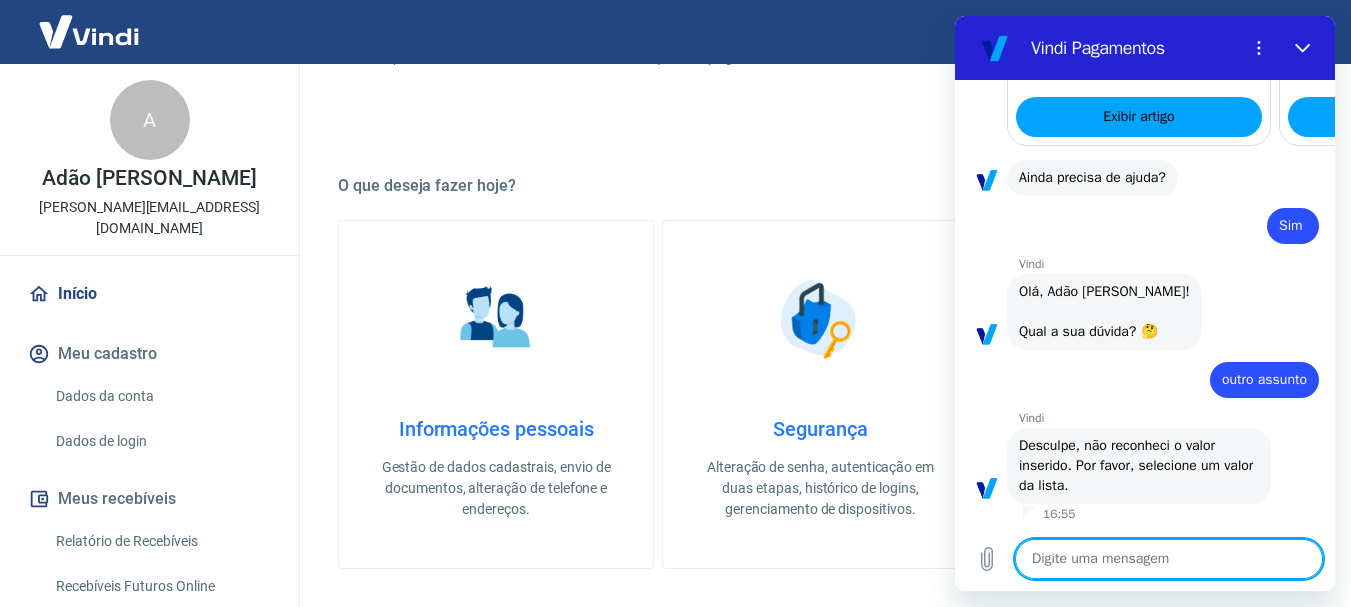 type on "t" 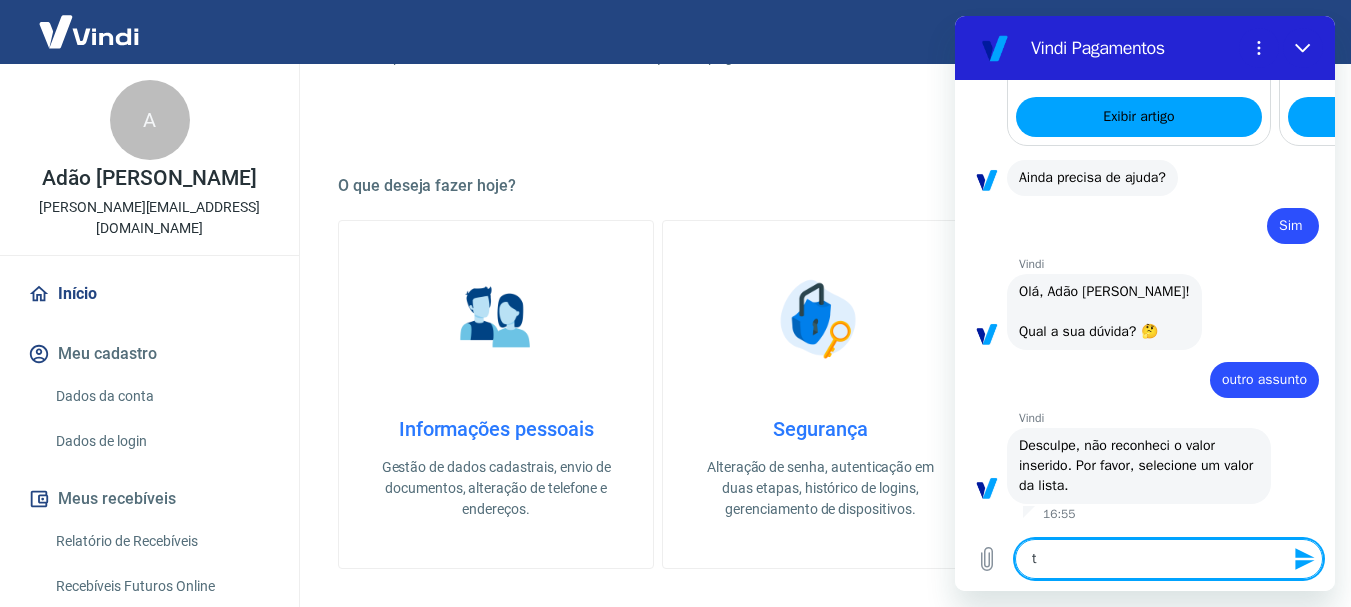 type on "ta" 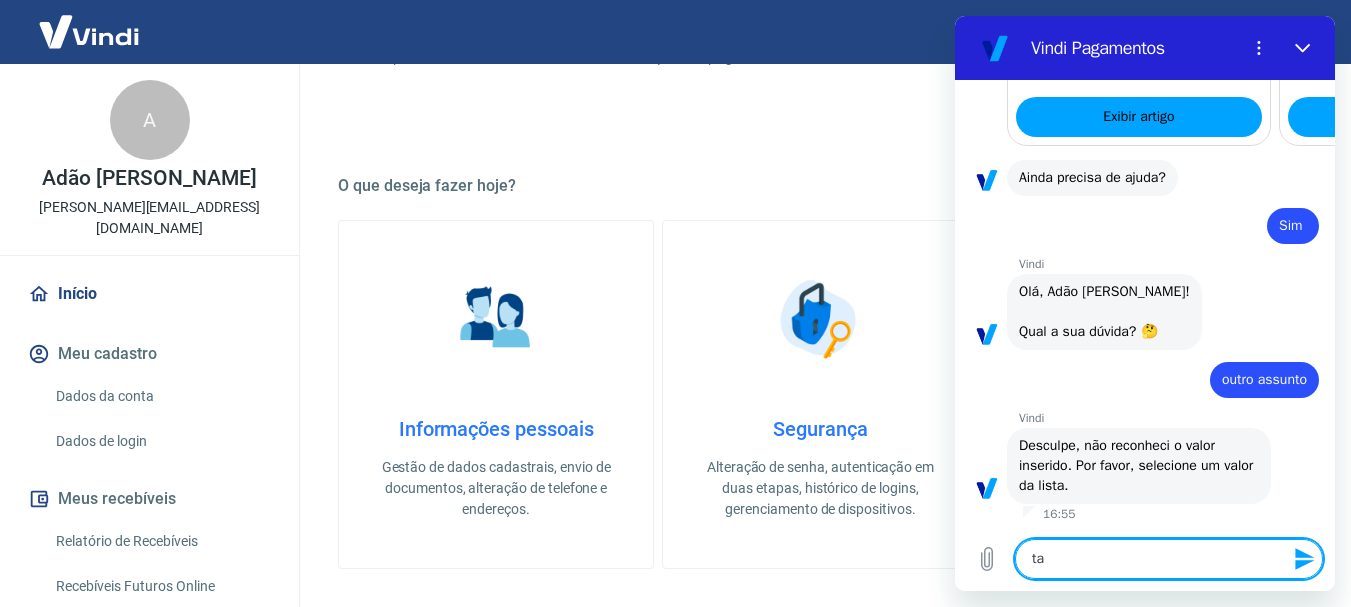 type on "tax" 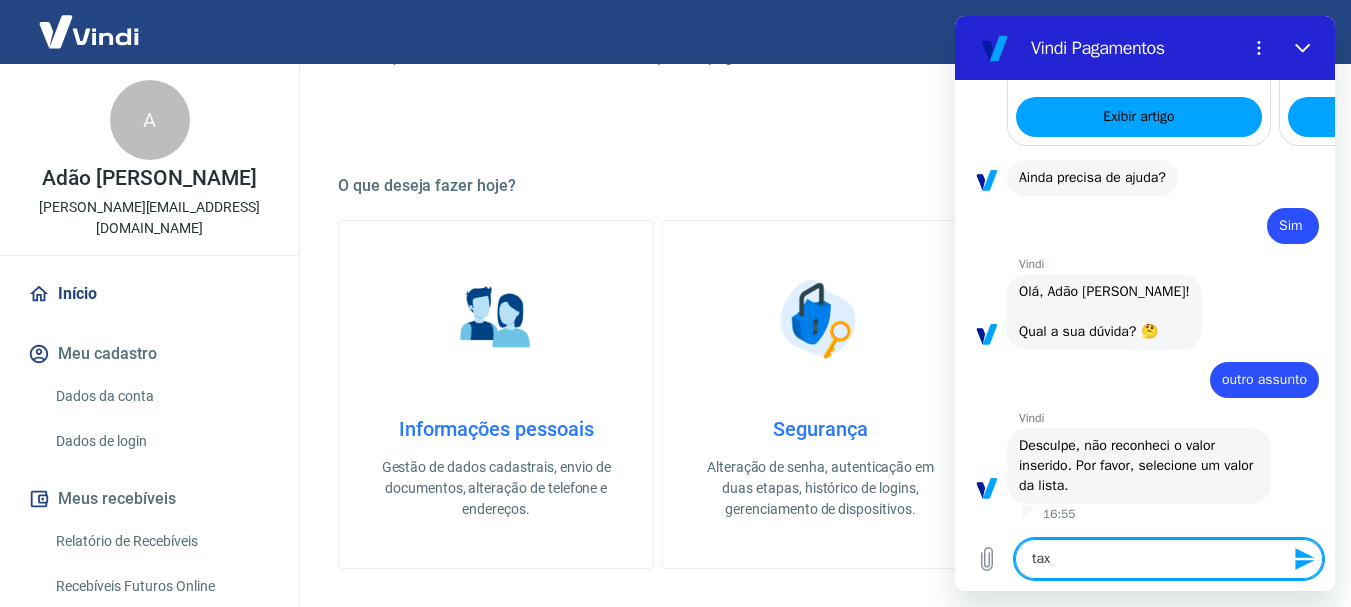 type on "taxa" 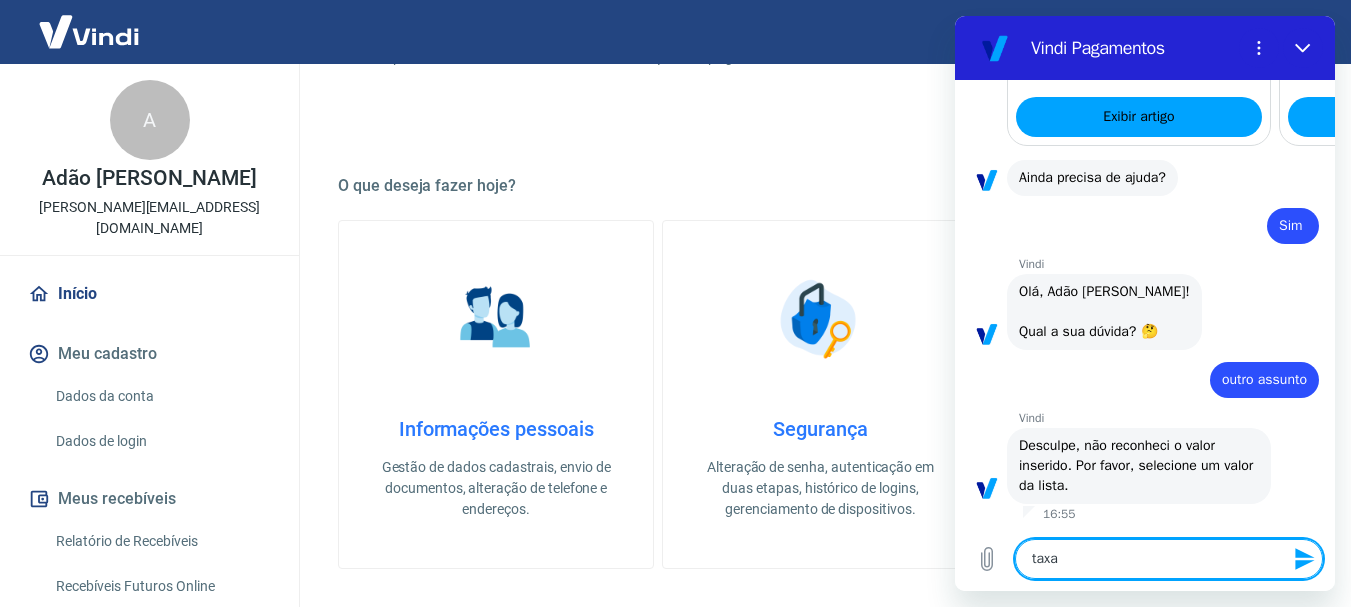 type on "taxa" 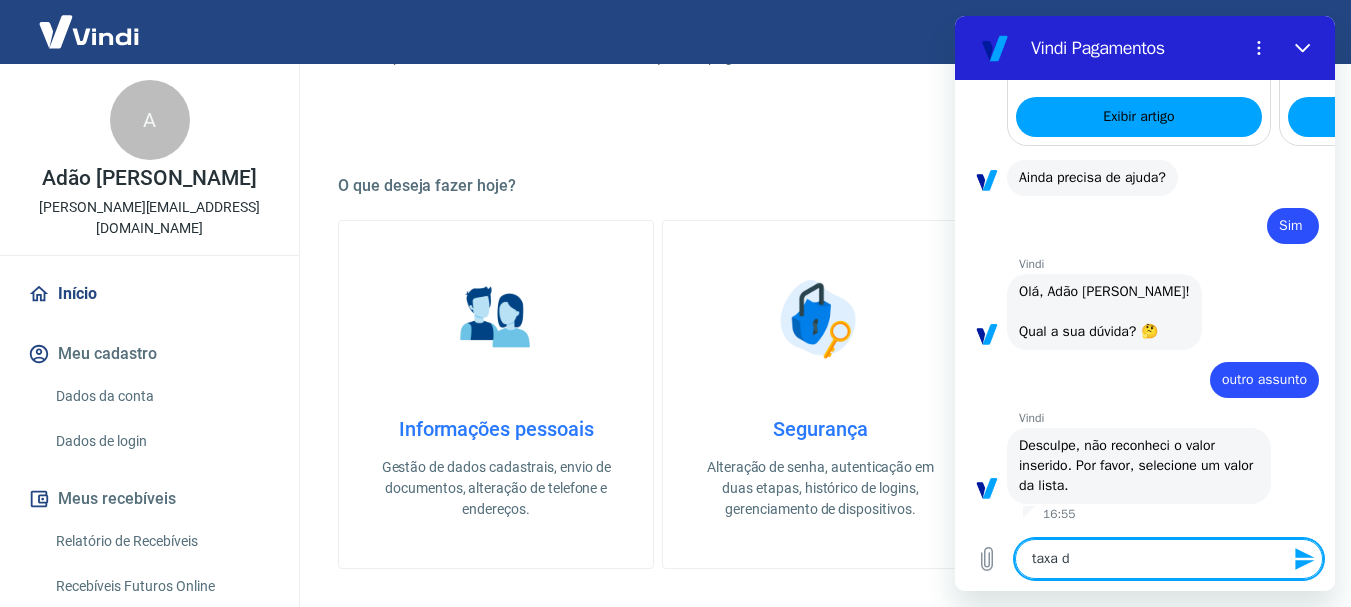 type on "x" 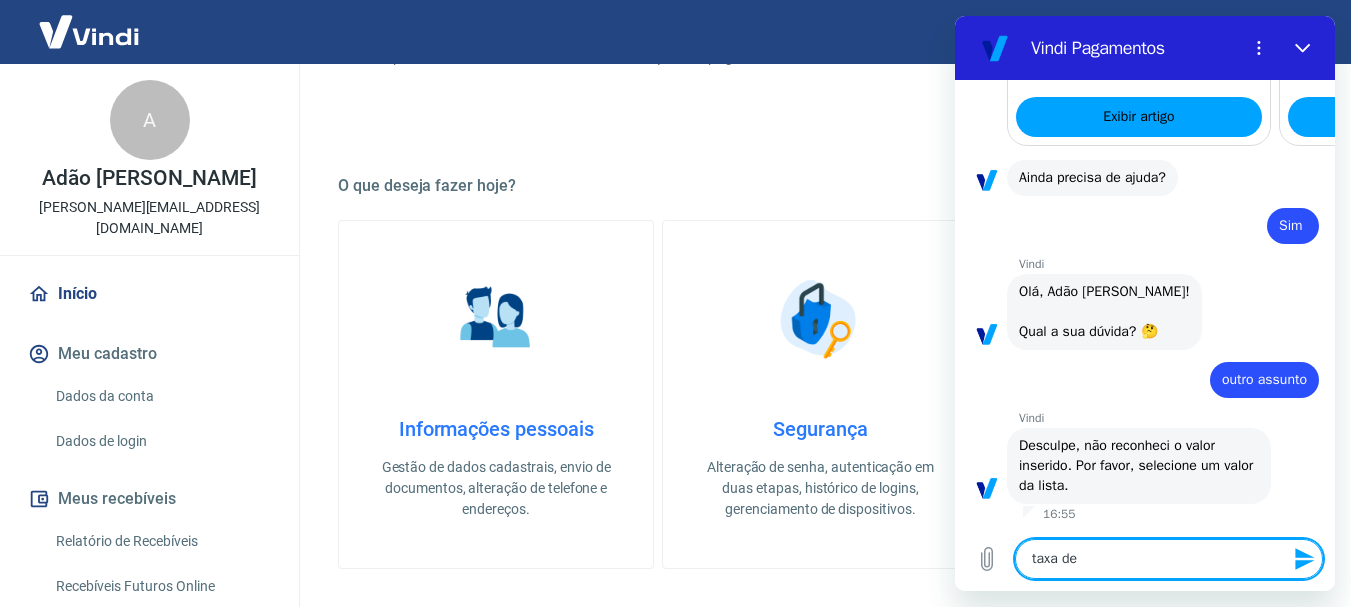 type on "taxa de" 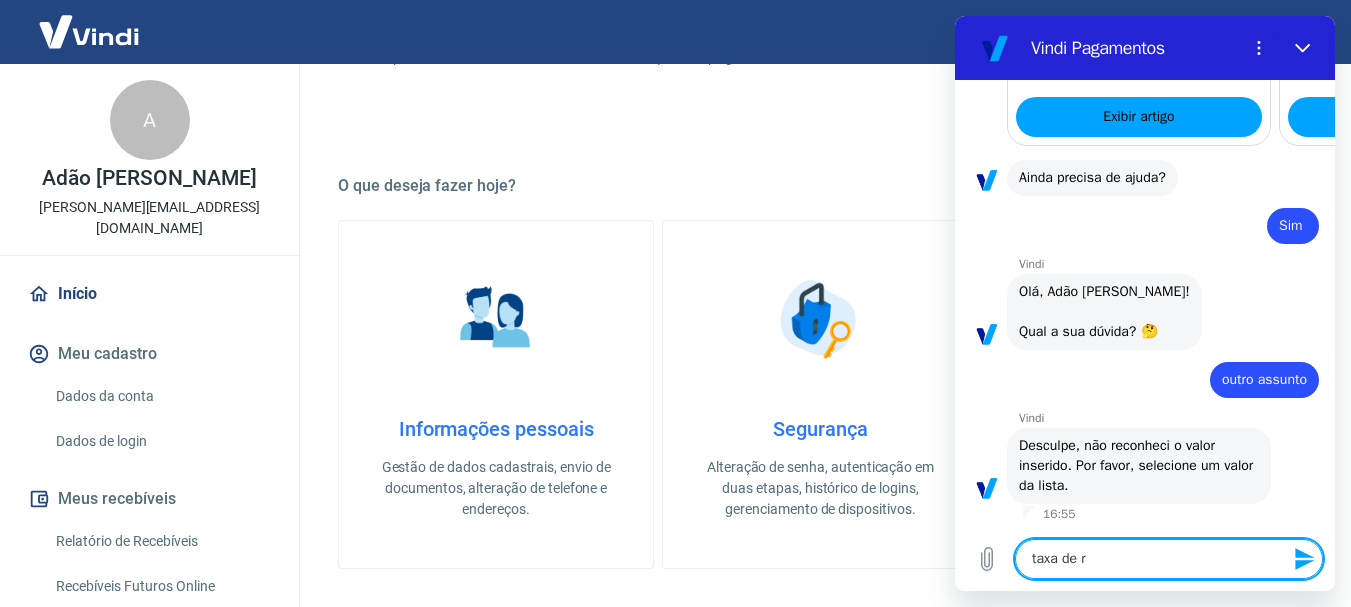 type on "taxa de re" 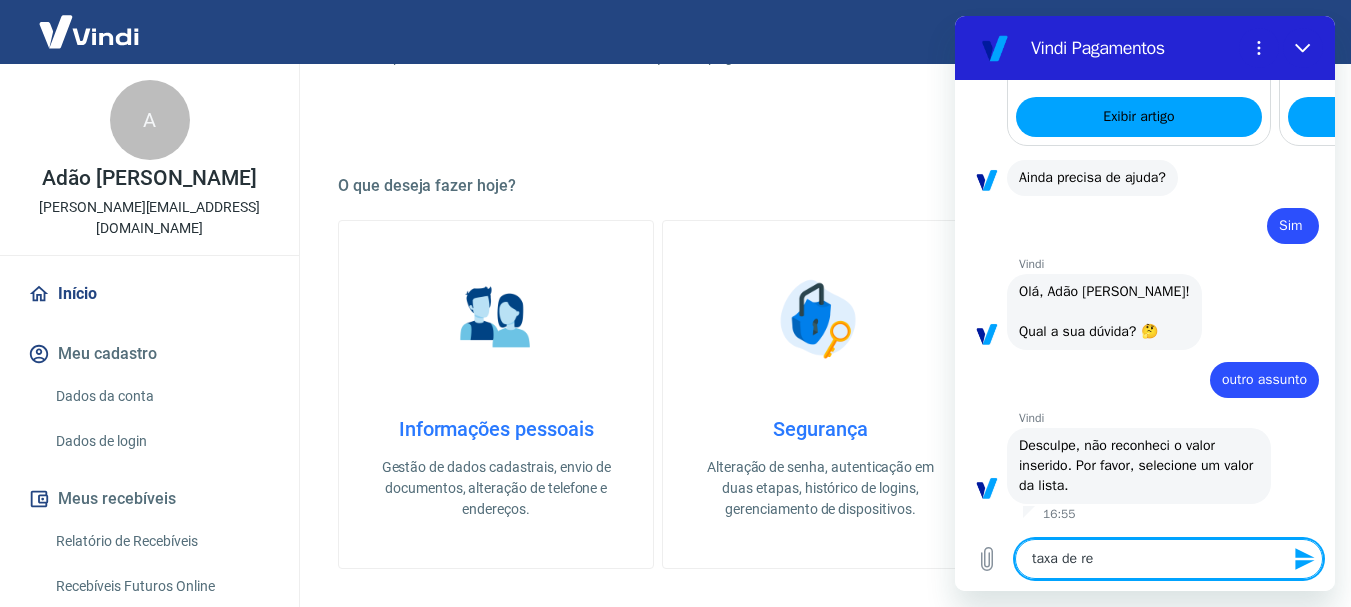 type on "taxa de ren" 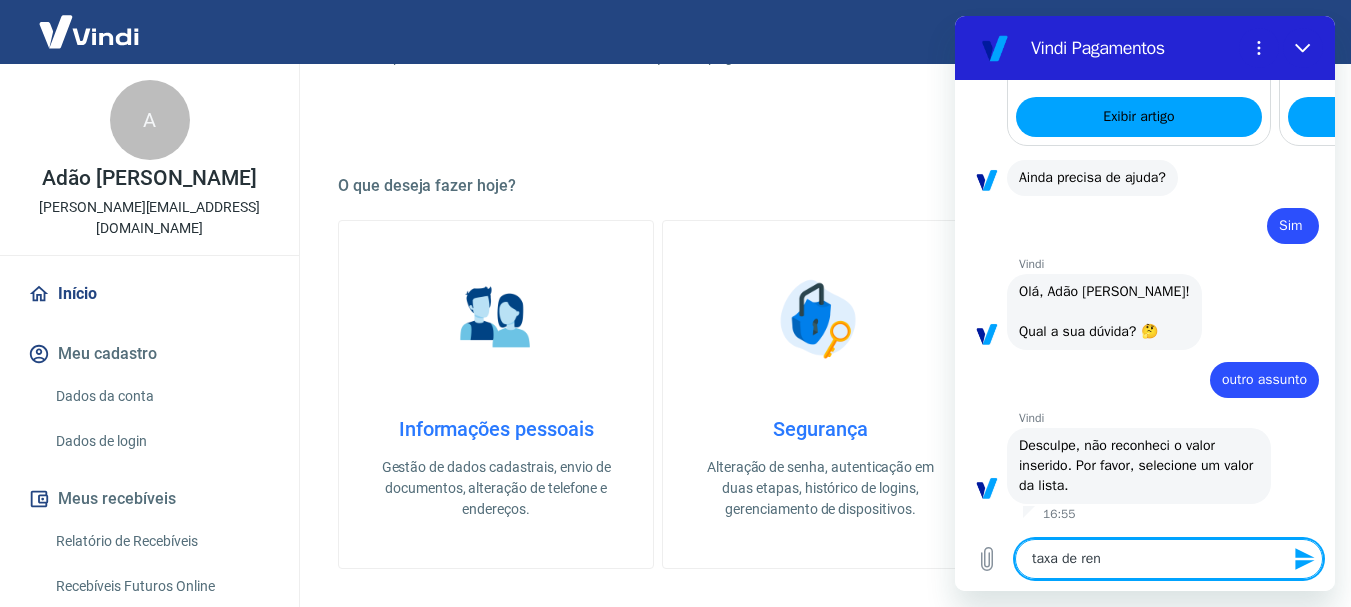 type on "taxa de rent" 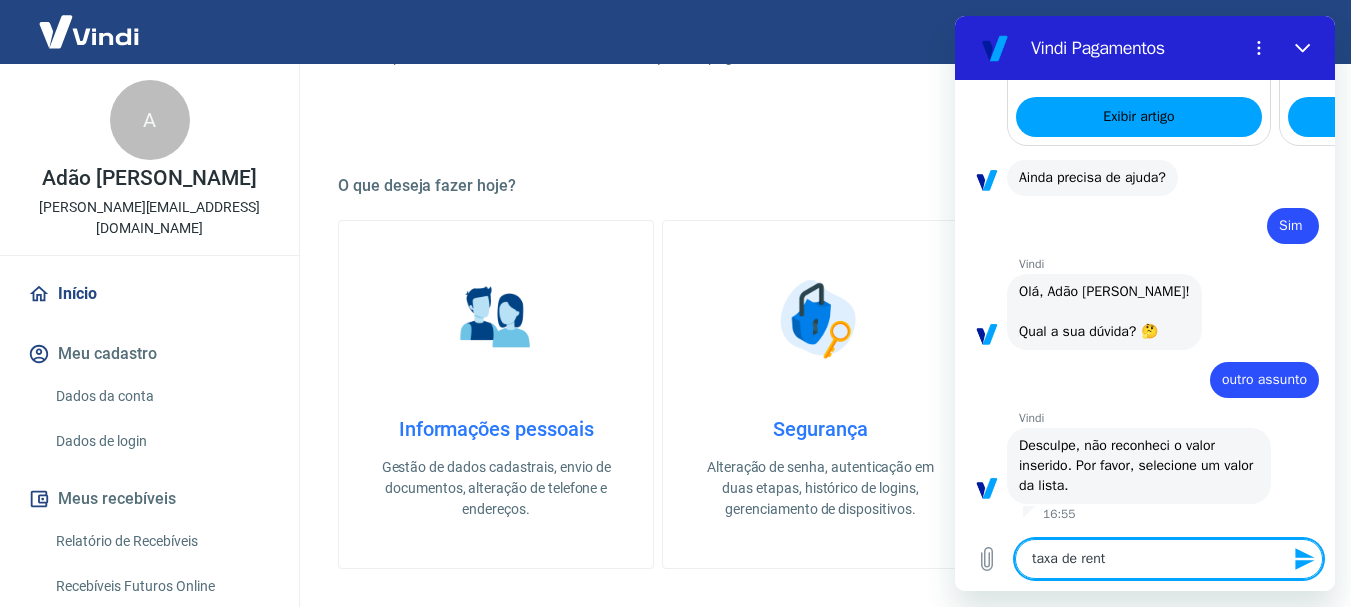 type on "x" 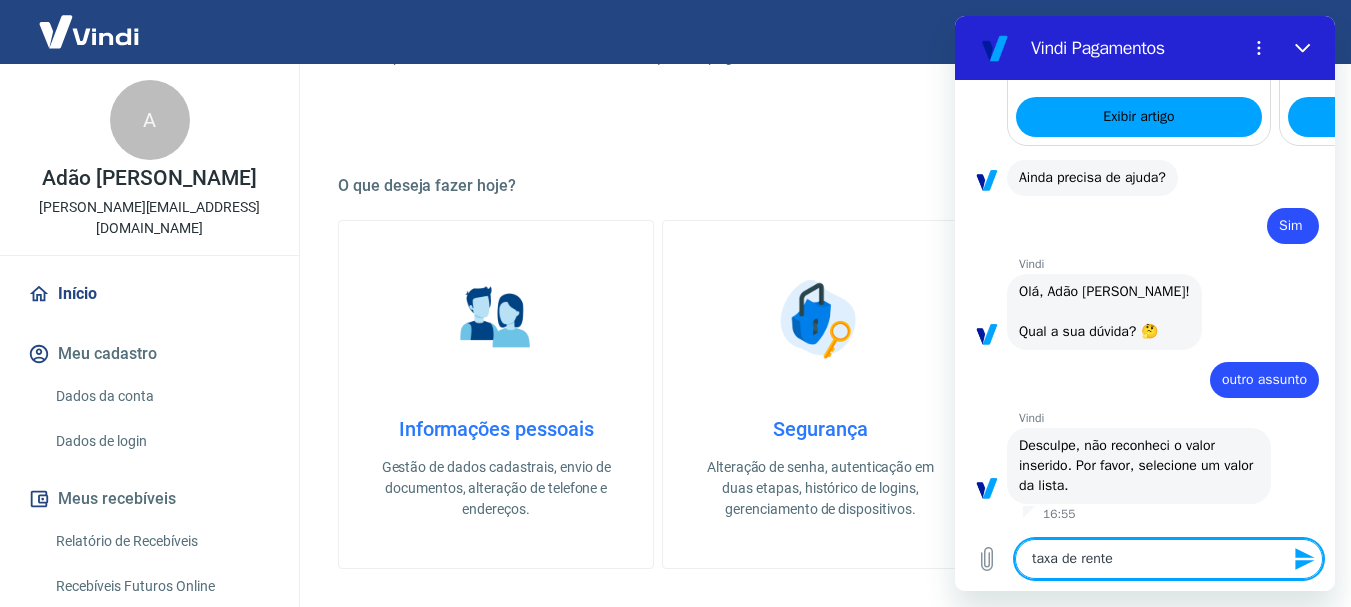 type on "taxa de renten" 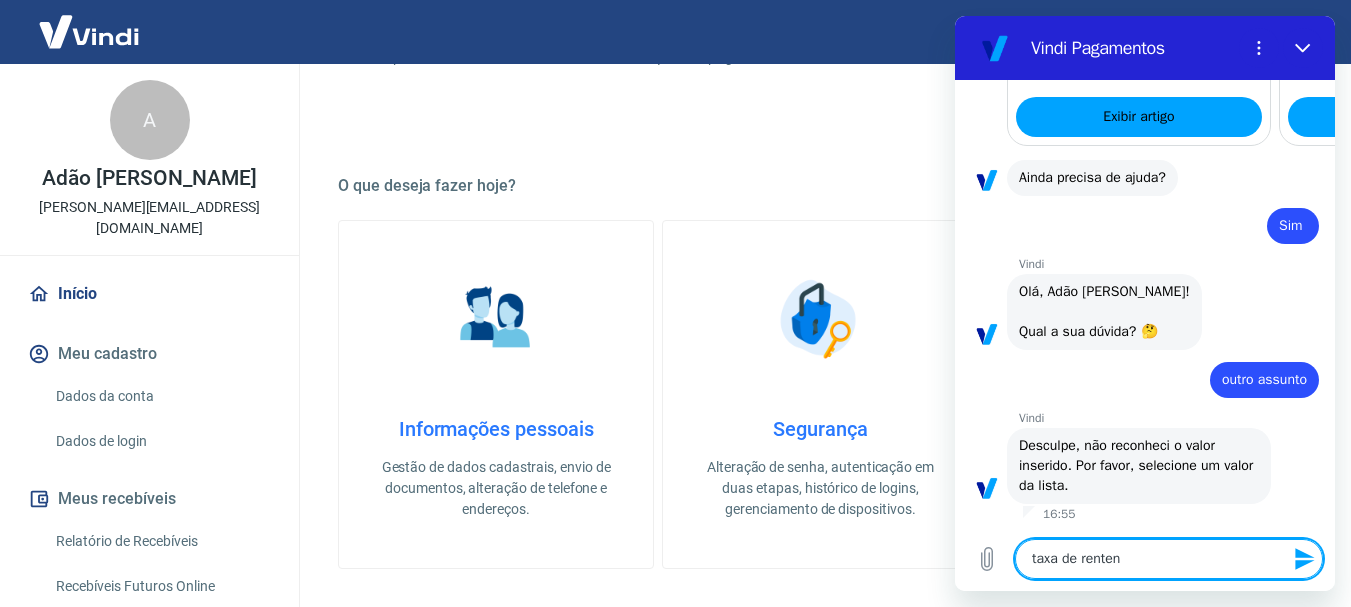 type on "x" 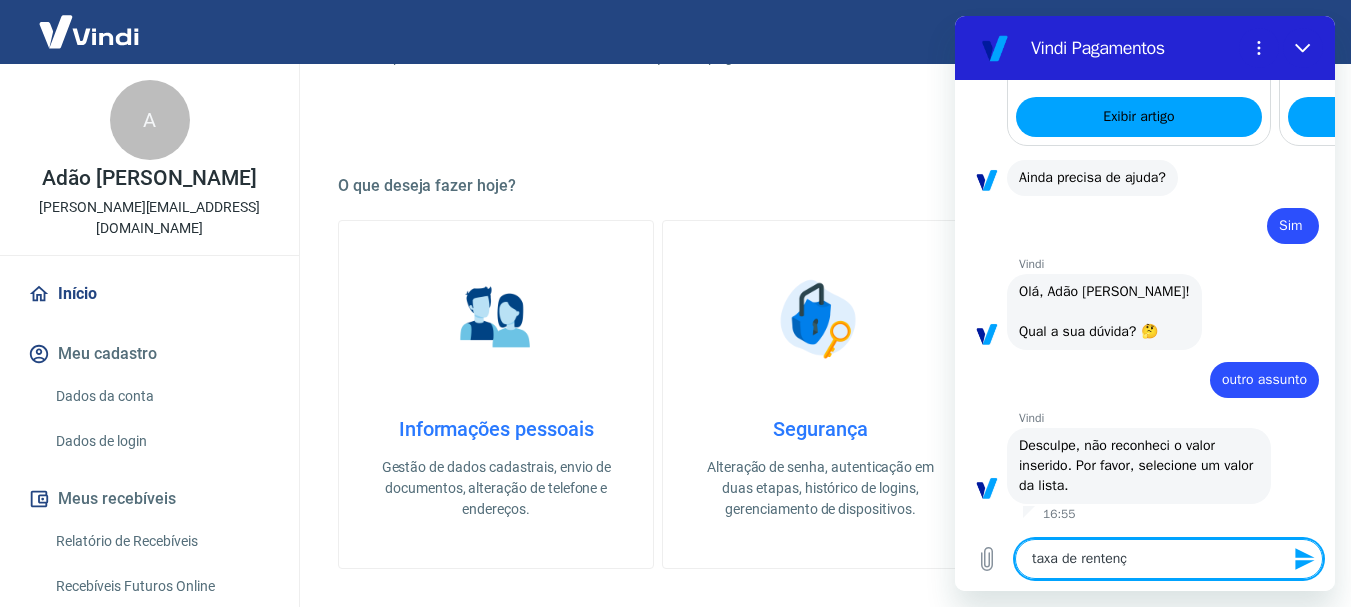 type on "x" 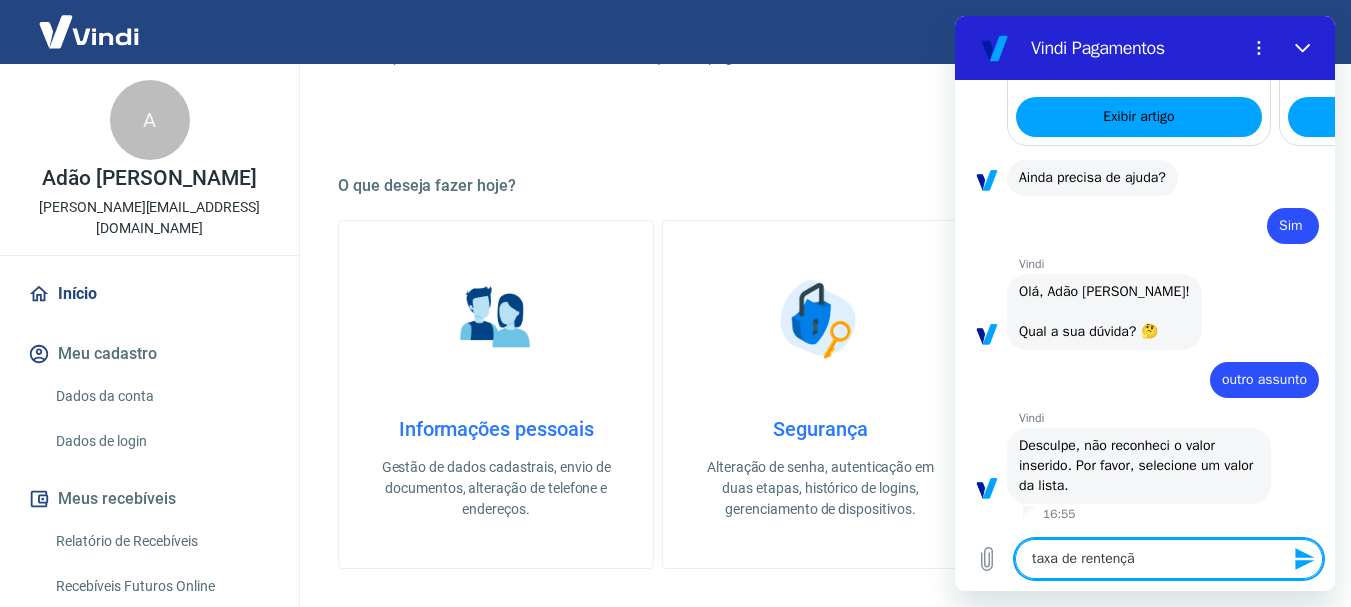 type on "taxa de rentenção" 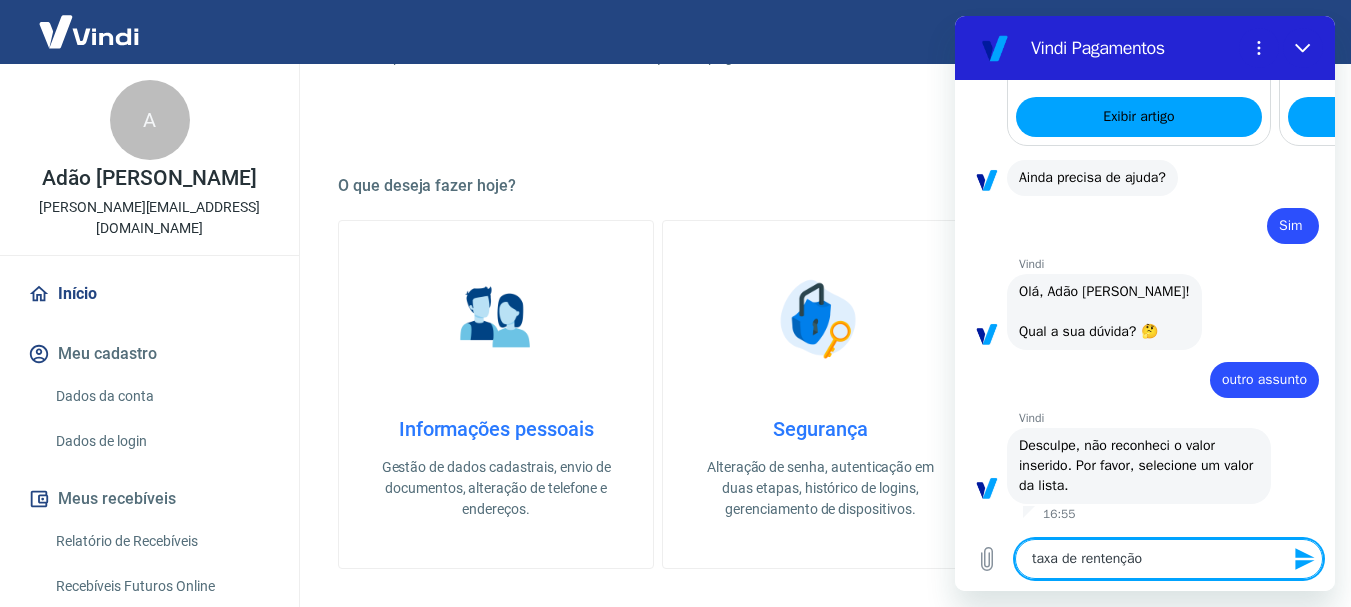 type 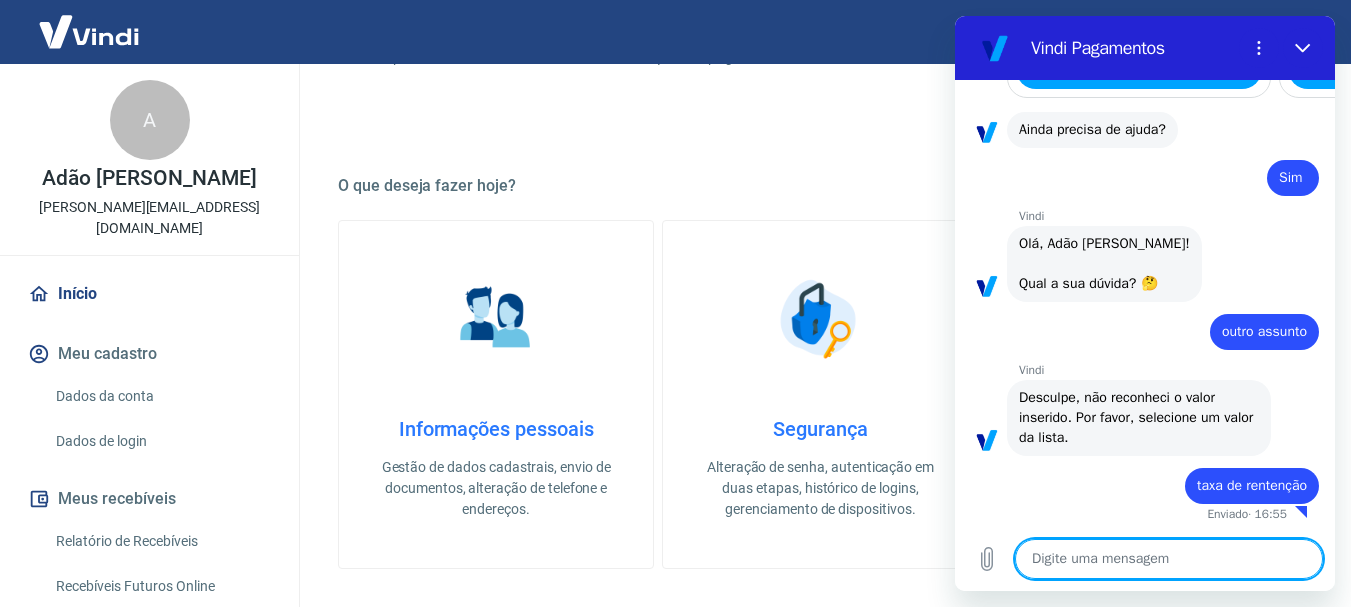 type on "x" 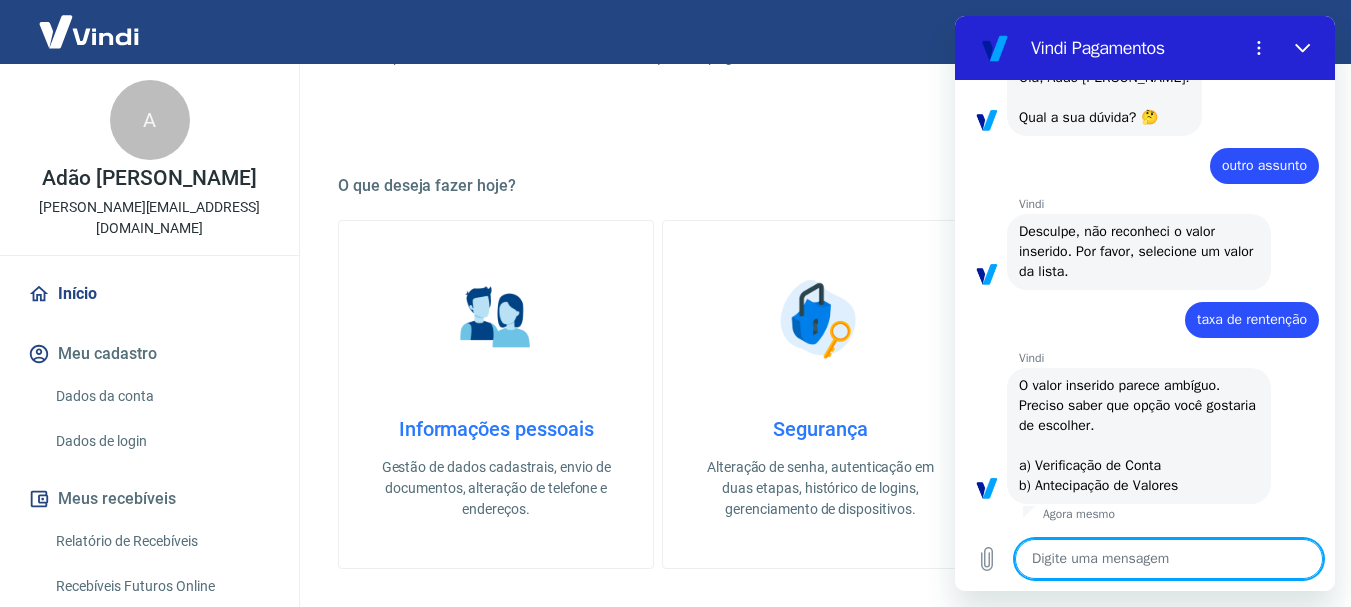 scroll, scrollTop: 2390, scrollLeft: 0, axis: vertical 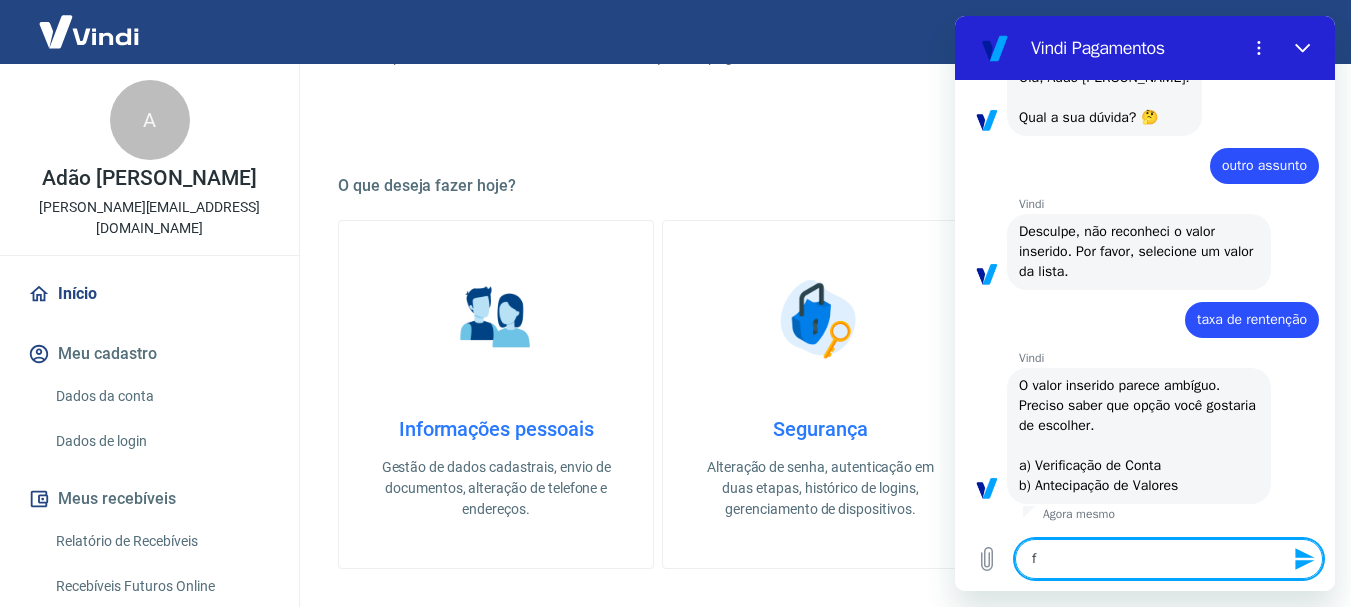 type on "fa" 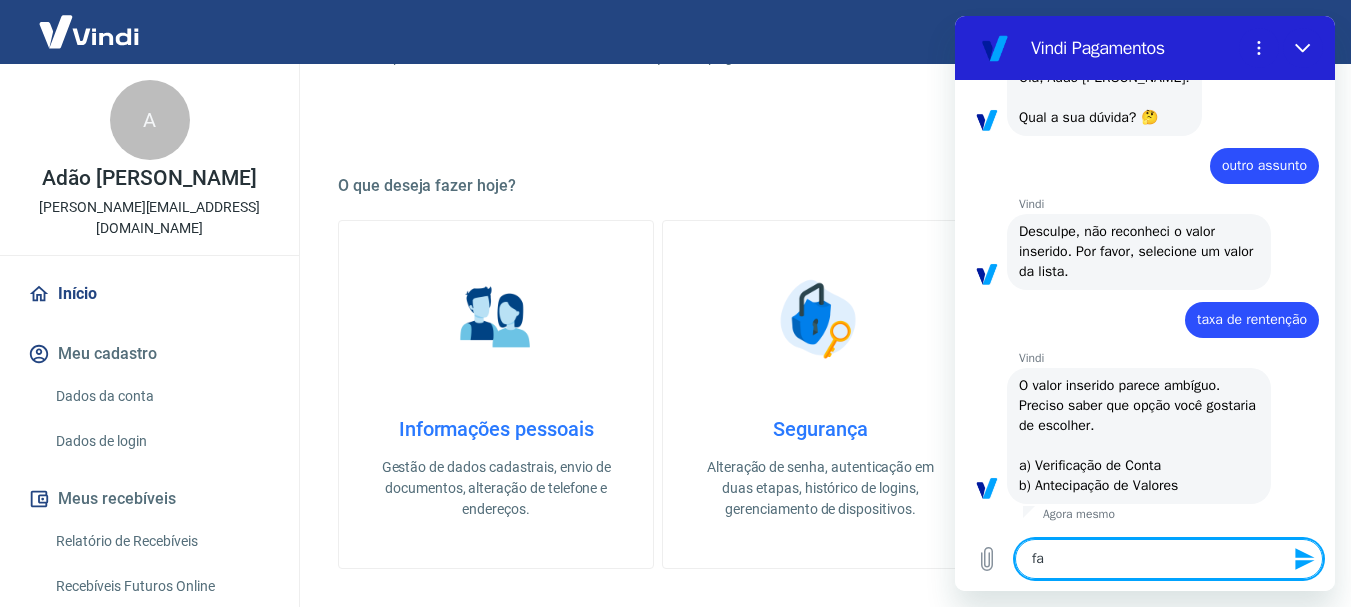 type on "fal" 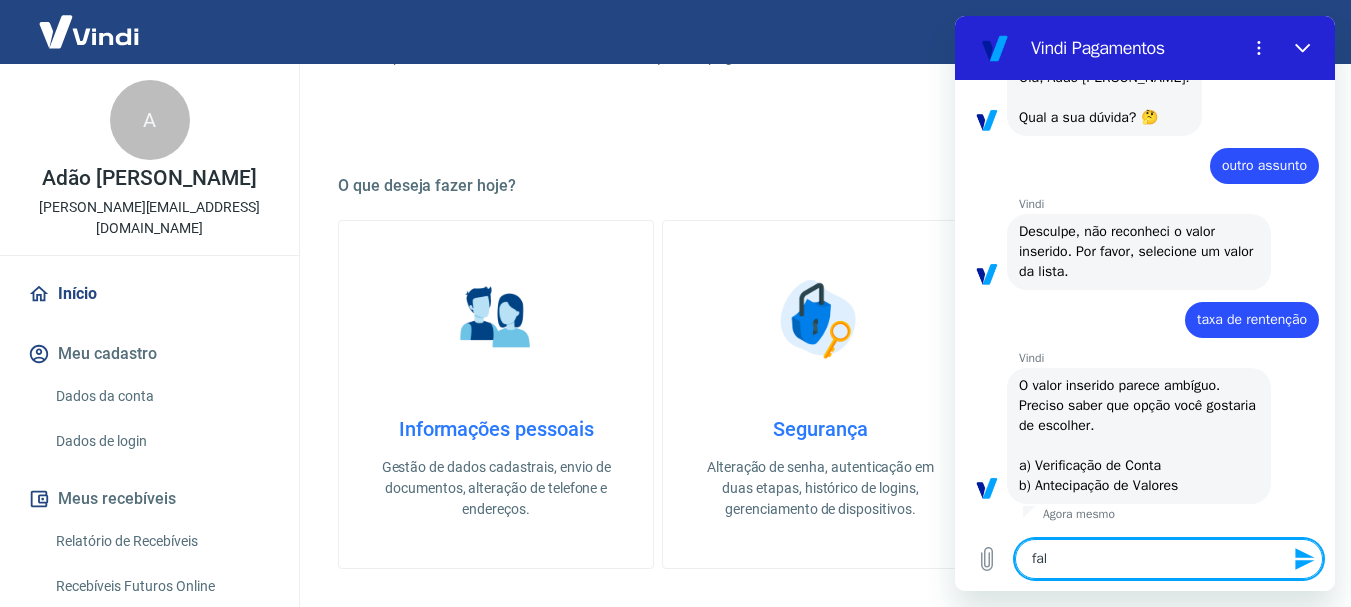 type on "x" 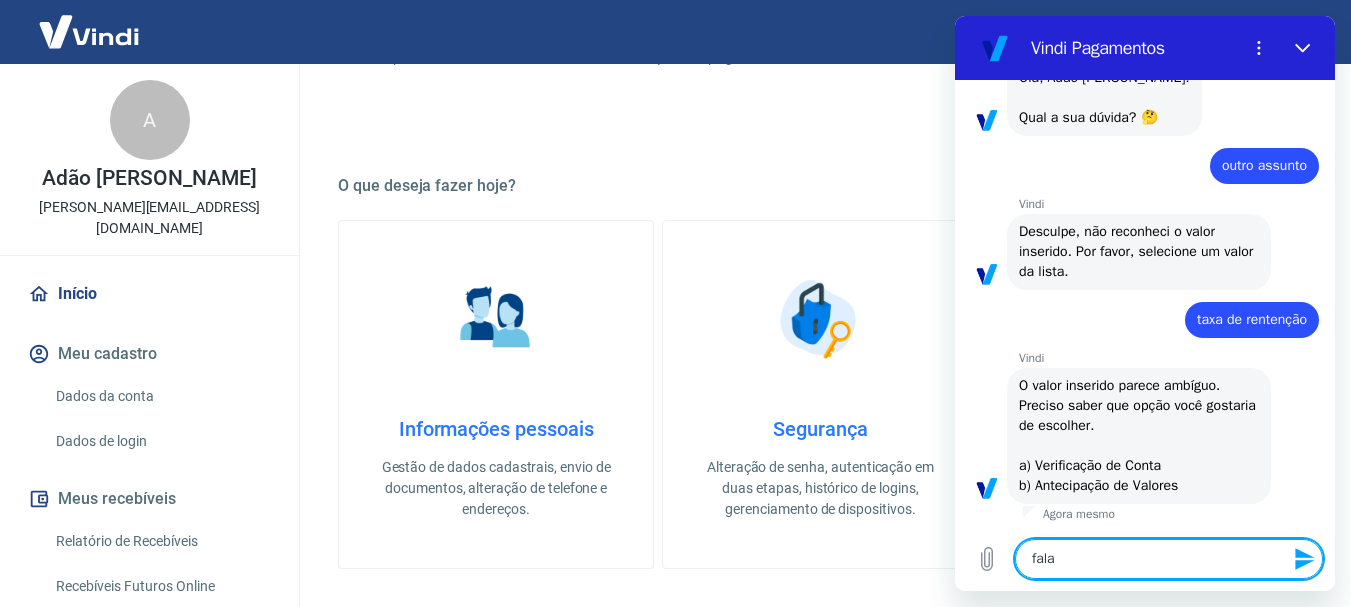 type on "falar" 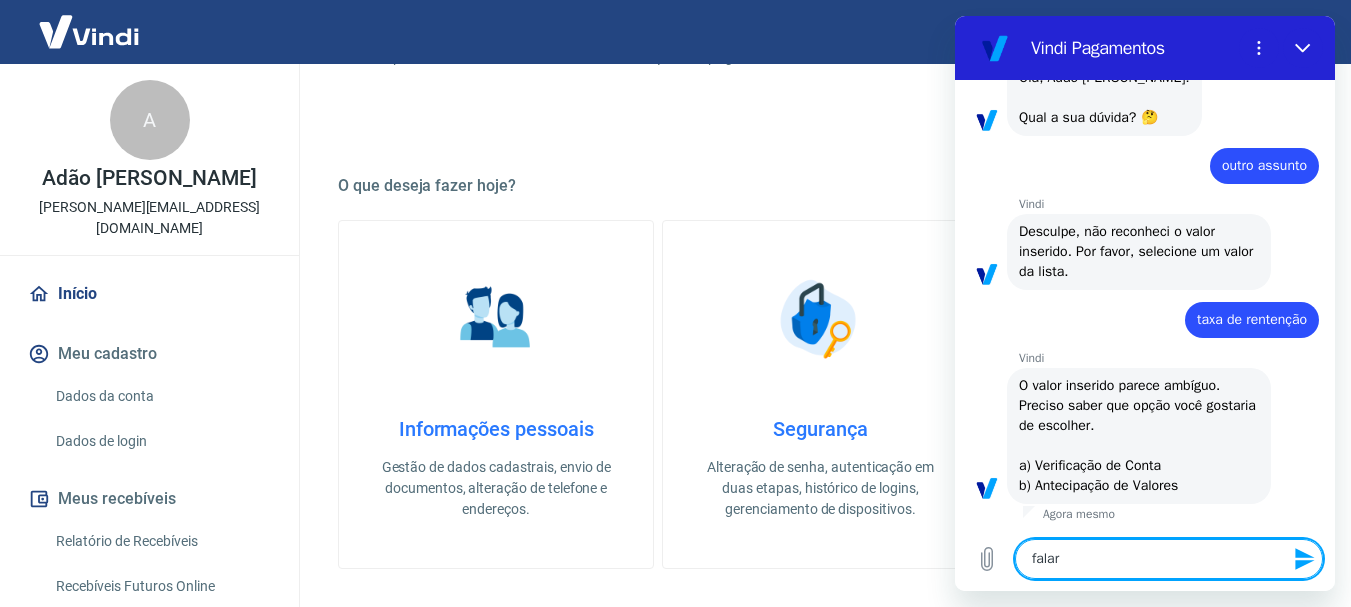 type on "falar" 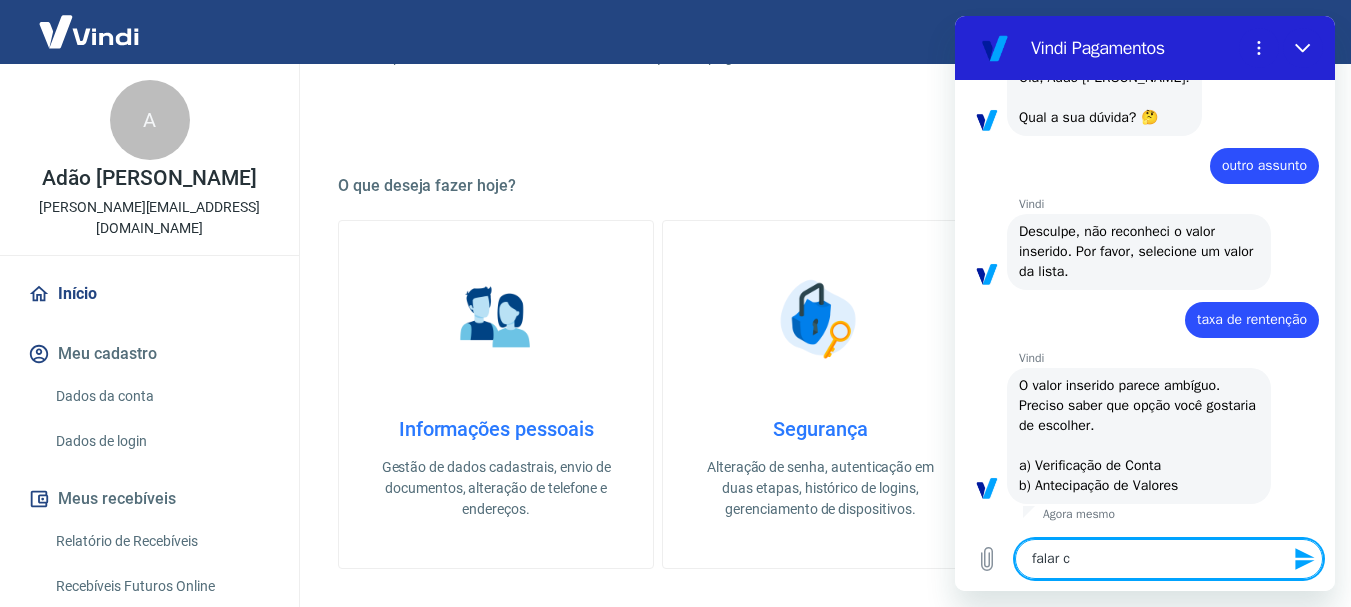 type on "falar co" 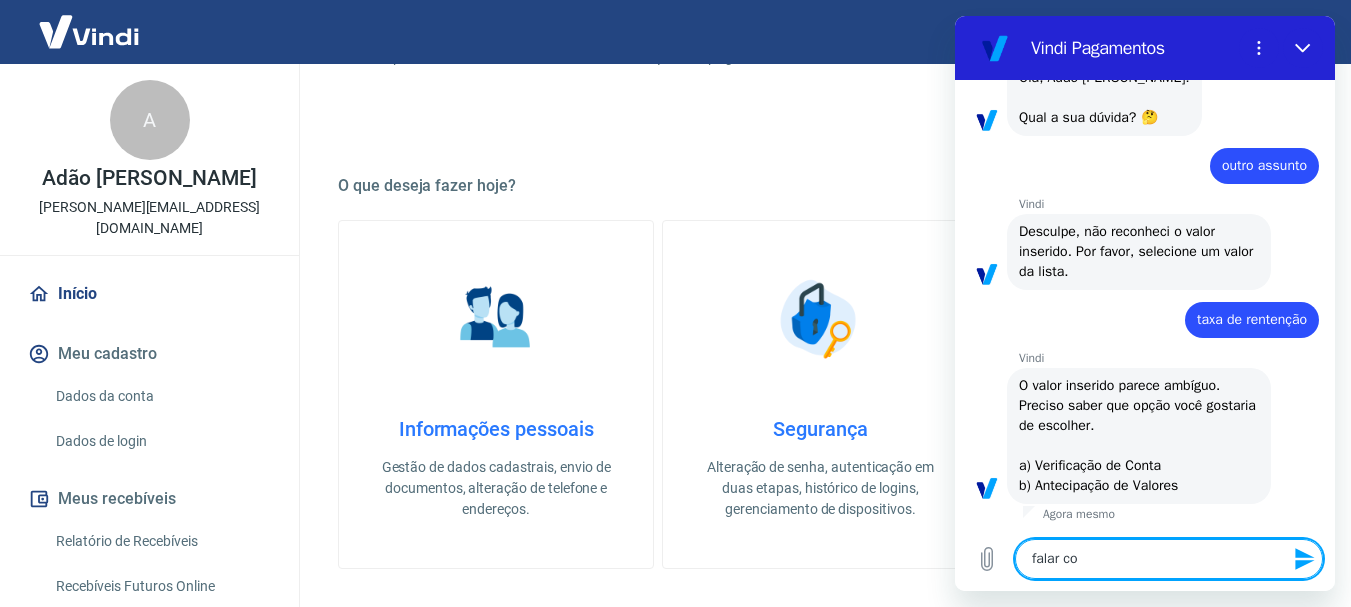 type on "falar com" 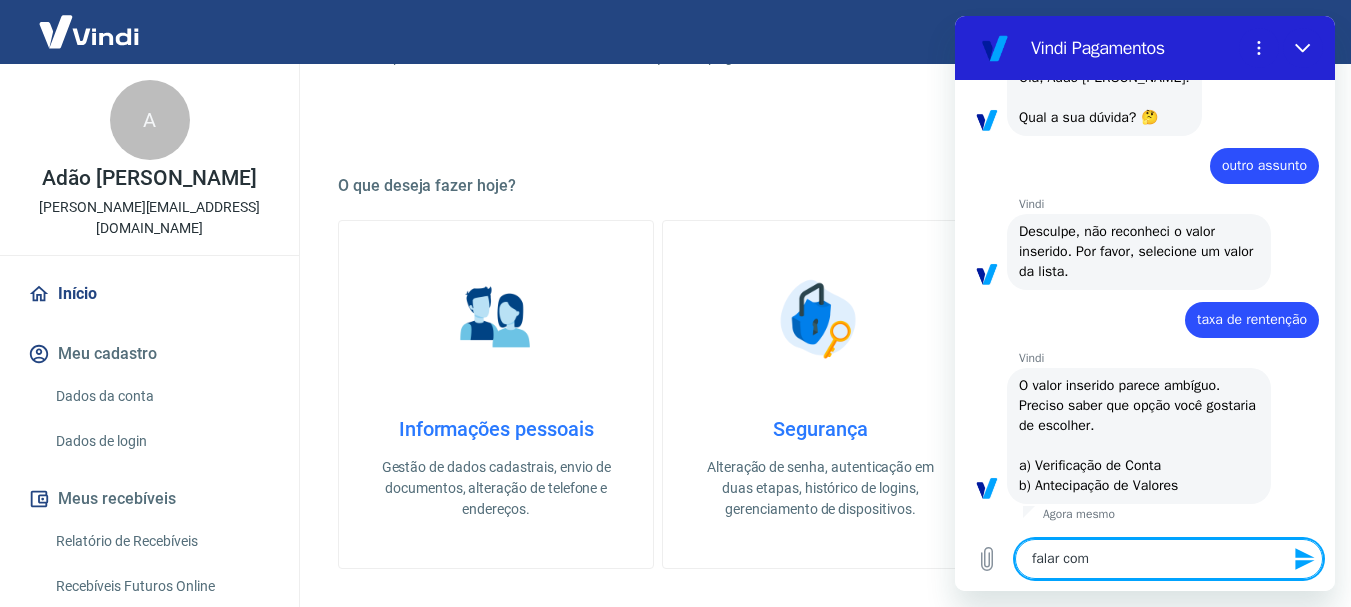 type on "falar com" 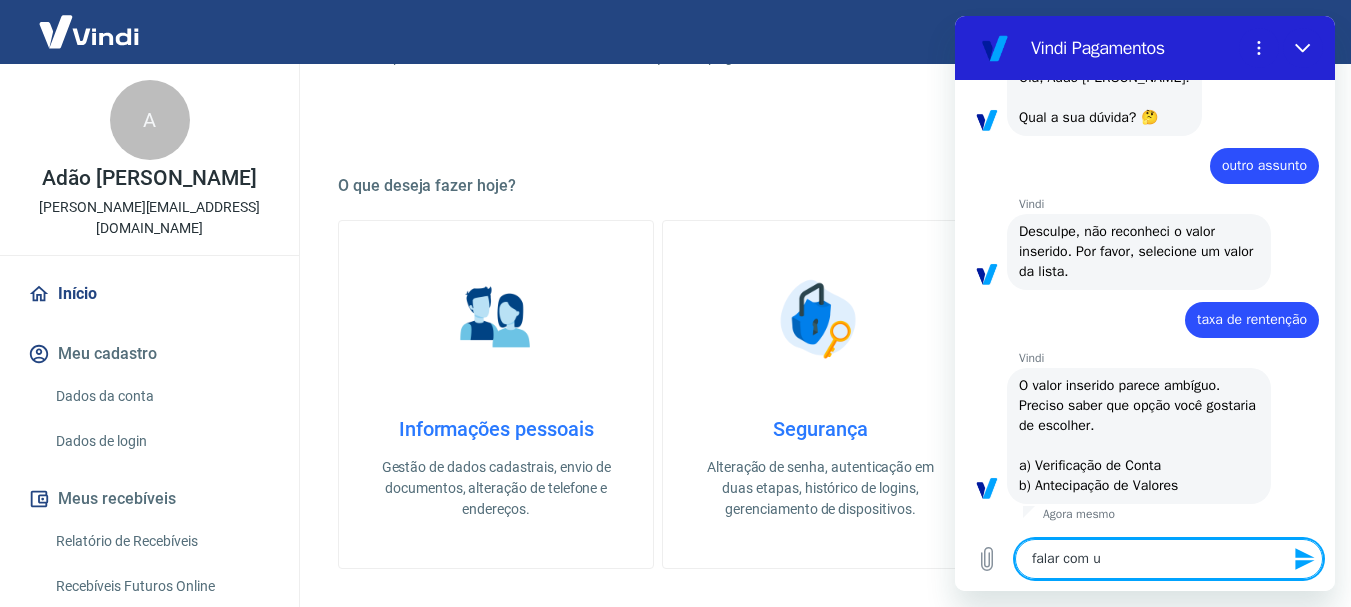 type on "falar com um" 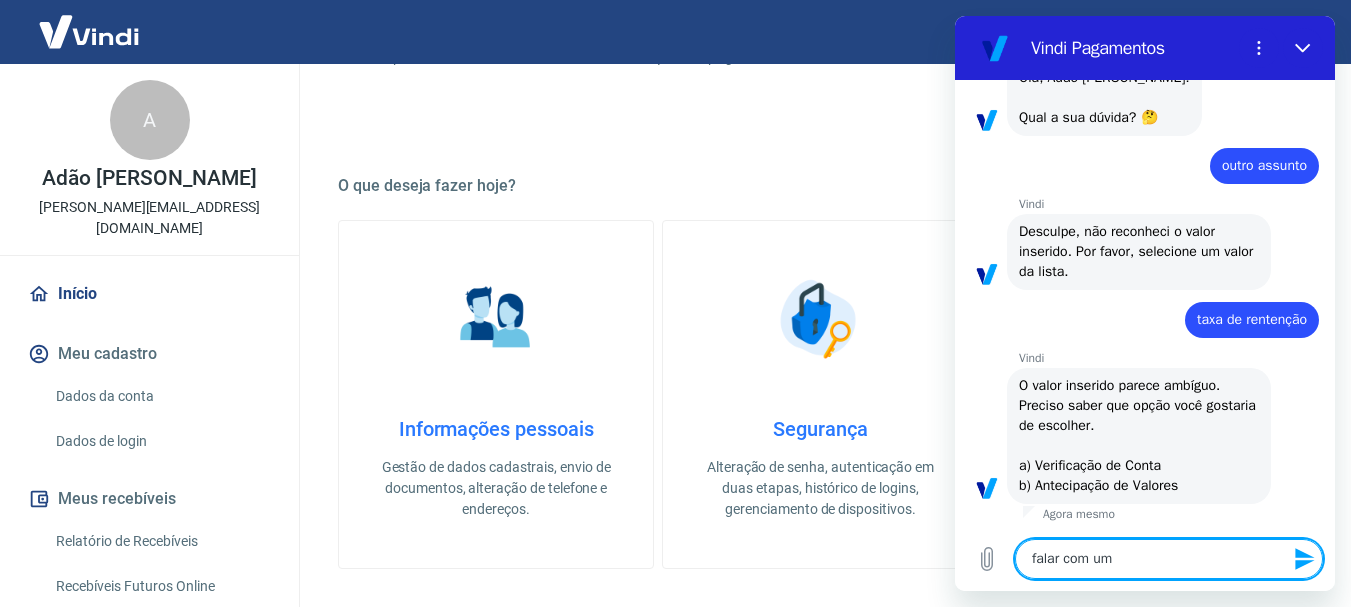 type on "falar com um" 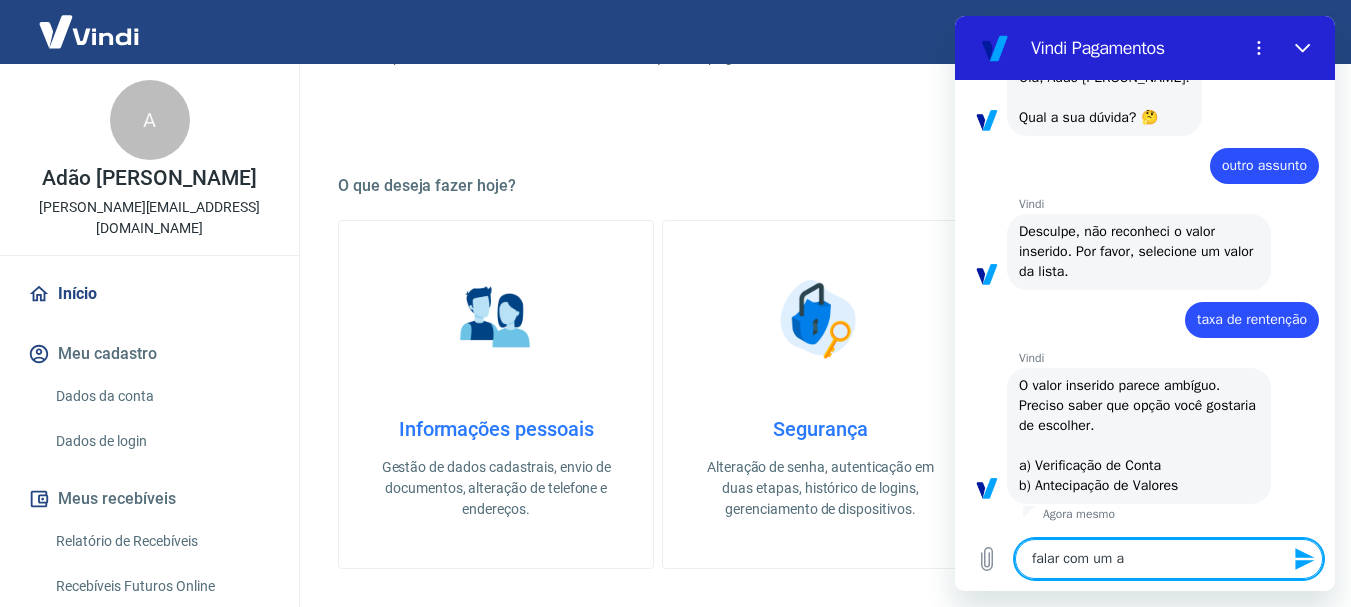 type on "falar com um at" 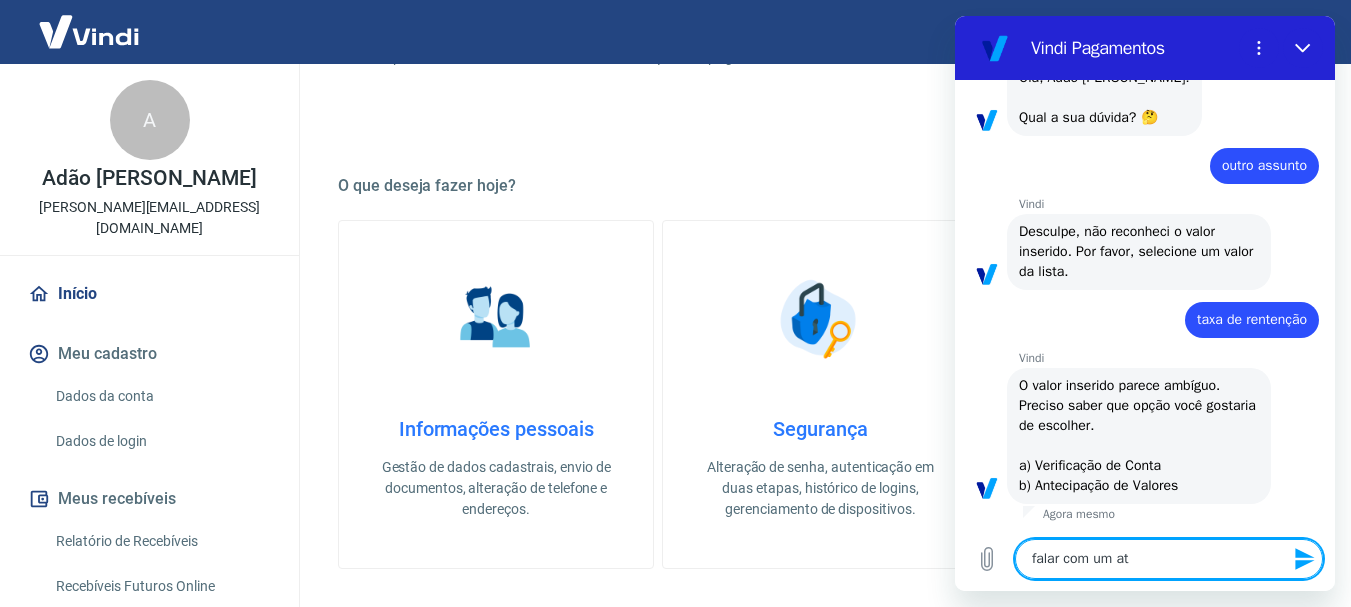 type on "falar com um ate" 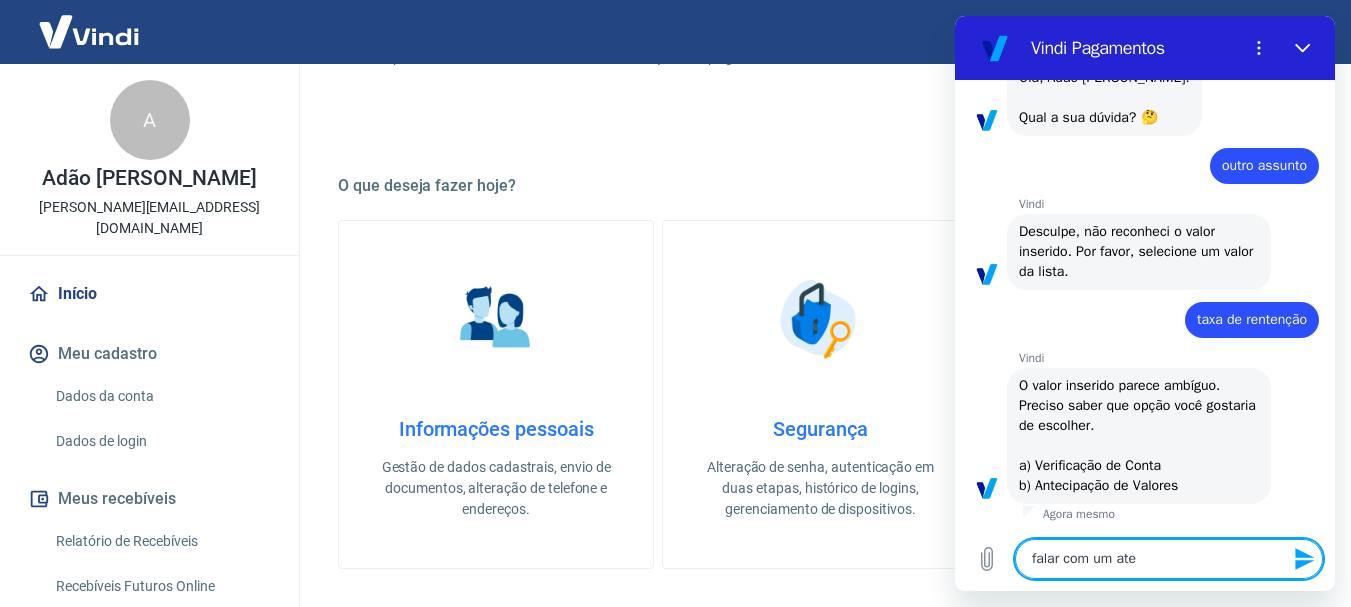 type 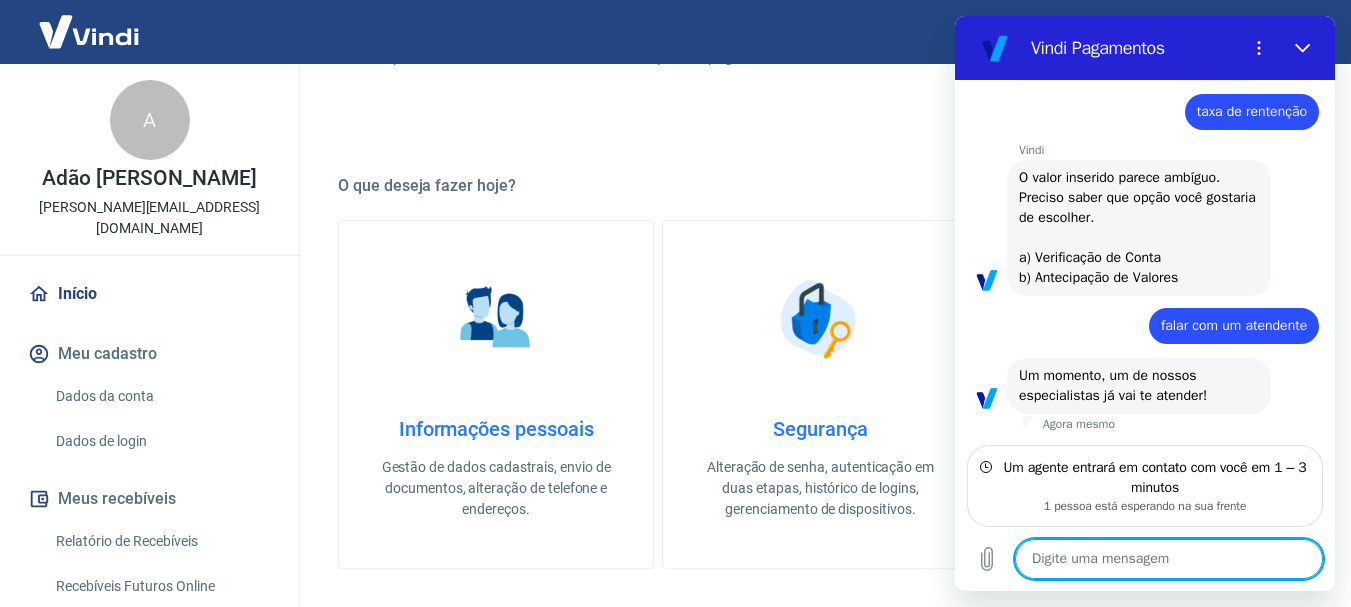 scroll, scrollTop: 2578, scrollLeft: 0, axis: vertical 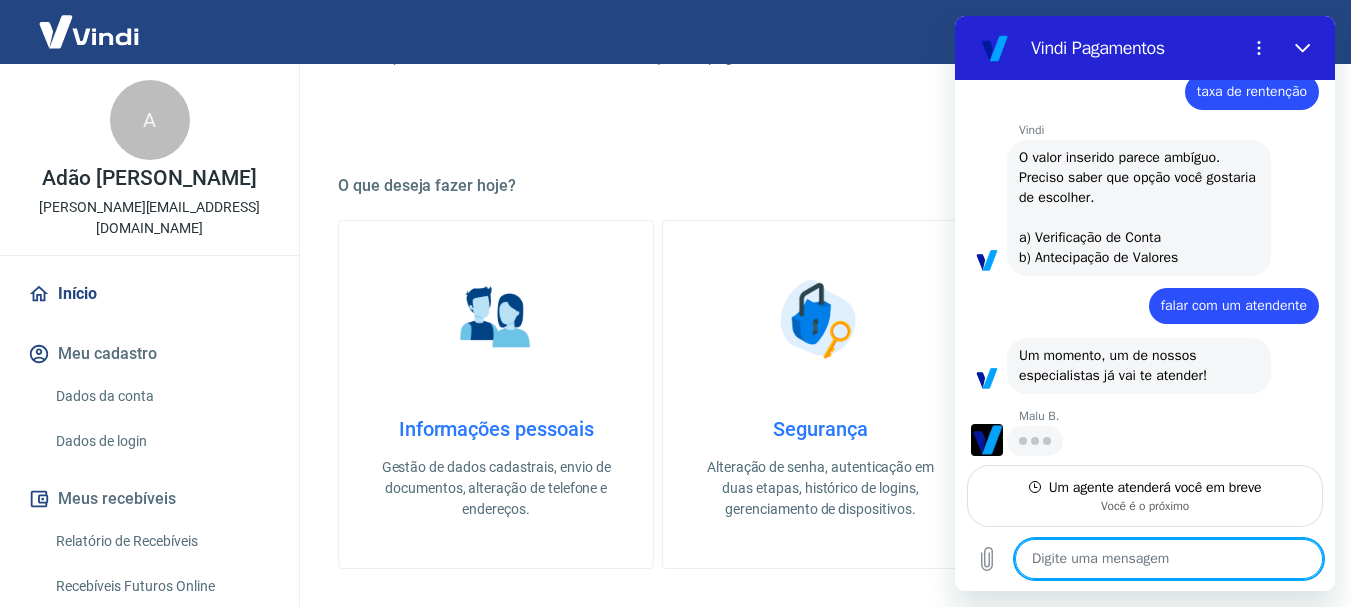 click at bounding box center (1169, 559) 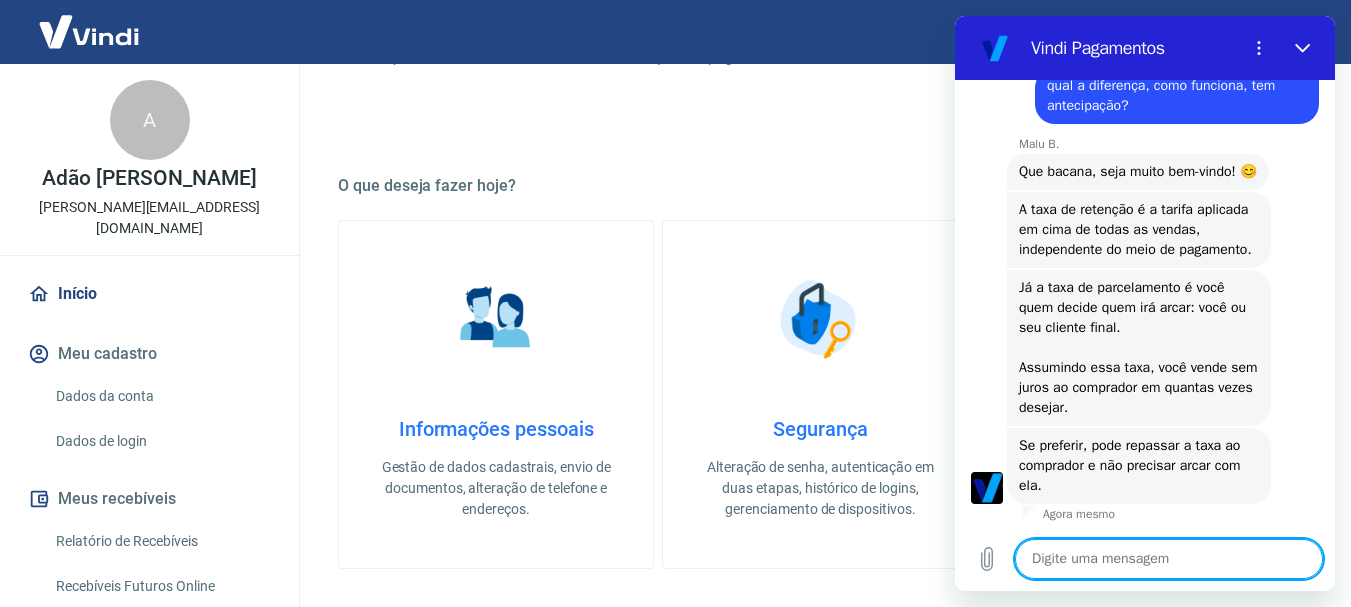 scroll, scrollTop: 3256, scrollLeft: 0, axis: vertical 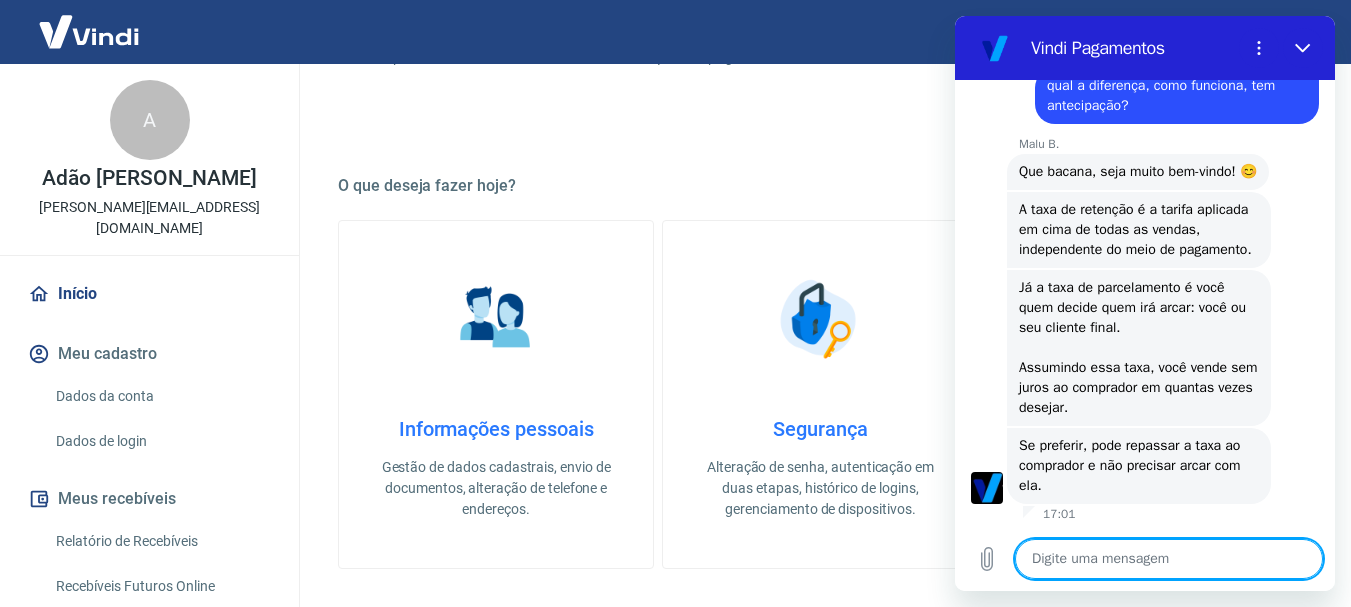 click at bounding box center (1169, 559) 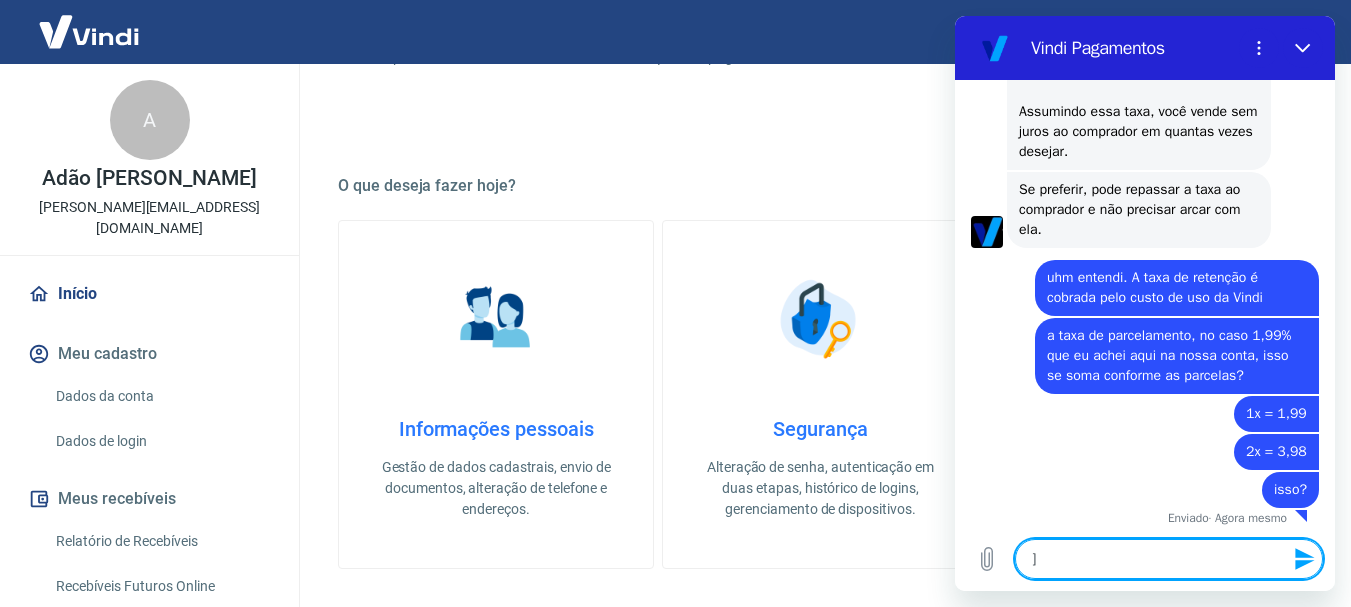 scroll, scrollTop: 3516, scrollLeft: 0, axis: vertical 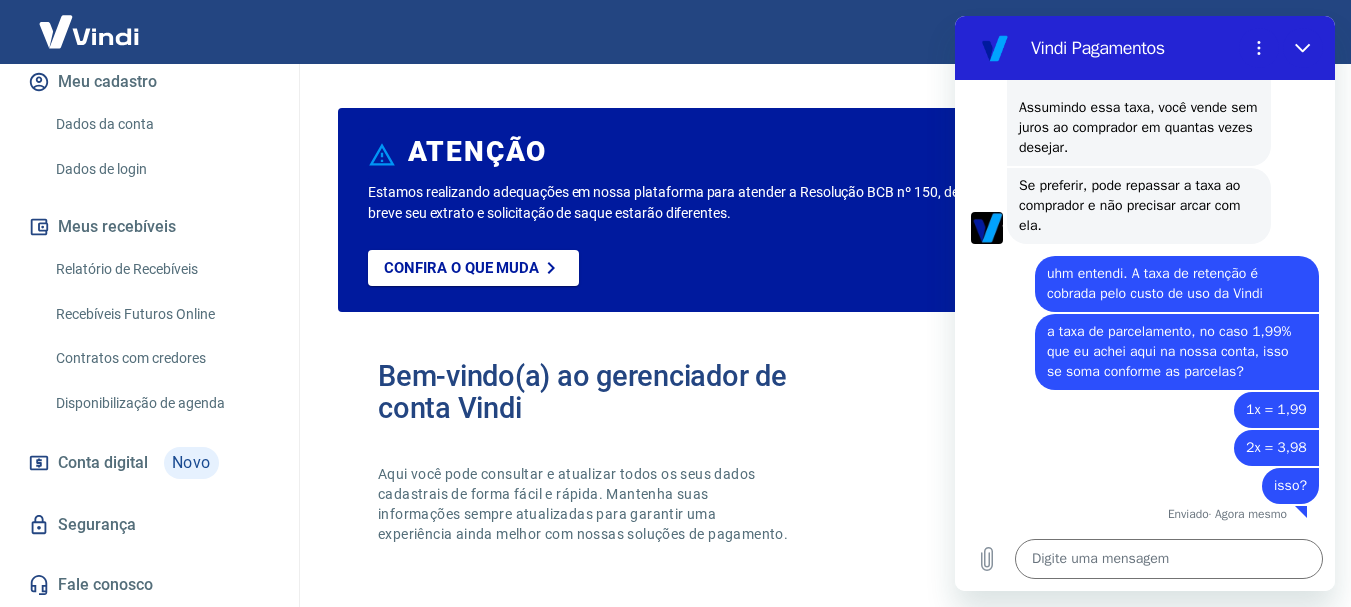 click on "Contratos com credores" at bounding box center (161, 358) 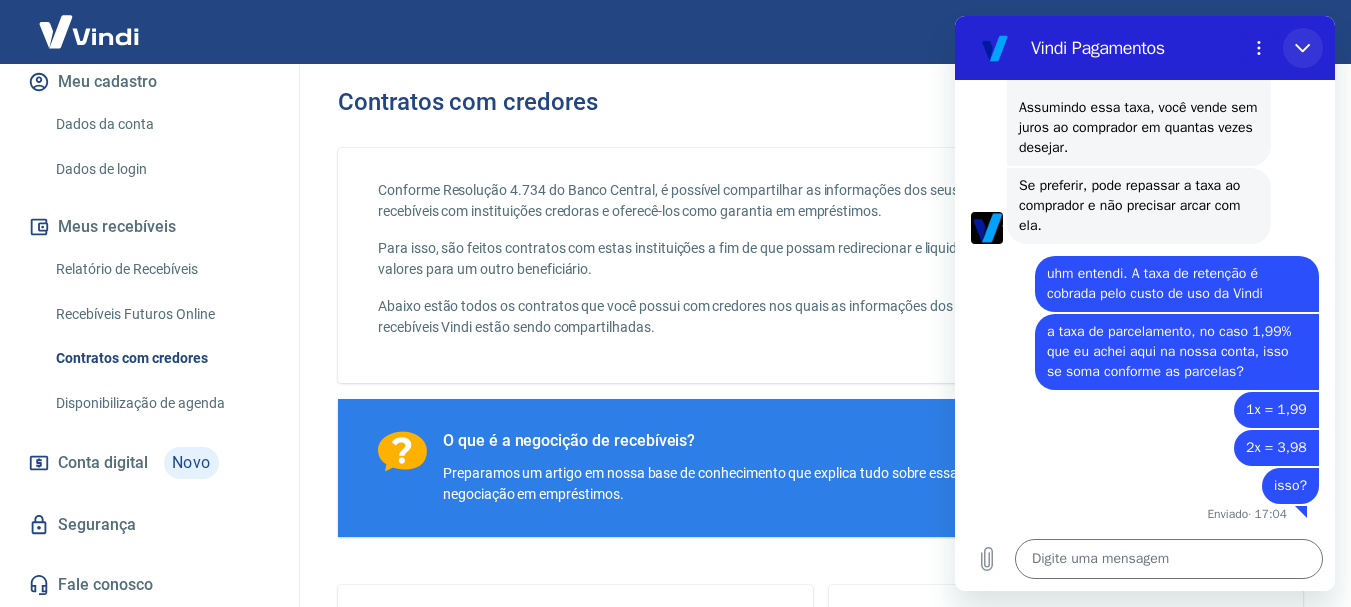 click 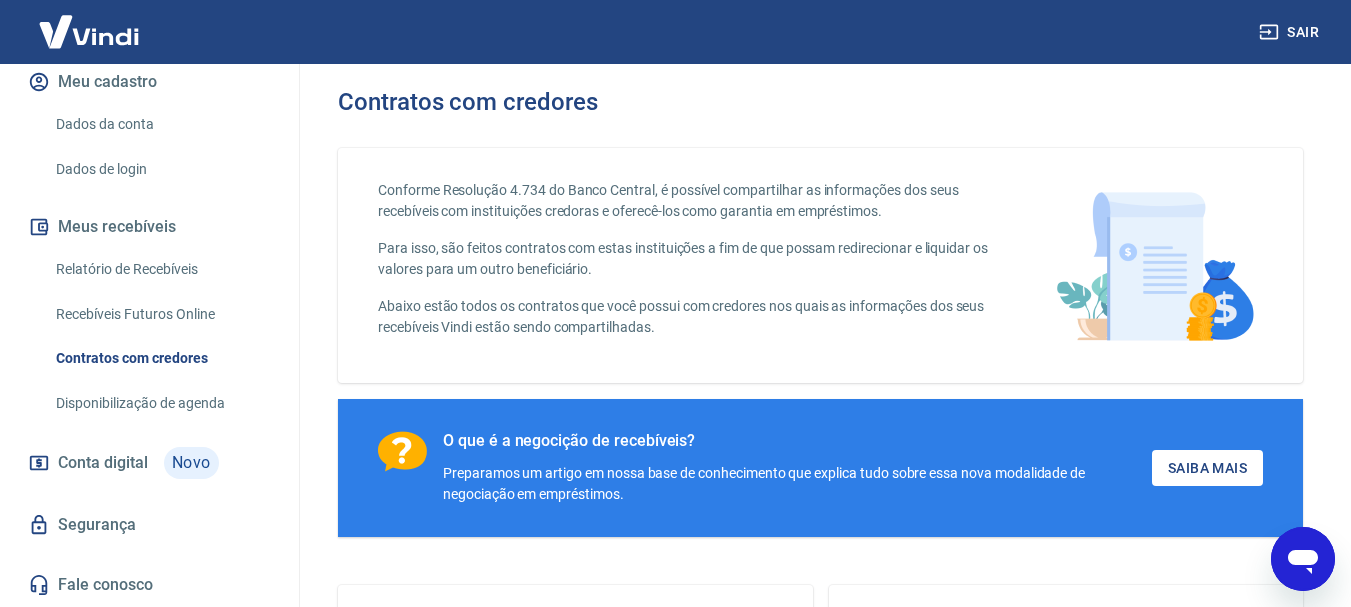 click 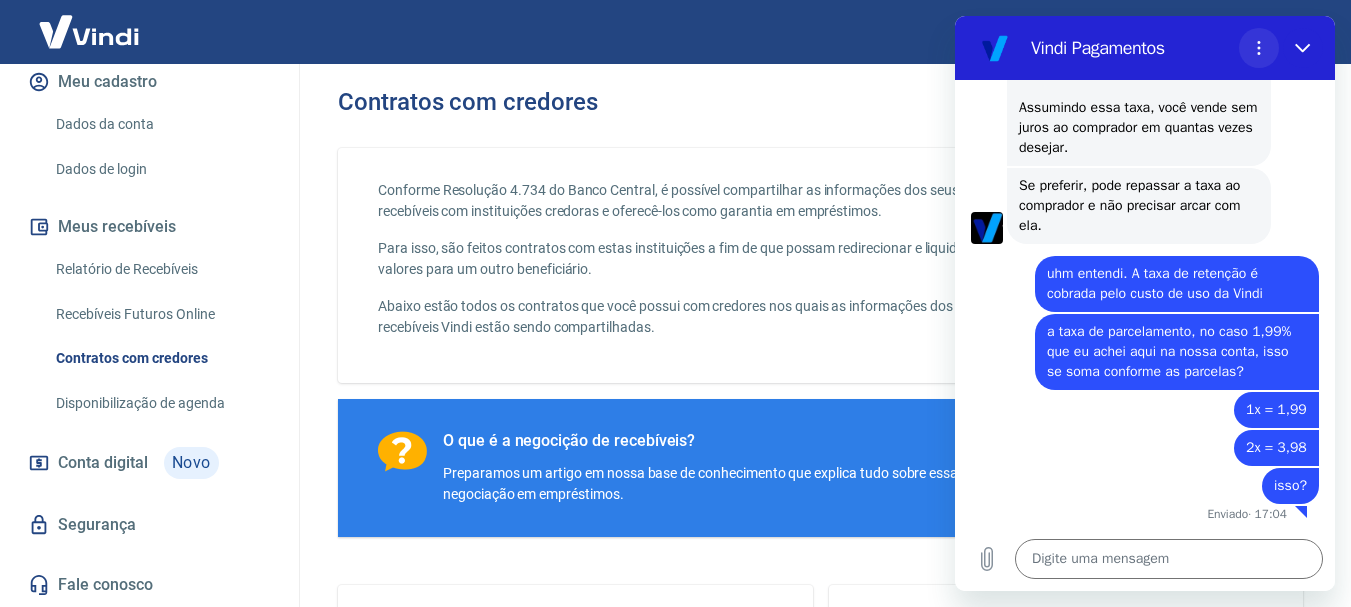 click at bounding box center (1259, 48) 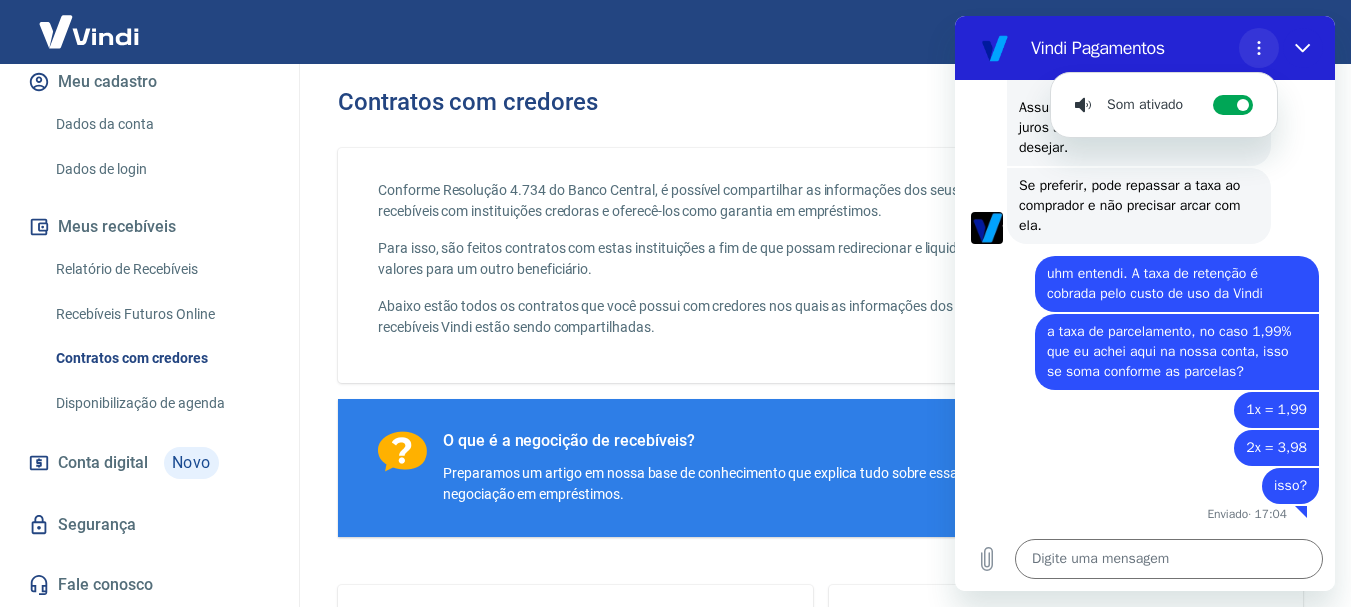 click at bounding box center [1259, 48] 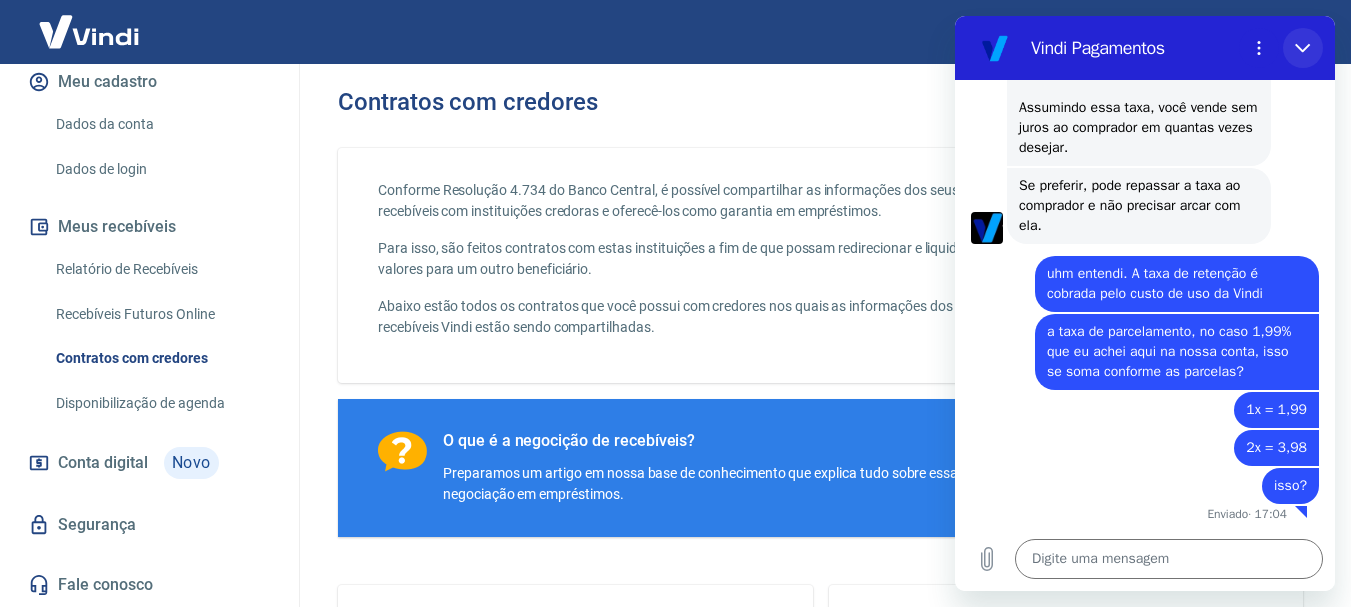 click 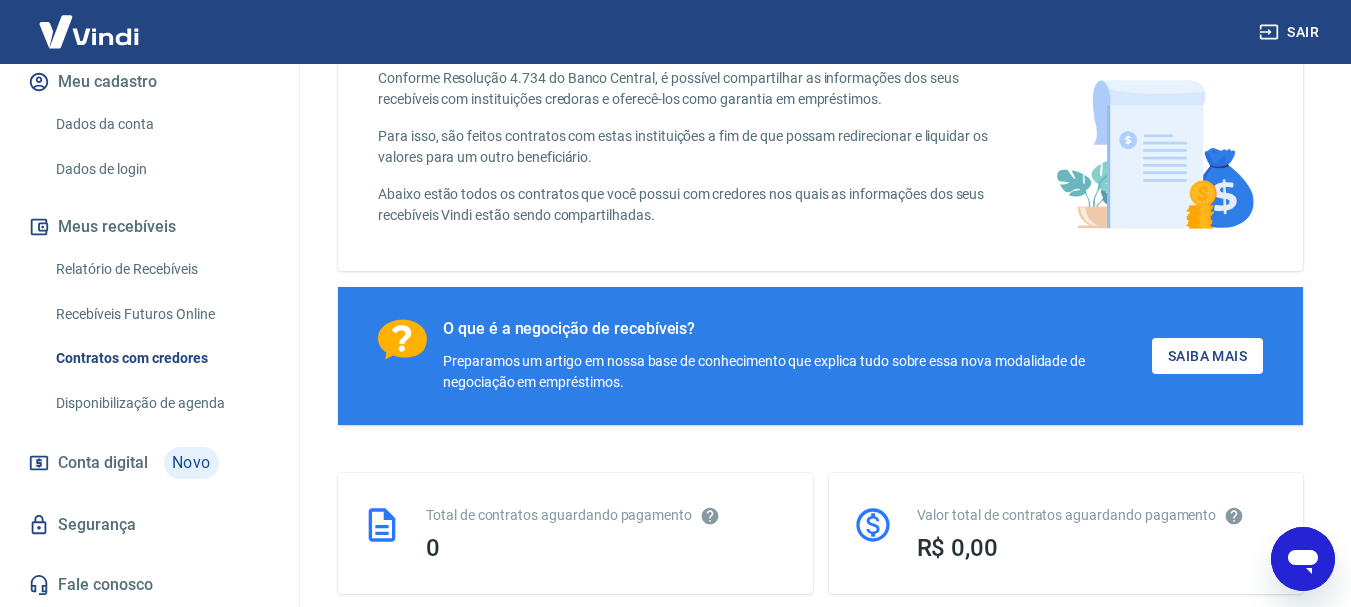 scroll, scrollTop: 0, scrollLeft: 0, axis: both 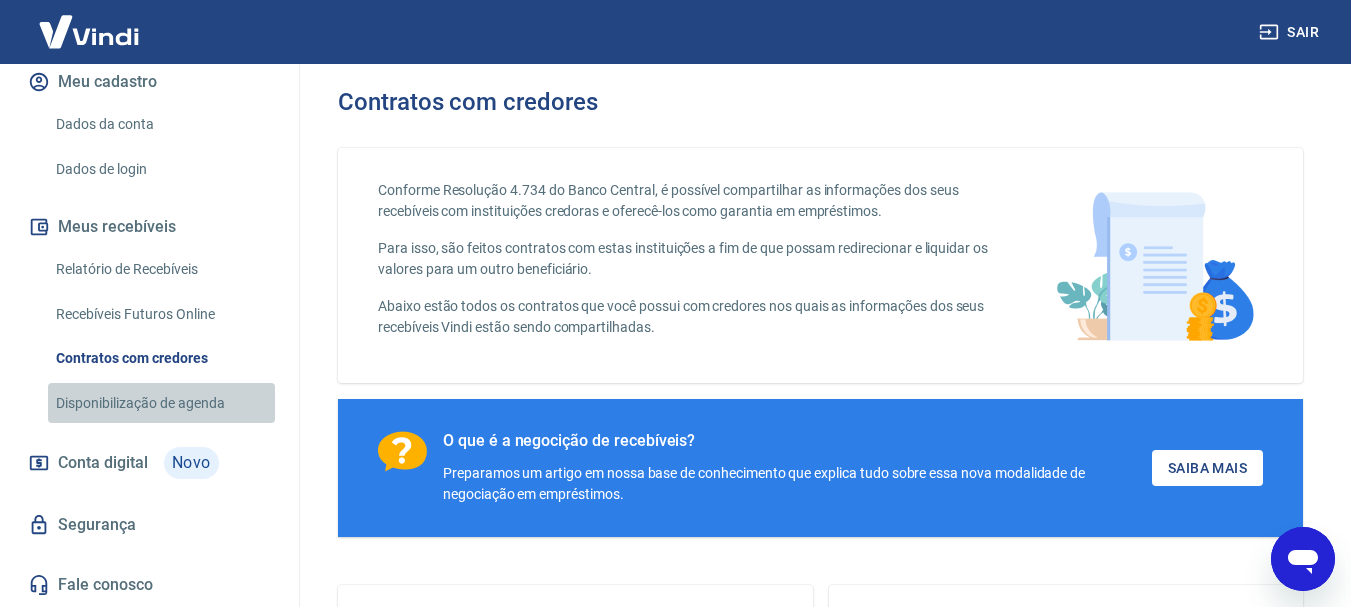 click on "Disponibilização de agenda" at bounding box center [161, 403] 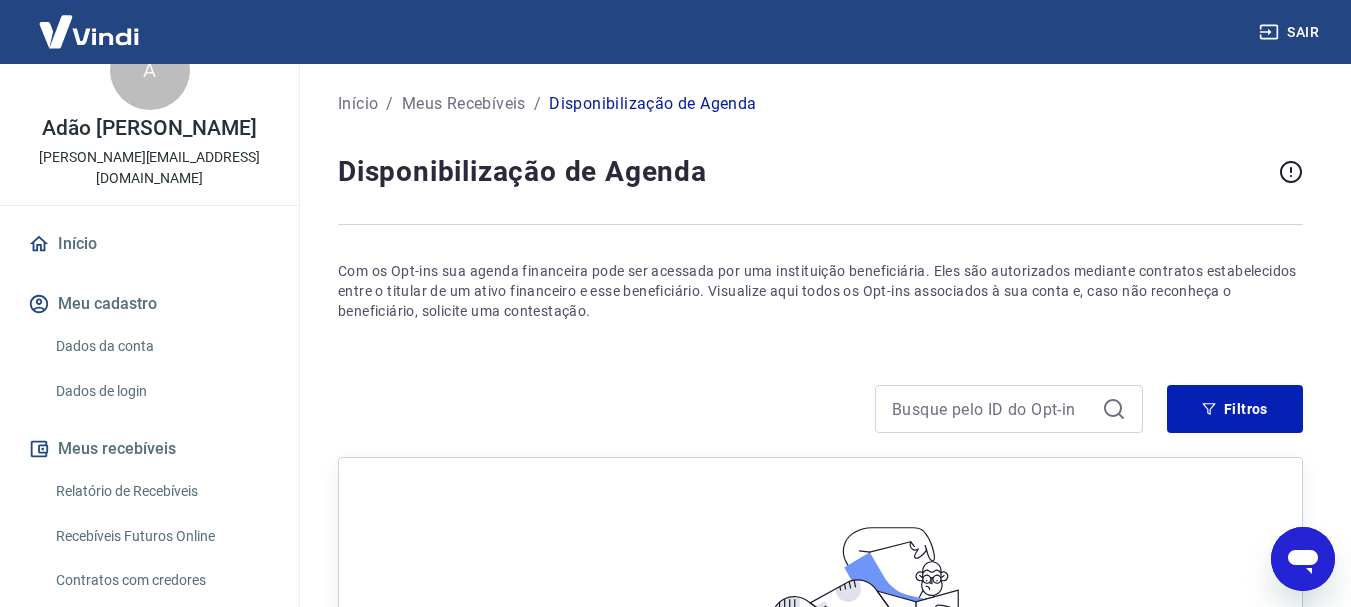 scroll, scrollTop: 18, scrollLeft: 0, axis: vertical 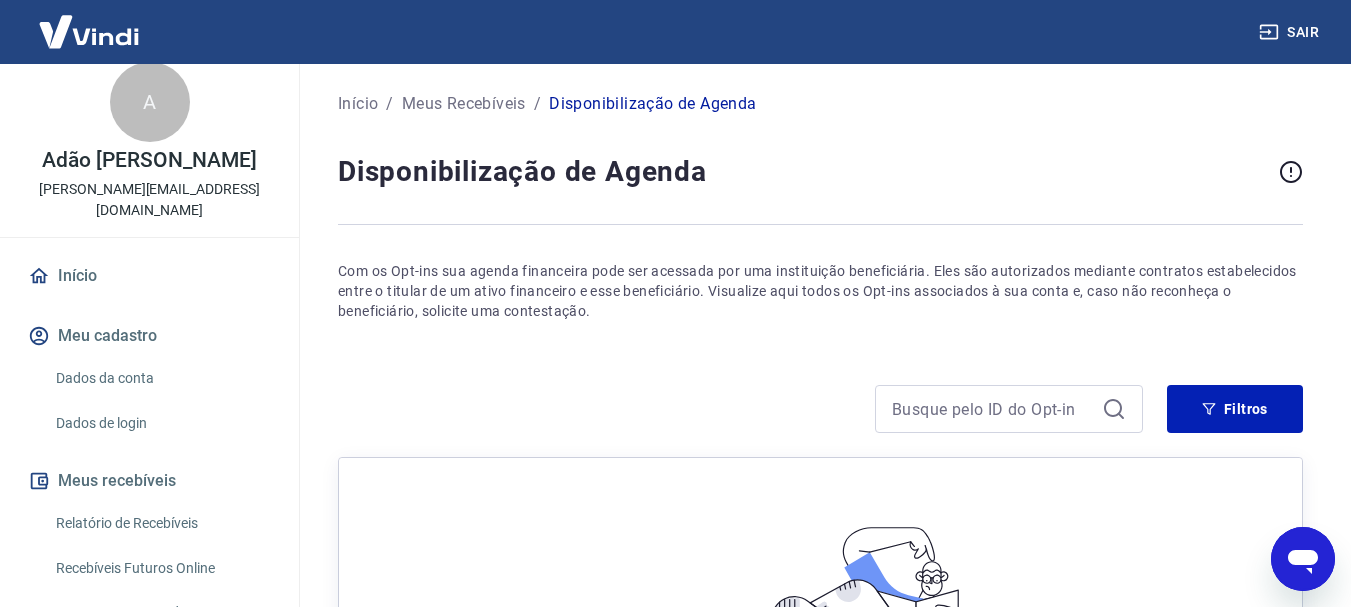 click on "Dados da conta" at bounding box center (161, 378) 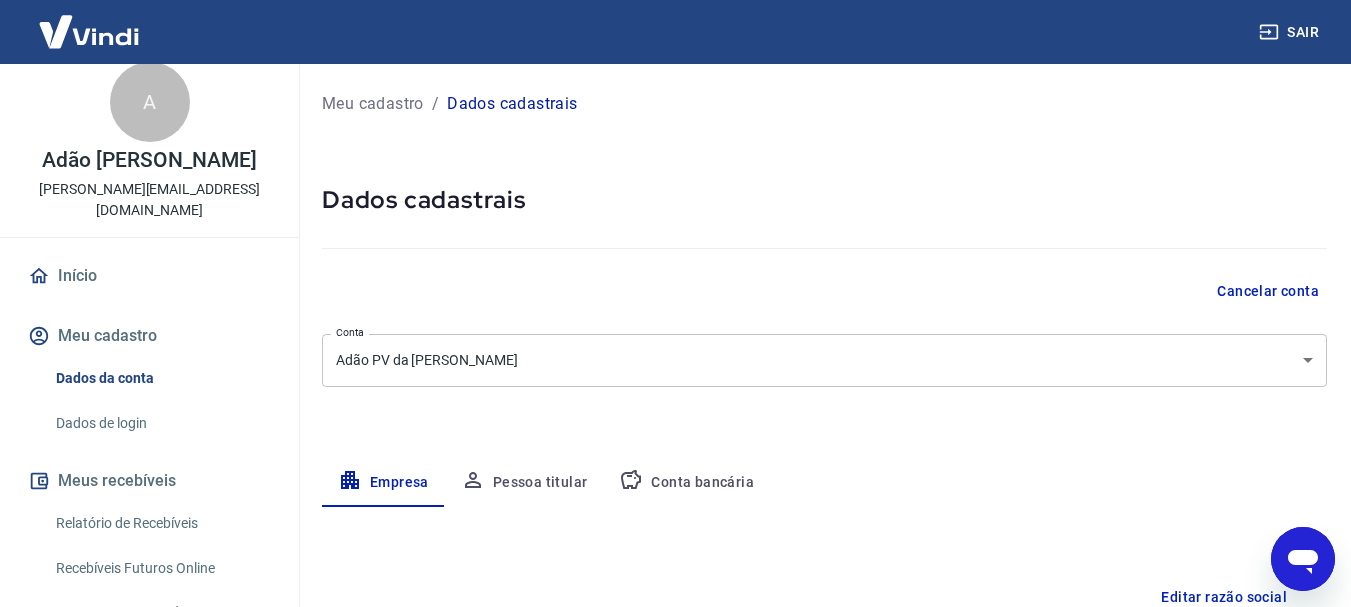 click on "Dados de login" at bounding box center [161, 423] 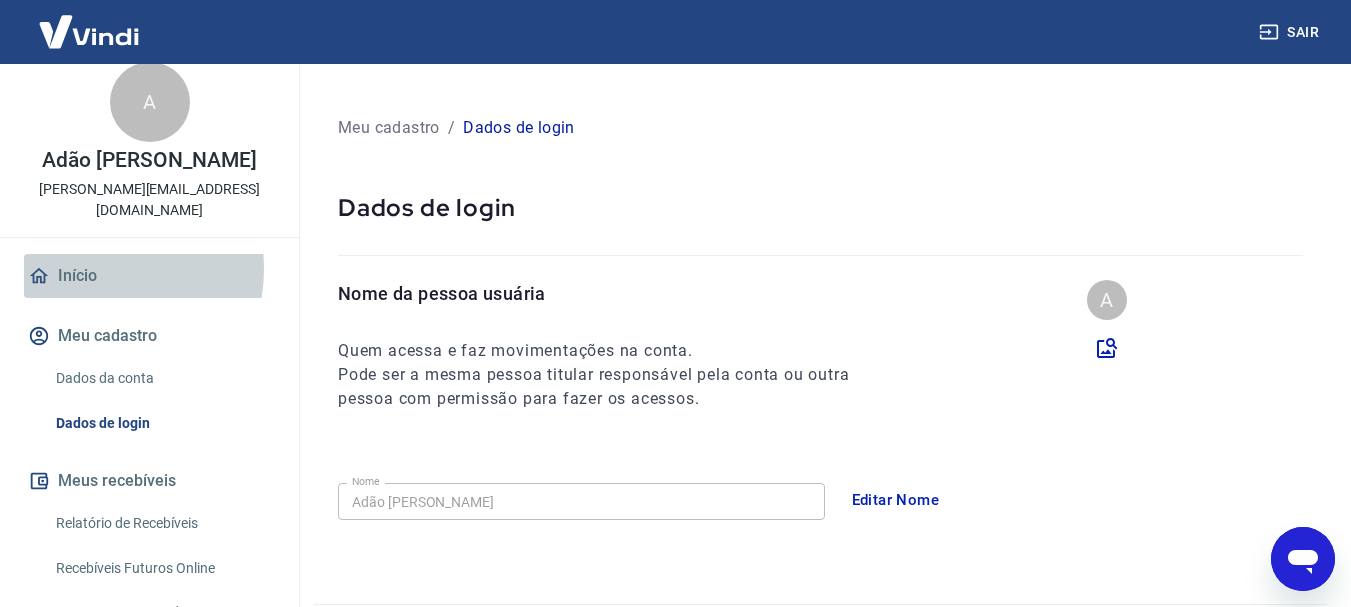 click on "Início" at bounding box center (149, 276) 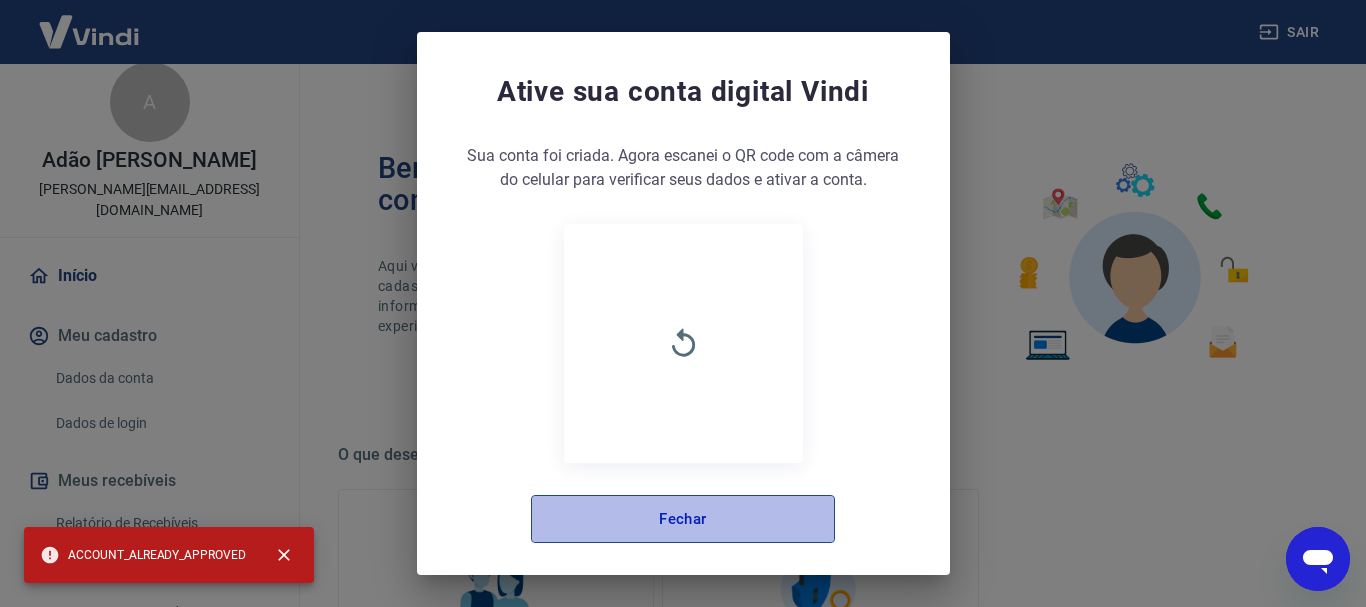 click on "Fechar" at bounding box center (683, 519) 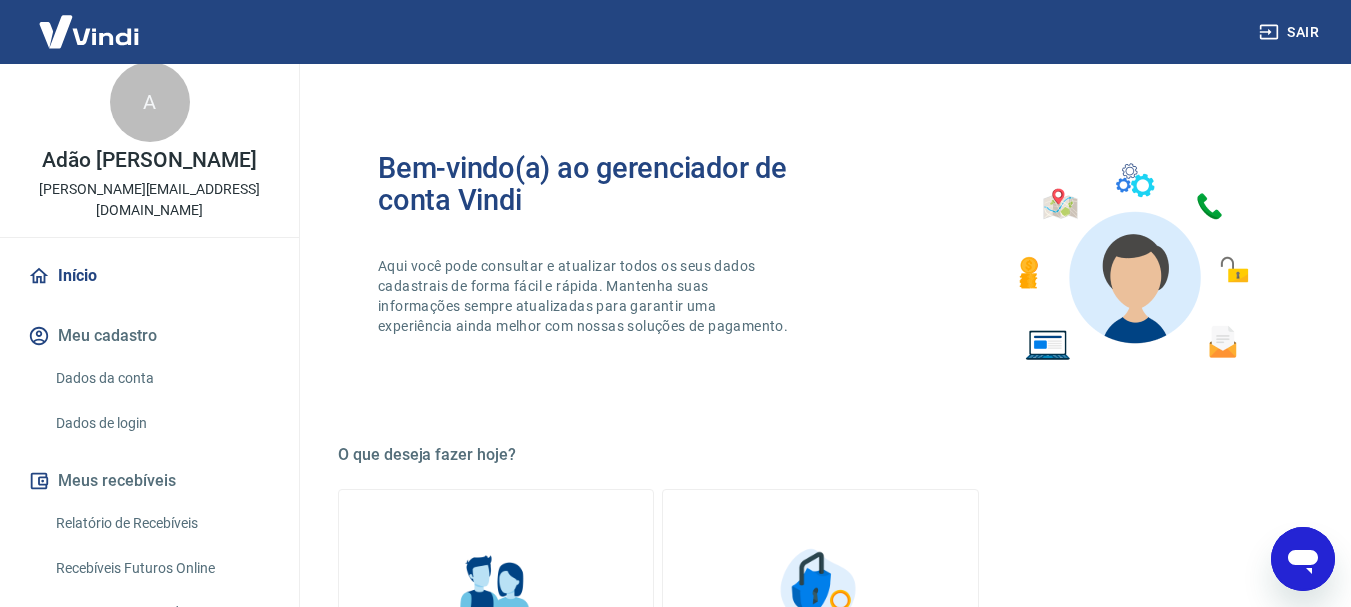 click 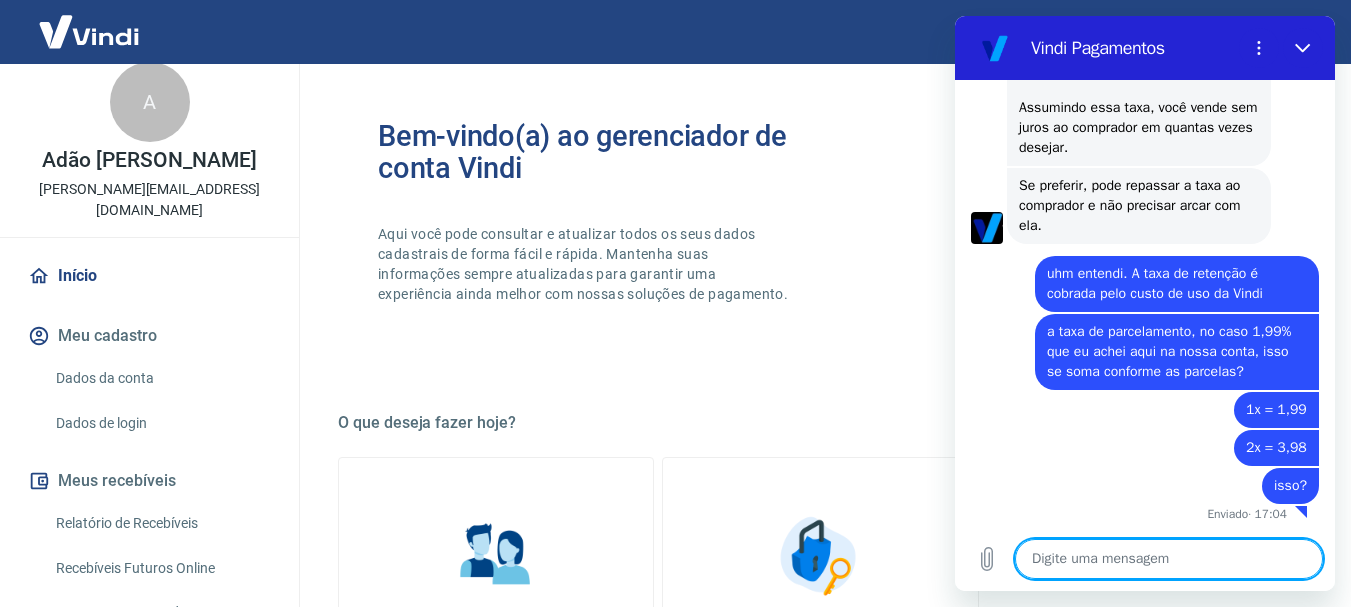 scroll, scrollTop: 0, scrollLeft: 0, axis: both 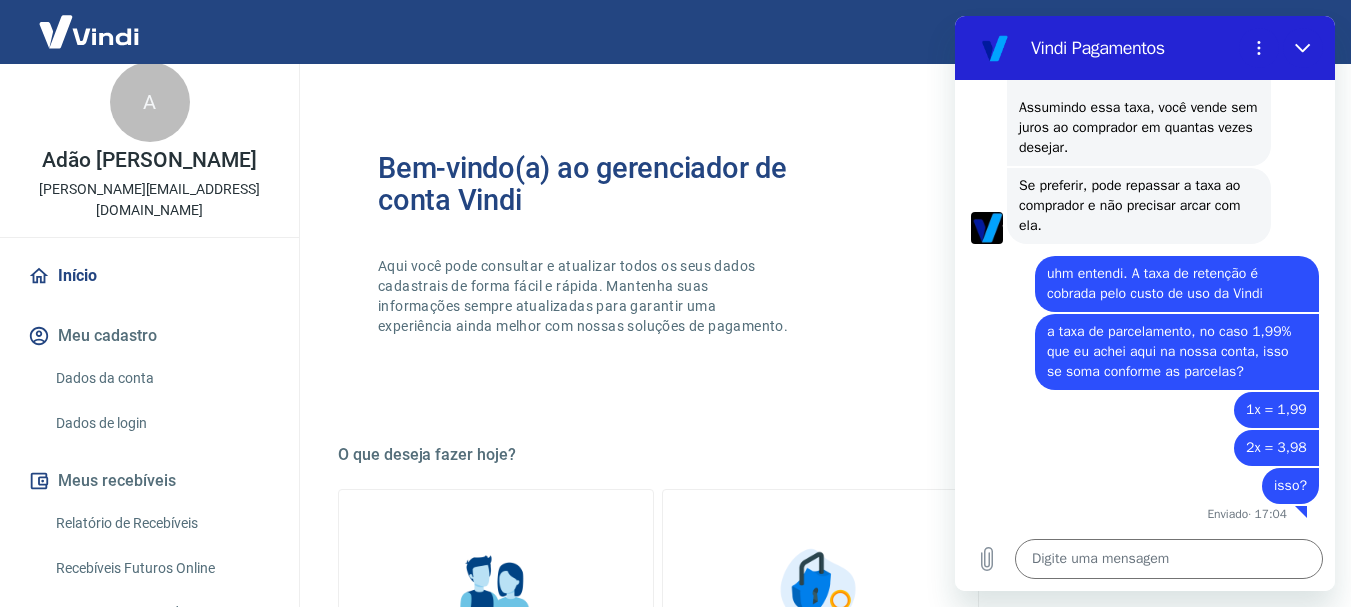 click on "Malu B. diz:  Se preferir, pode repassar a taxa ao comprador e não precisar arcar com ela." 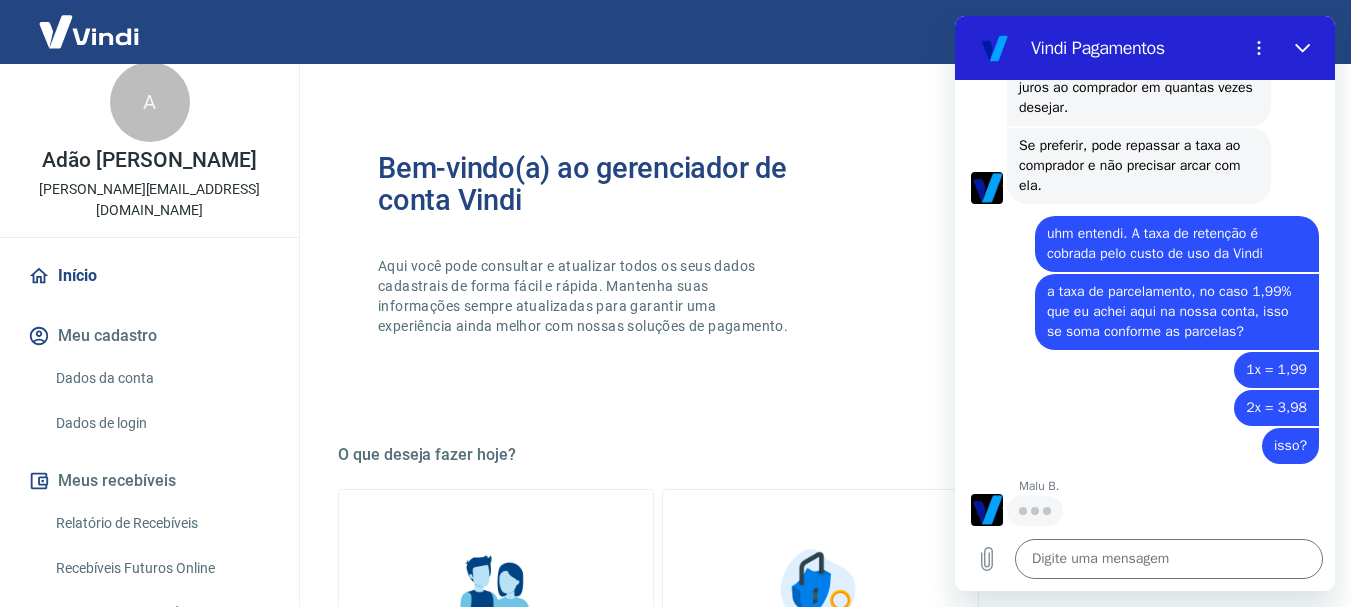 scroll, scrollTop: 3554, scrollLeft: 0, axis: vertical 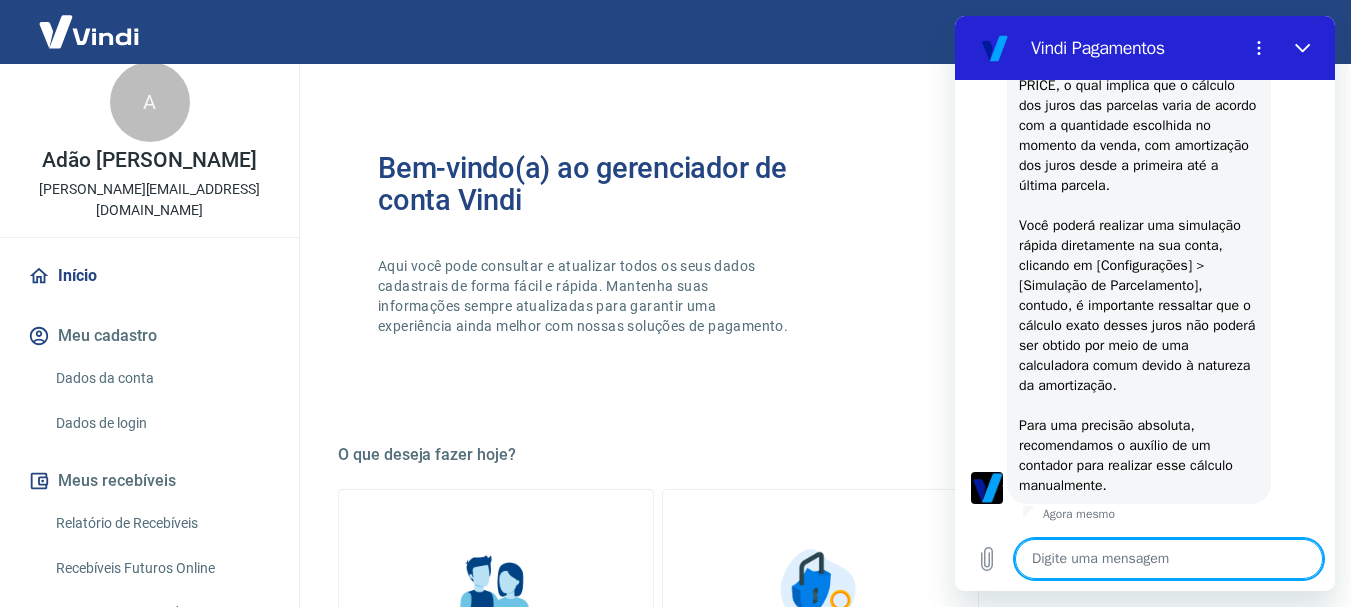 click at bounding box center (1169, 559) 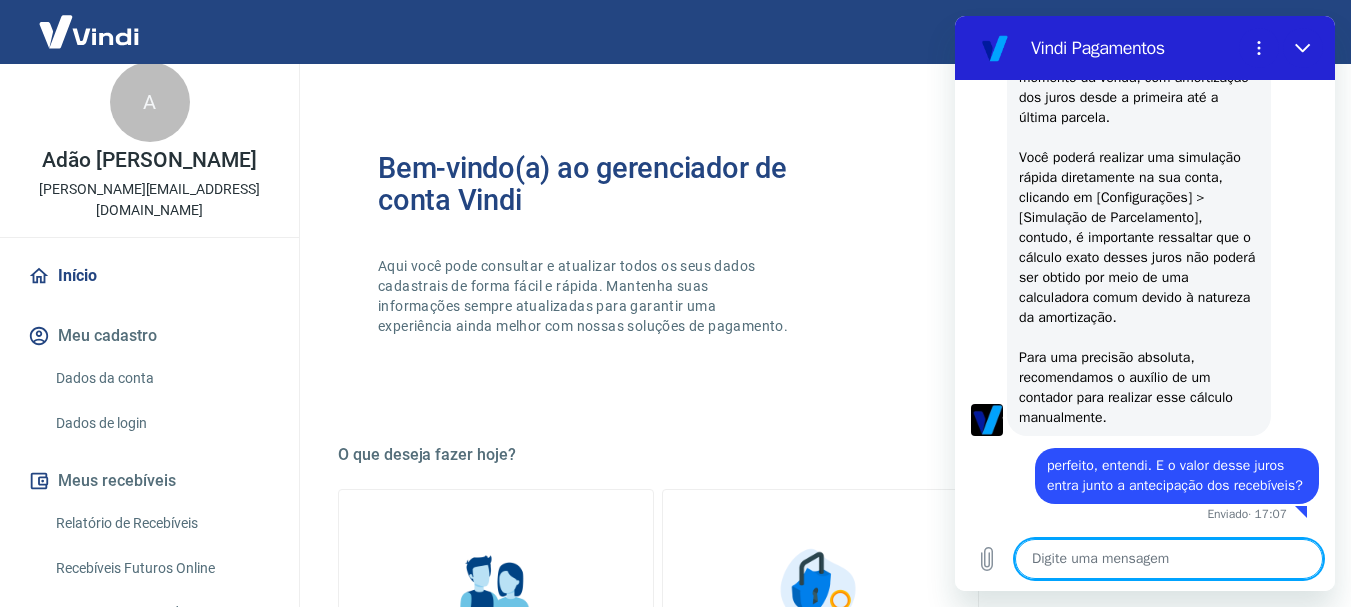 scroll, scrollTop: 4130, scrollLeft: 0, axis: vertical 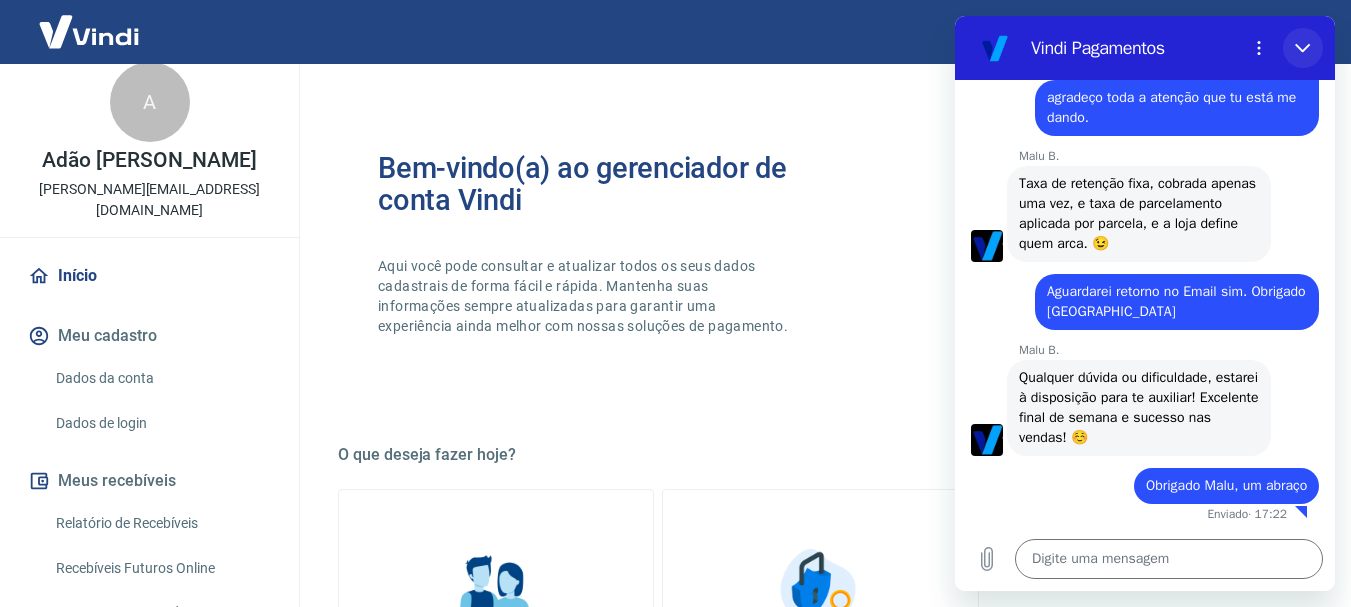 click 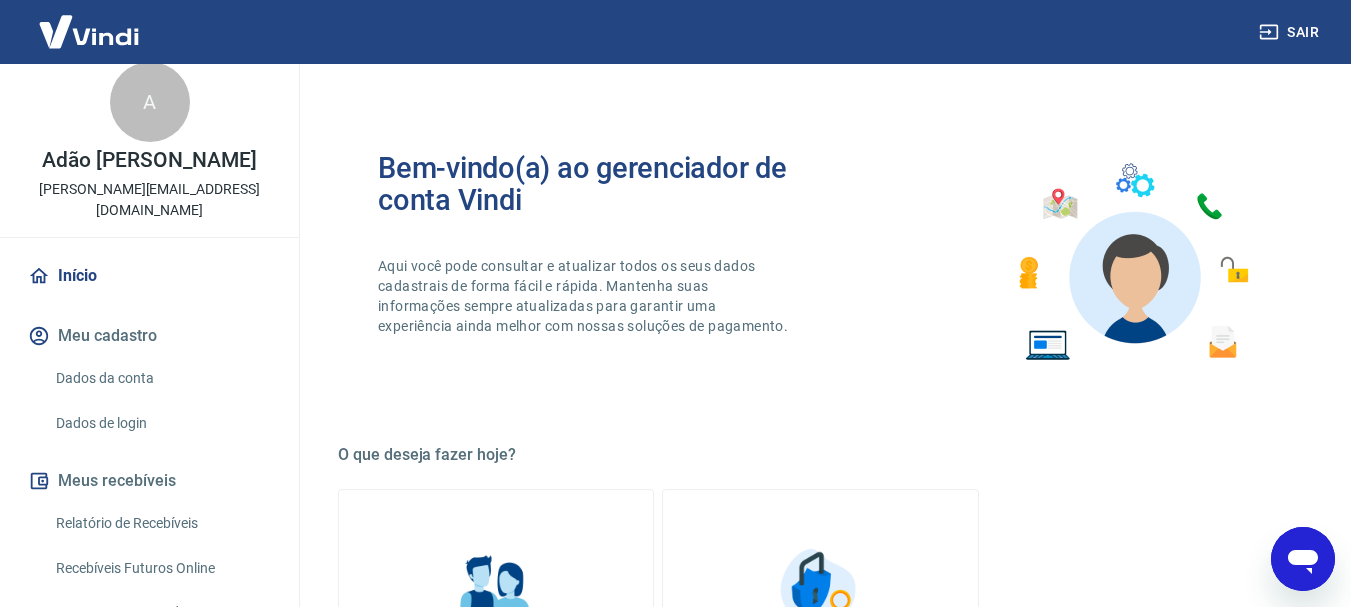 click 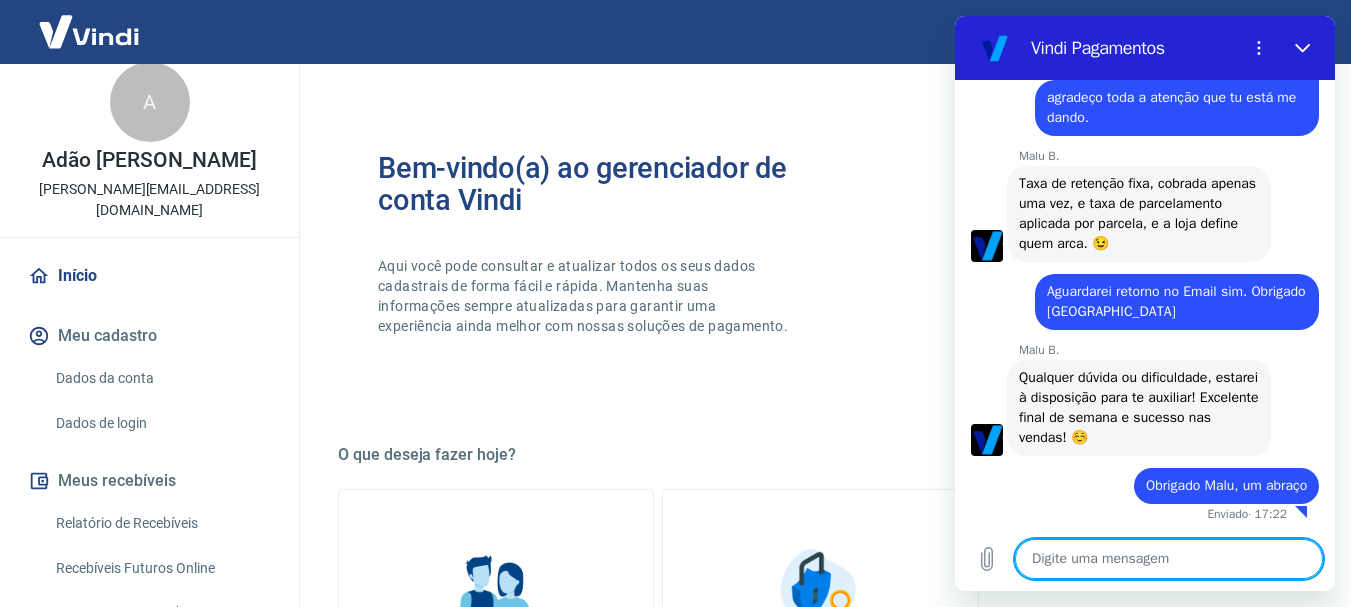 click on "Malu B." at bounding box center (1177, 350) 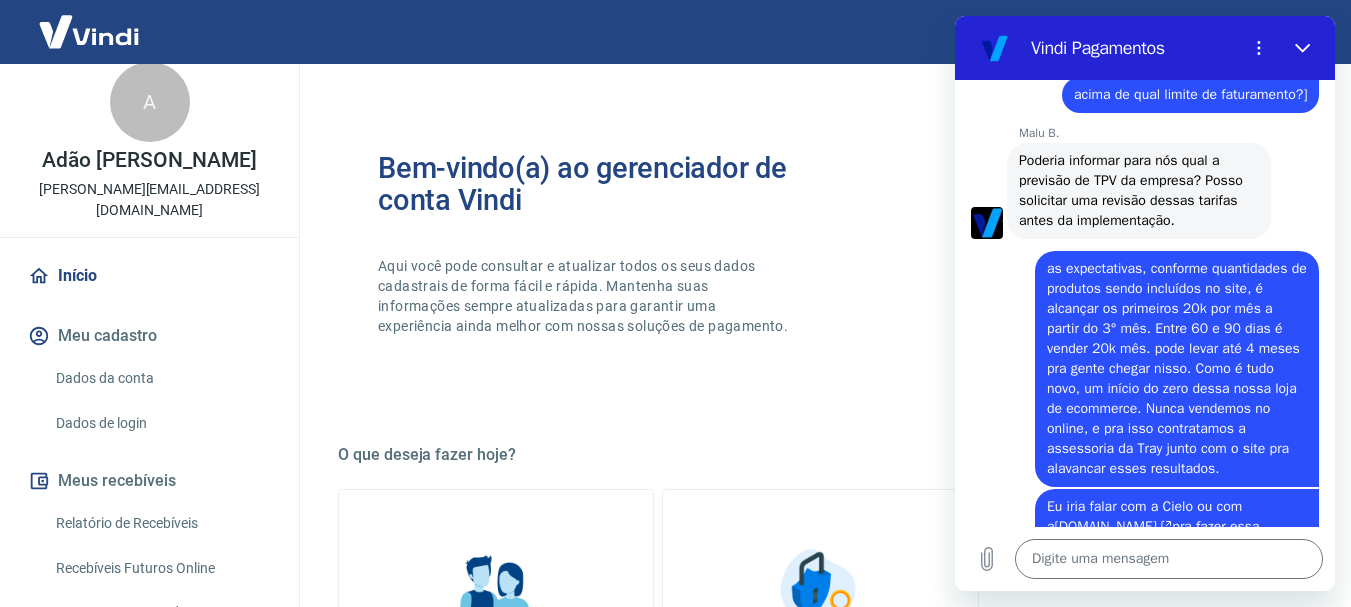scroll, scrollTop: 5864, scrollLeft: 0, axis: vertical 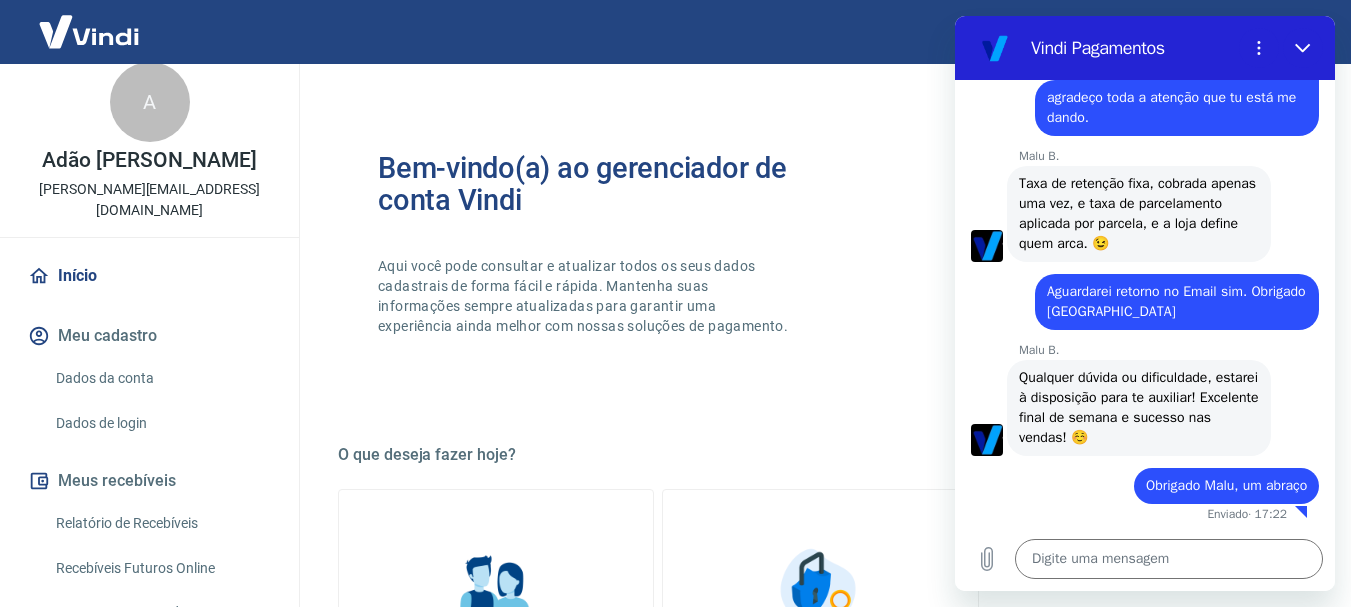 click on "Bem-vindo(a) ao gerenciador de conta Vindi Aqui você pode consultar e atualizar todos os seus dados cadastrais de forma fácil e rápida. Mantenha suas informações sempre atualizadas para garantir uma experiência ainda melhor com nossas soluções de pagamento. O que deseja fazer hoje? Informações pessoais Gestão de dados cadastrais, envio de documentos, alteração de telefone e endereços. Segurança Alteração de senha, autenticação em duas etapas, histórico de logins, gerenciamento de dispositivos. Fácil de acessar Para acessar este gerenciador, basta clicar em “Gerenciar conta” no menu lateral do portal de vendas. Retorne para o portal de vendas Você poderá retornar para o portal de vendas através das seguintes maneiras: - parte inferior do menu lateral - rodapé desta página Acesso rápido Portal Intermediador Gerencie suas vendas online. Acessar Portal Maquininha Gerencie suas vendas física. Acessar" at bounding box center (820, 817) 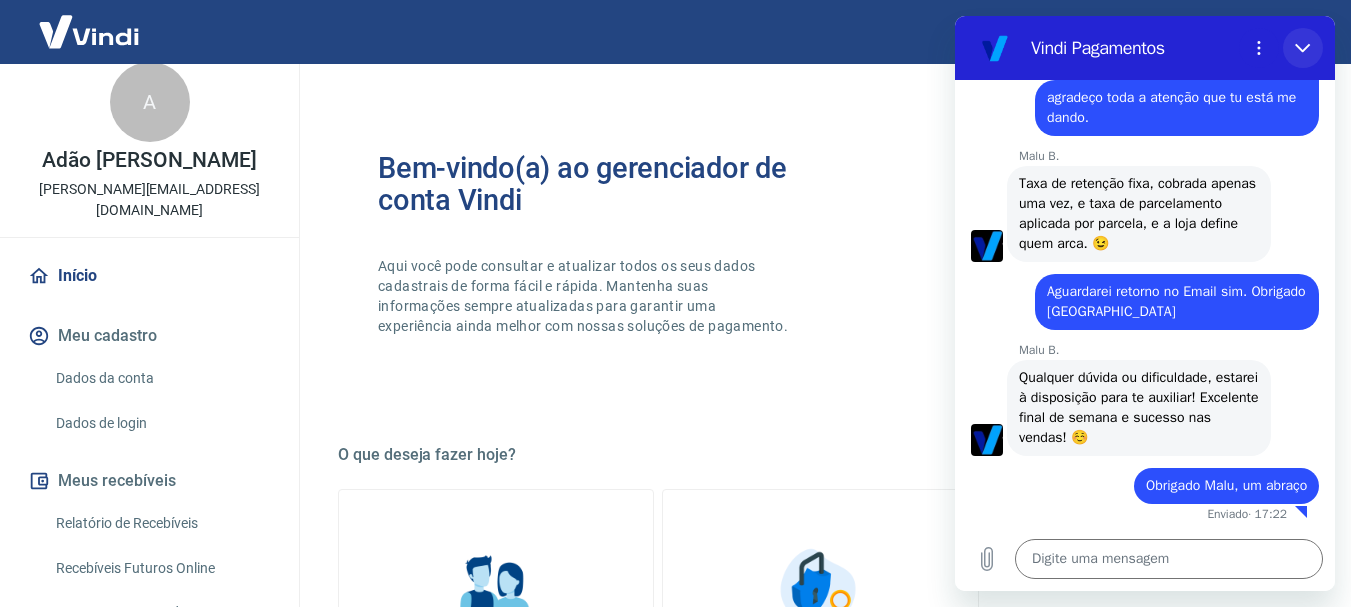 click at bounding box center [1303, 48] 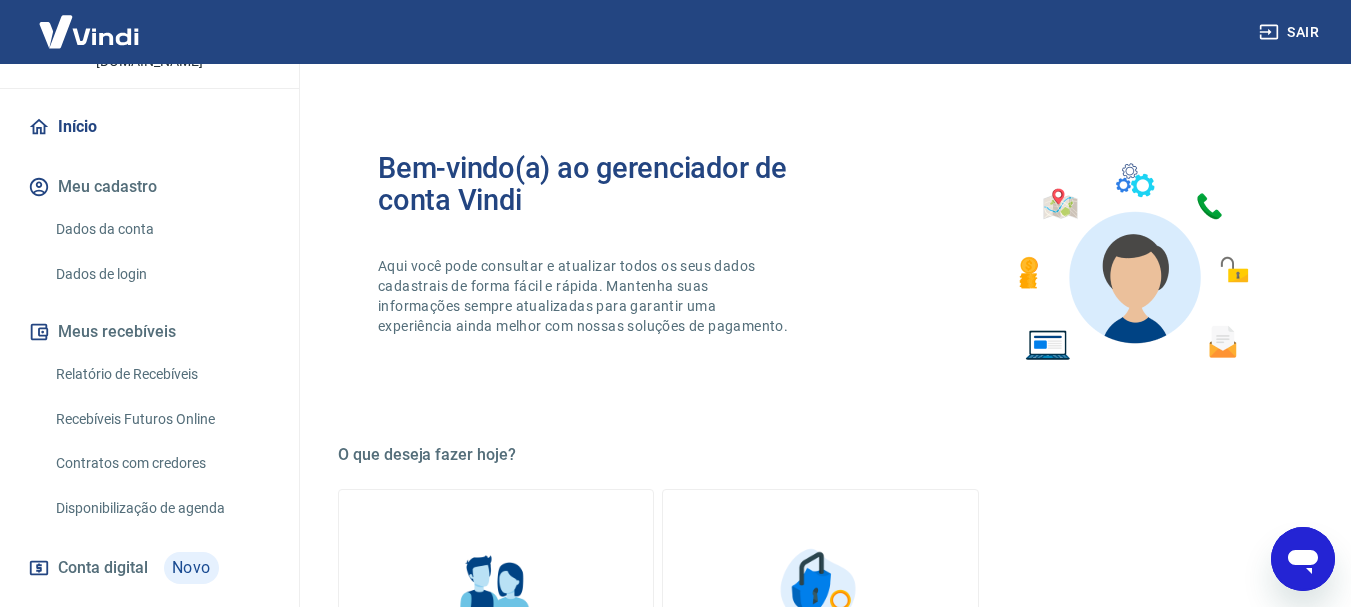 scroll, scrollTop: 180, scrollLeft: 0, axis: vertical 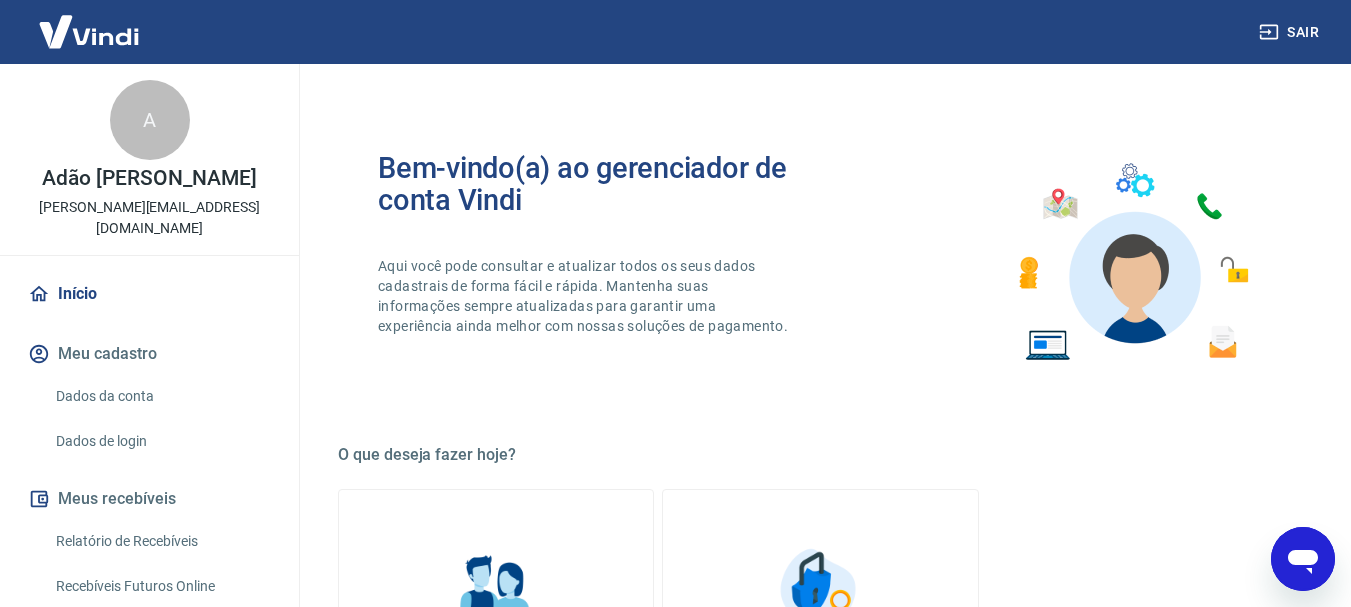 click 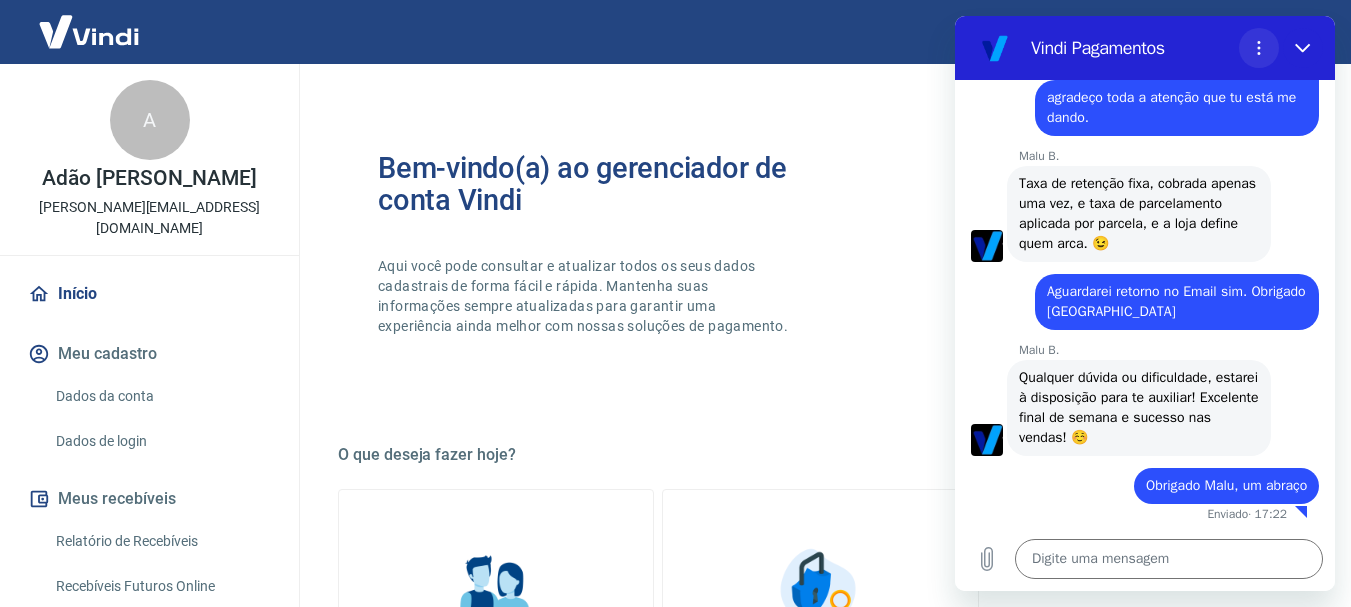 click 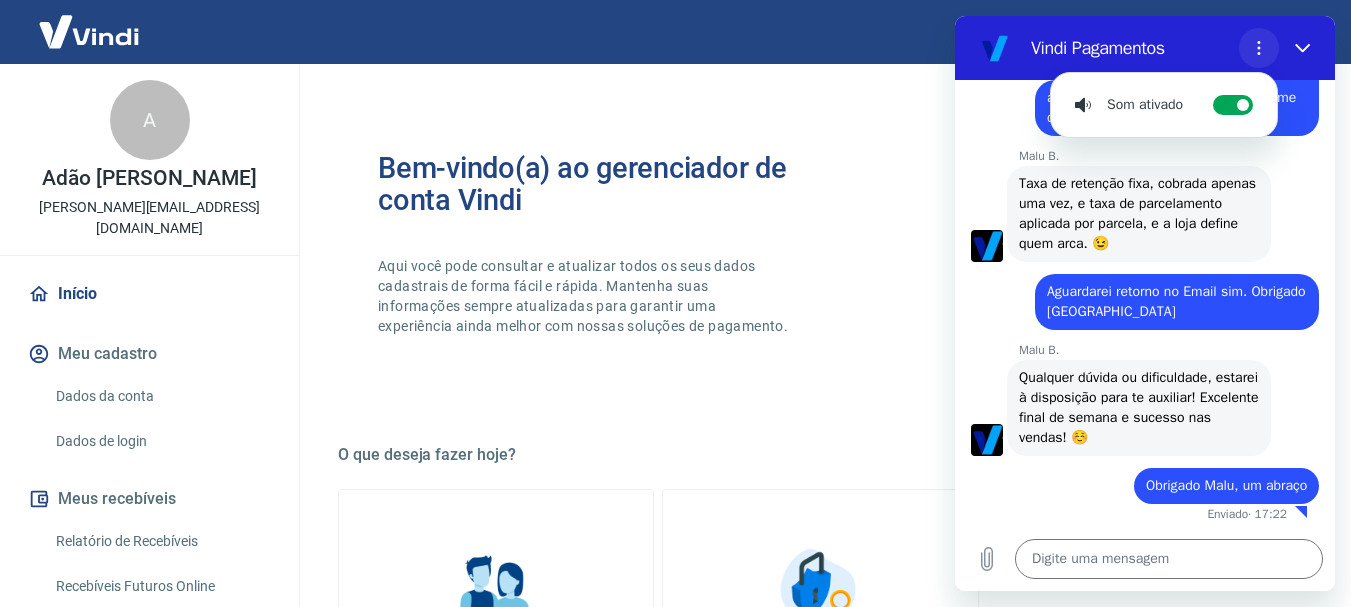 click 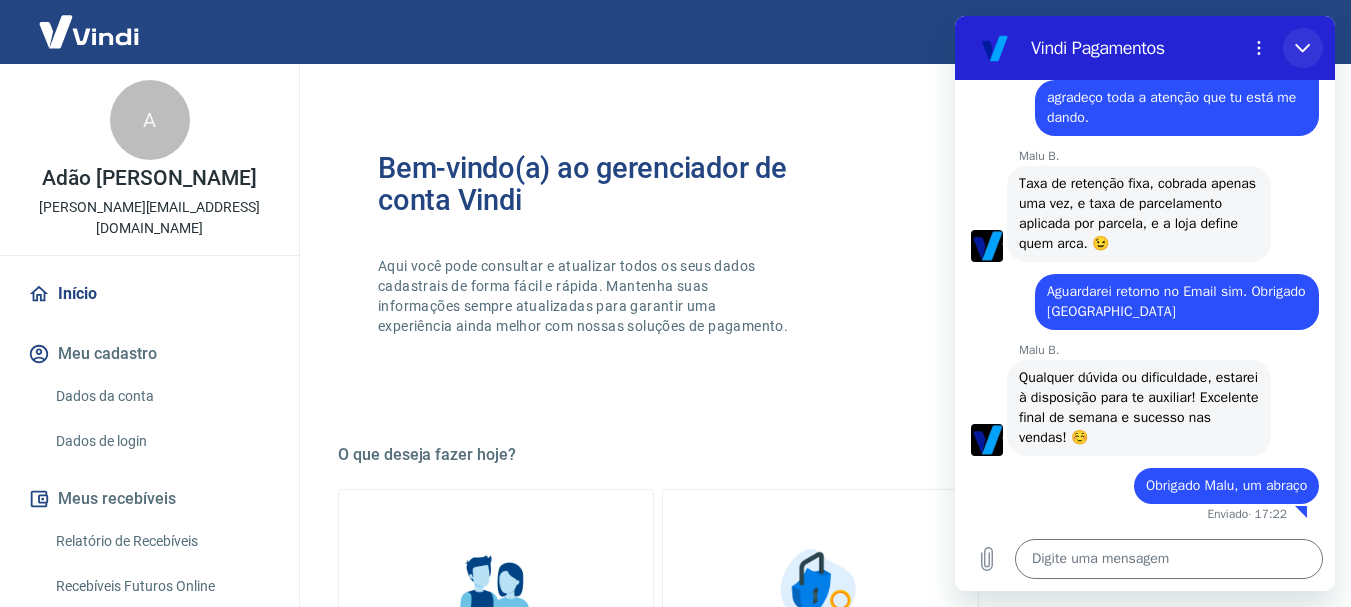click at bounding box center (1303, 48) 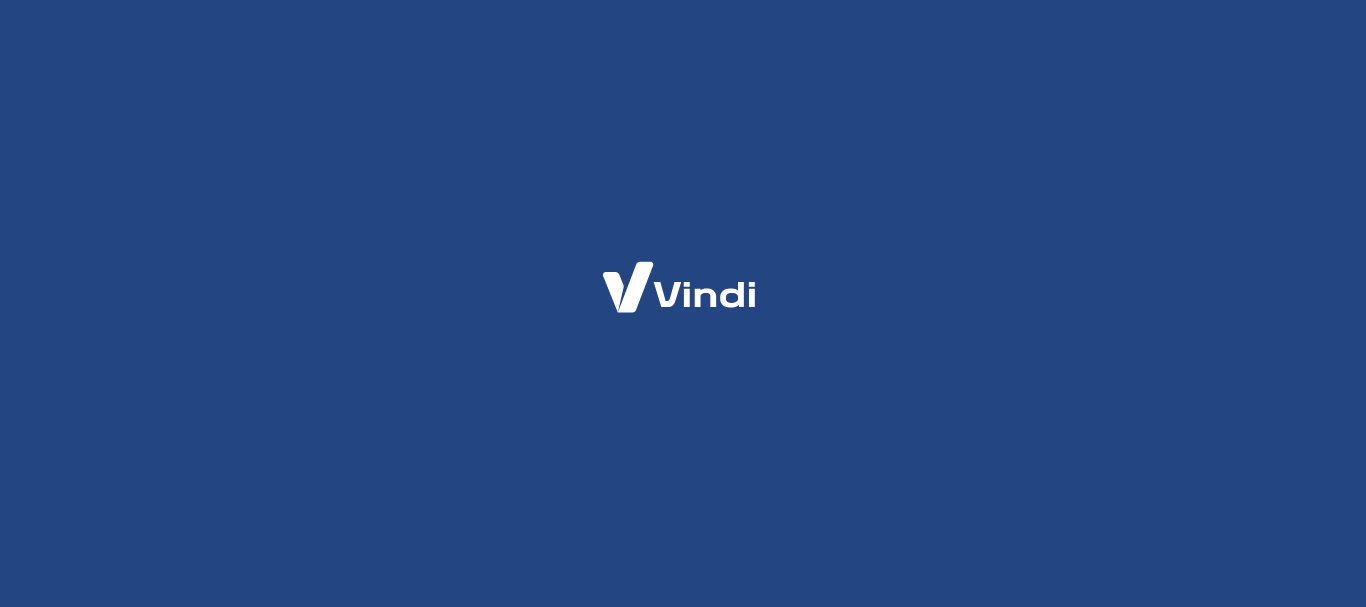 scroll, scrollTop: 0, scrollLeft: 0, axis: both 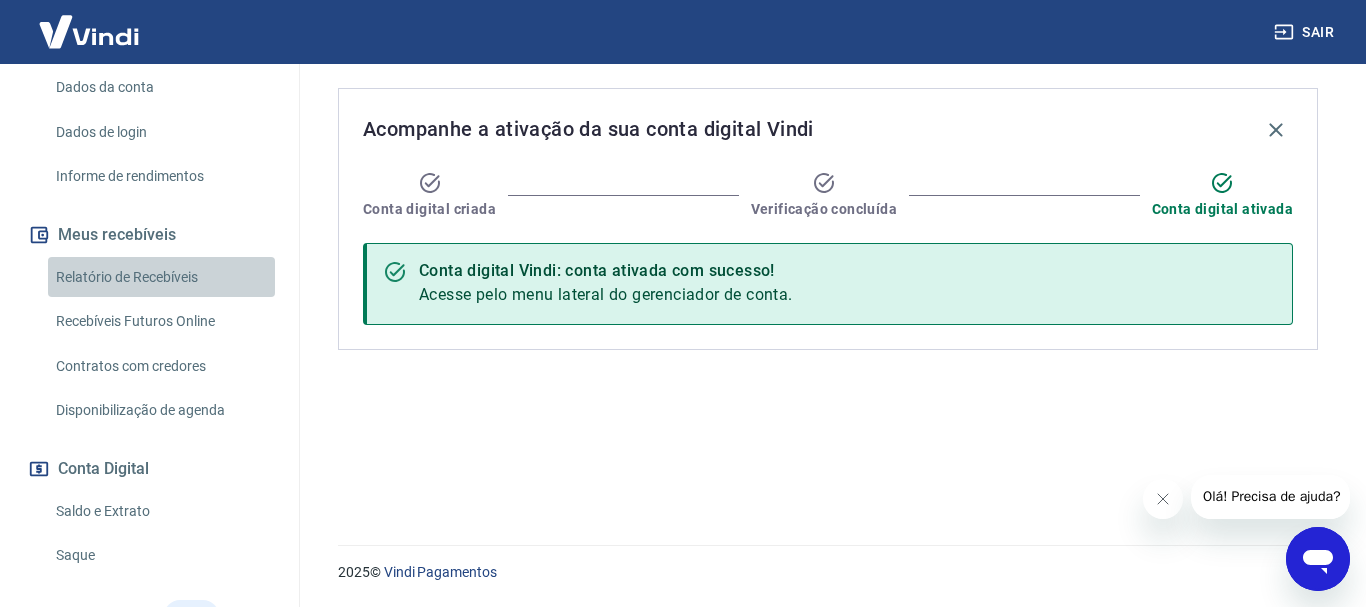 click on "Relatório de Recebíveis" at bounding box center [161, 277] 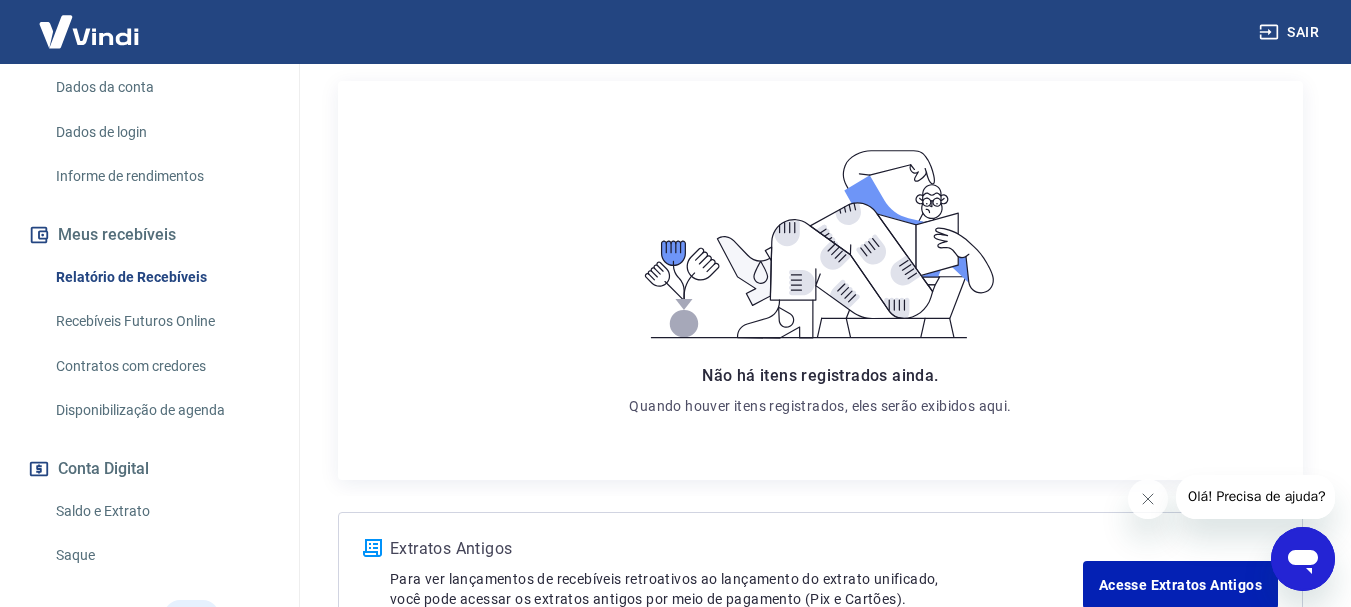 scroll, scrollTop: 0, scrollLeft: 0, axis: both 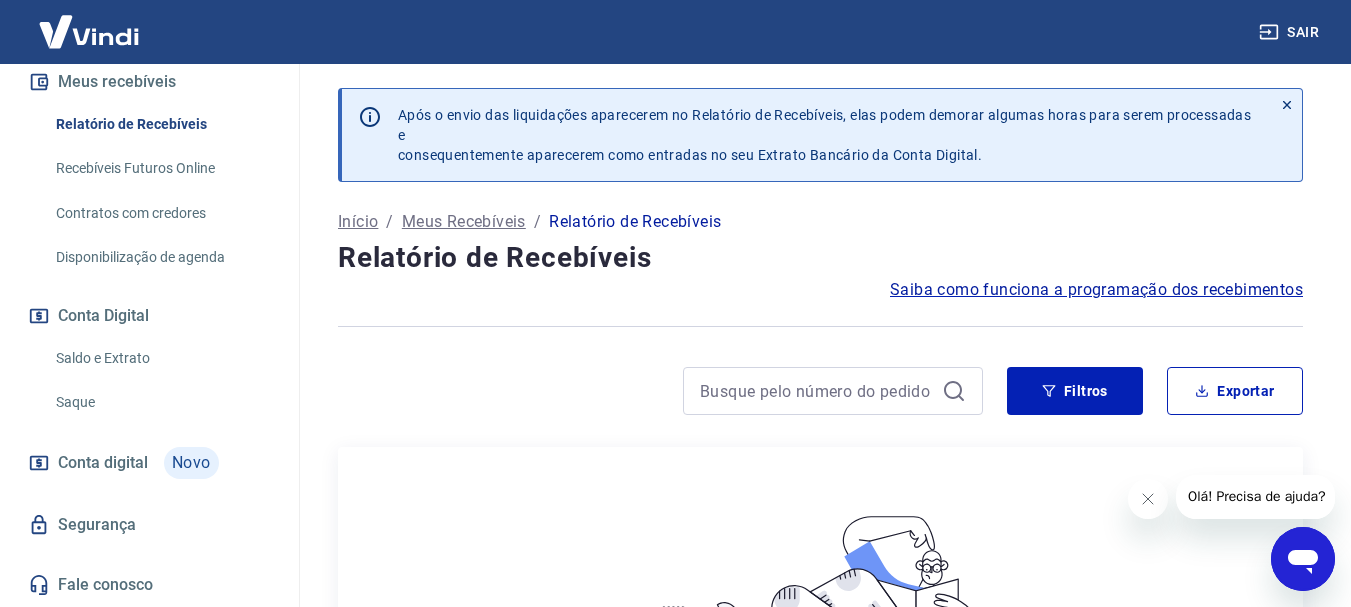click on "Saldo e Extrato" at bounding box center (161, 358) 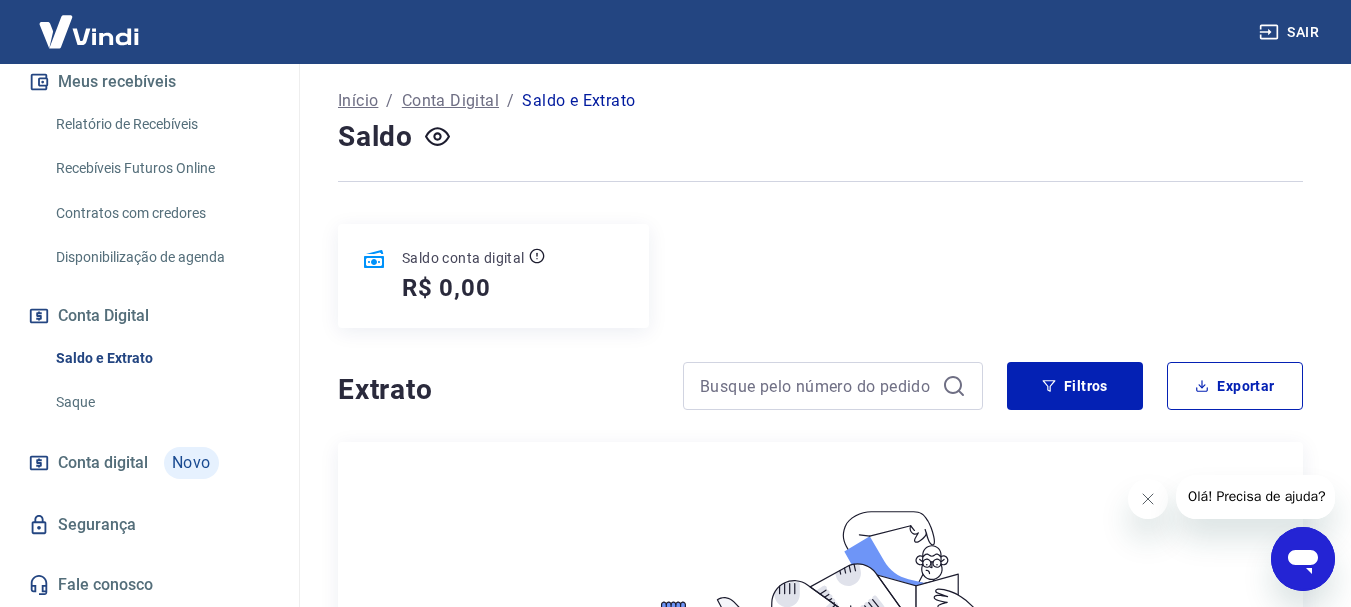 scroll, scrollTop: 0, scrollLeft: 0, axis: both 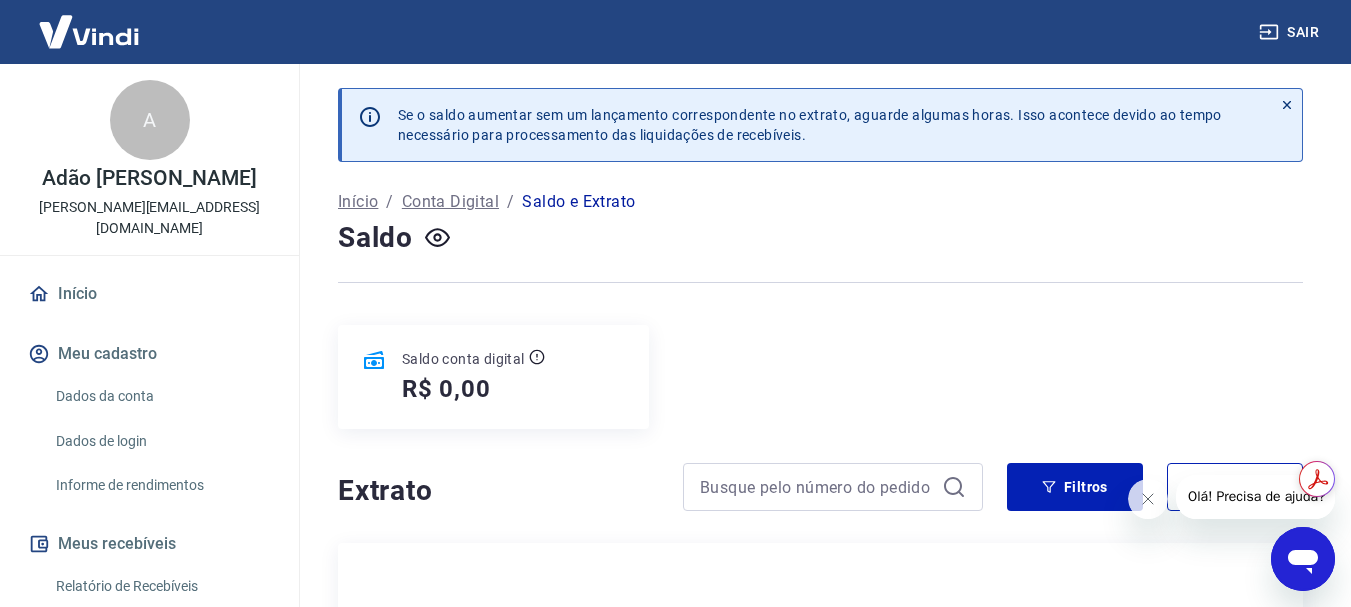 click on "Início" at bounding box center (149, 294) 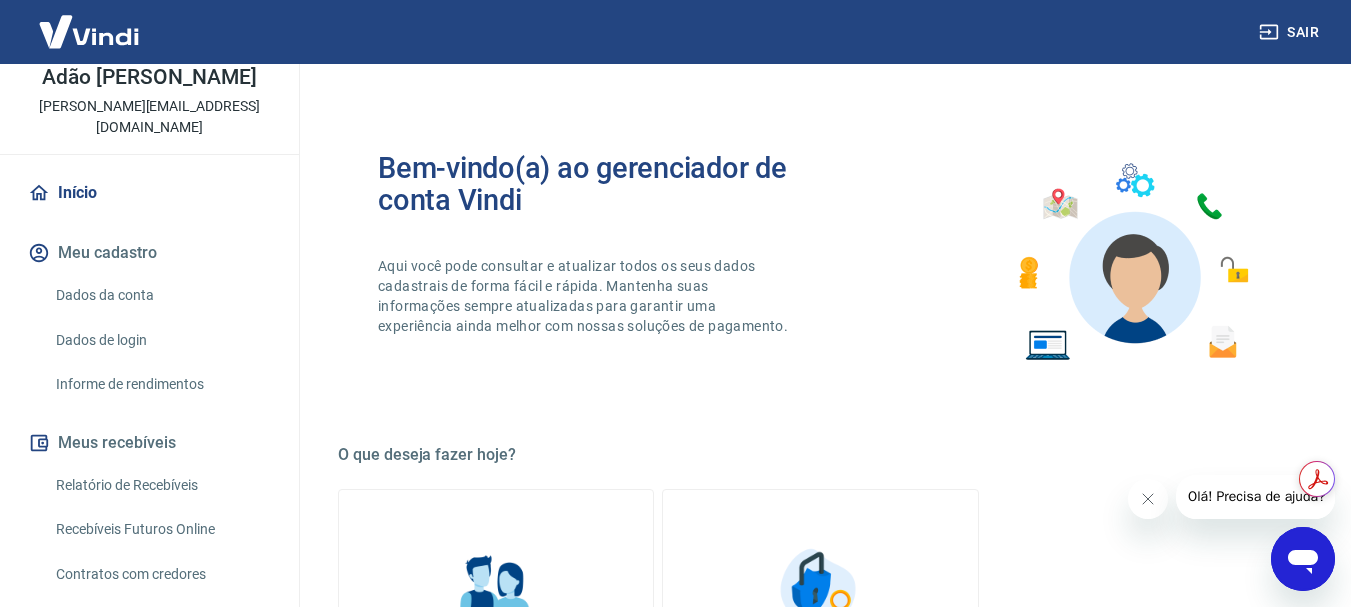 scroll, scrollTop: 0, scrollLeft: 0, axis: both 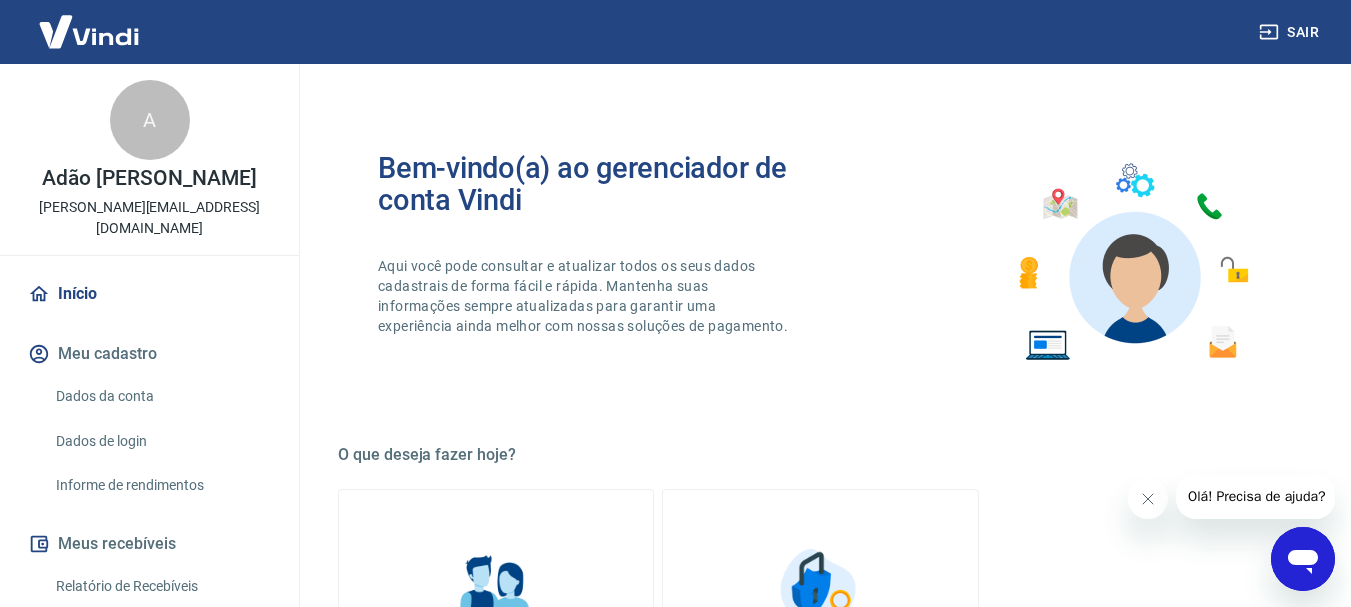 click on "Adão [PERSON_NAME]" at bounding box center [149, 178] 